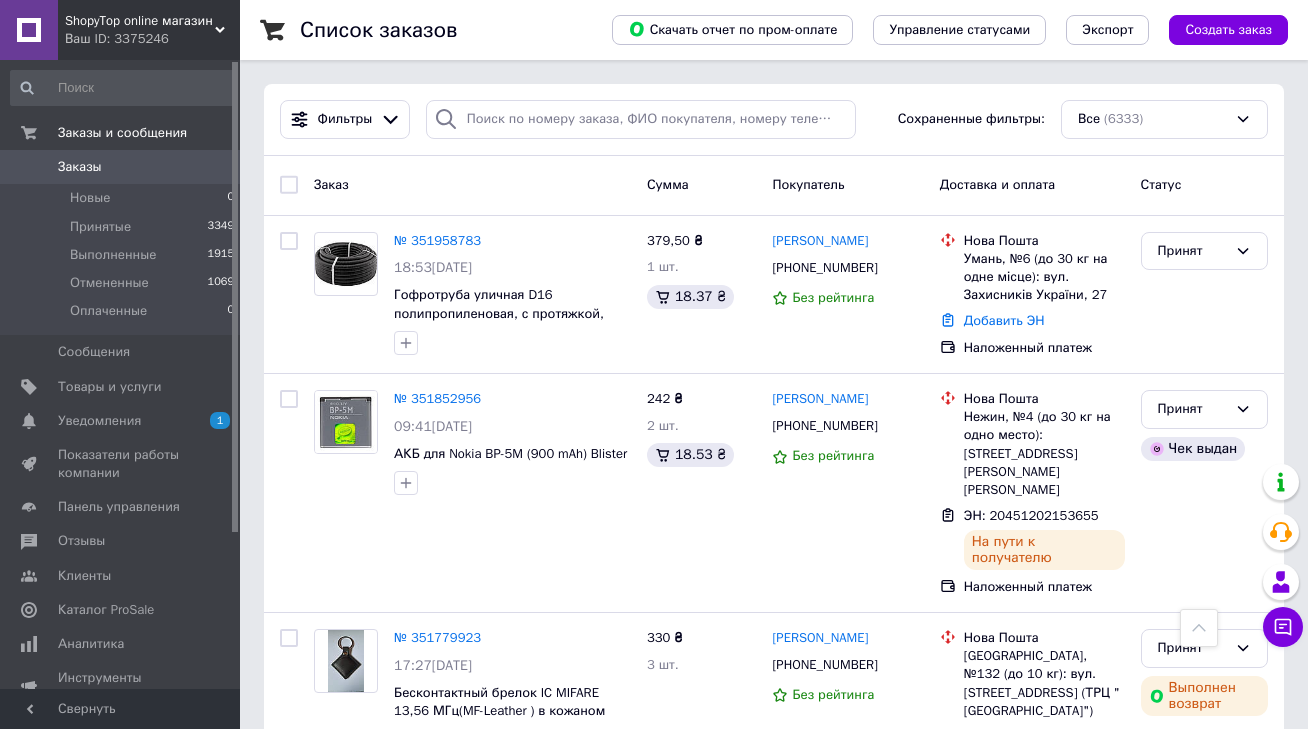 scroll, scrollTop: 775, scrollLeft: 0, axis: vertical 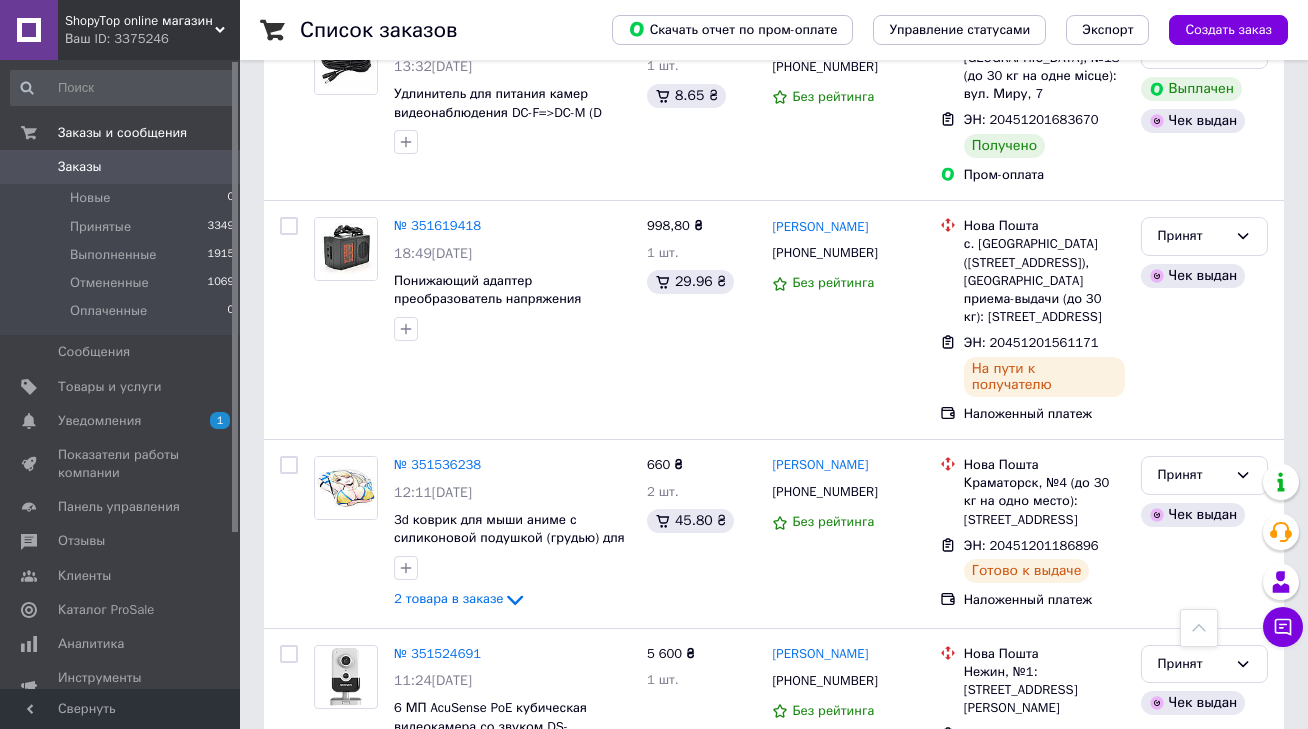 click on "ShopyTop online магазин" at bounding box center [140, 21] 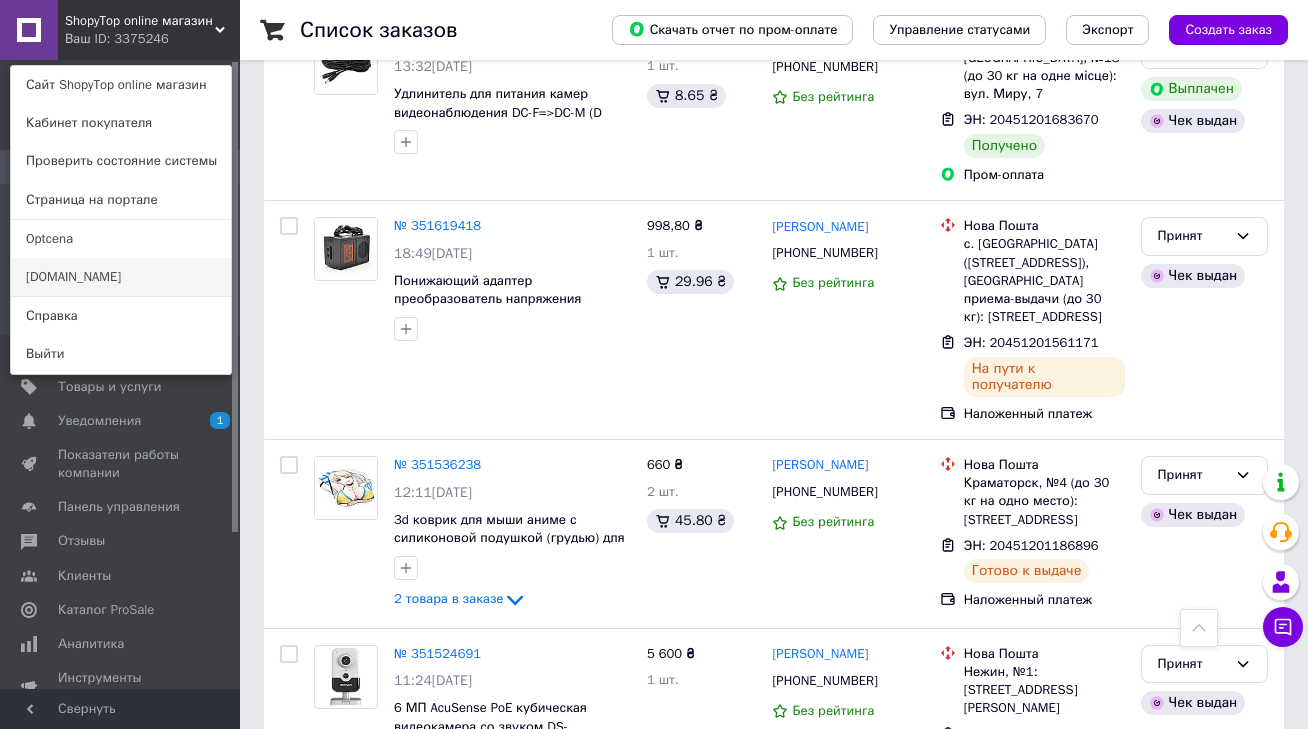 click on "[DOMAIN_NAME]" at bounding box center (121, 277) 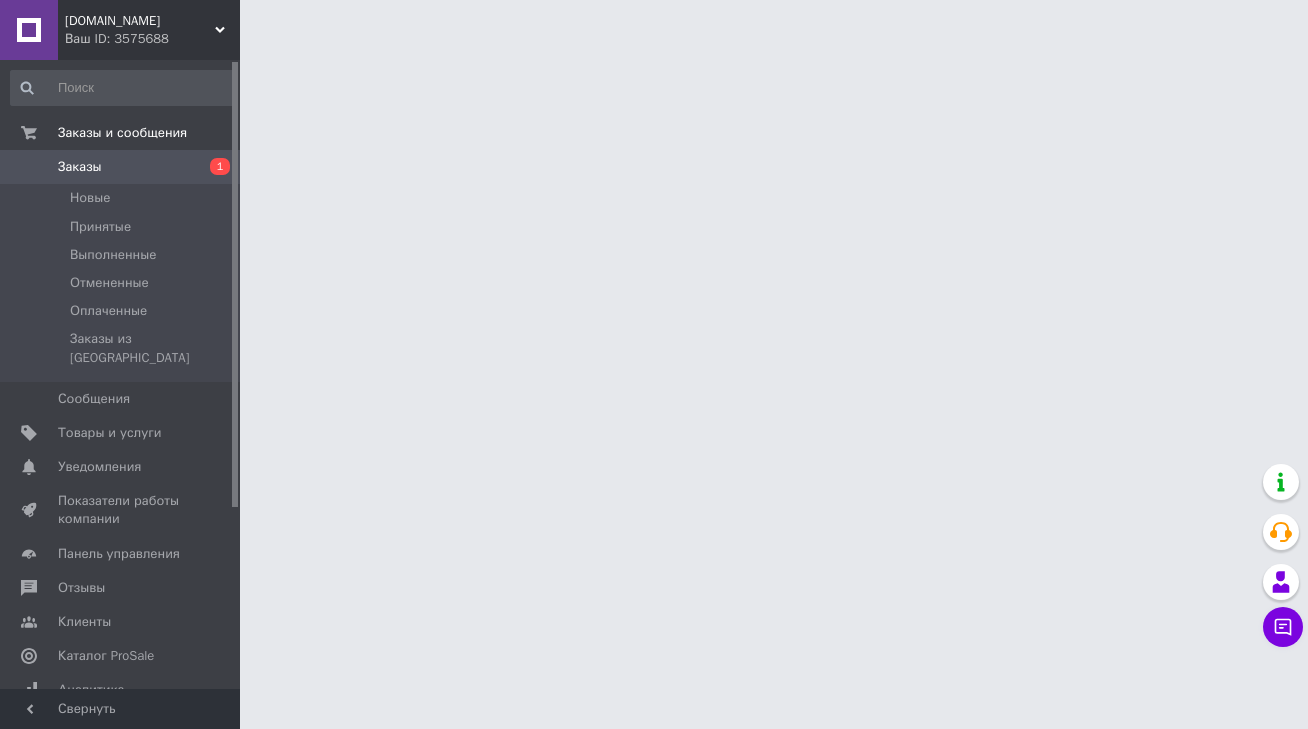 scroll, scrollTop: 0, scrollLeft: 0, axis: both 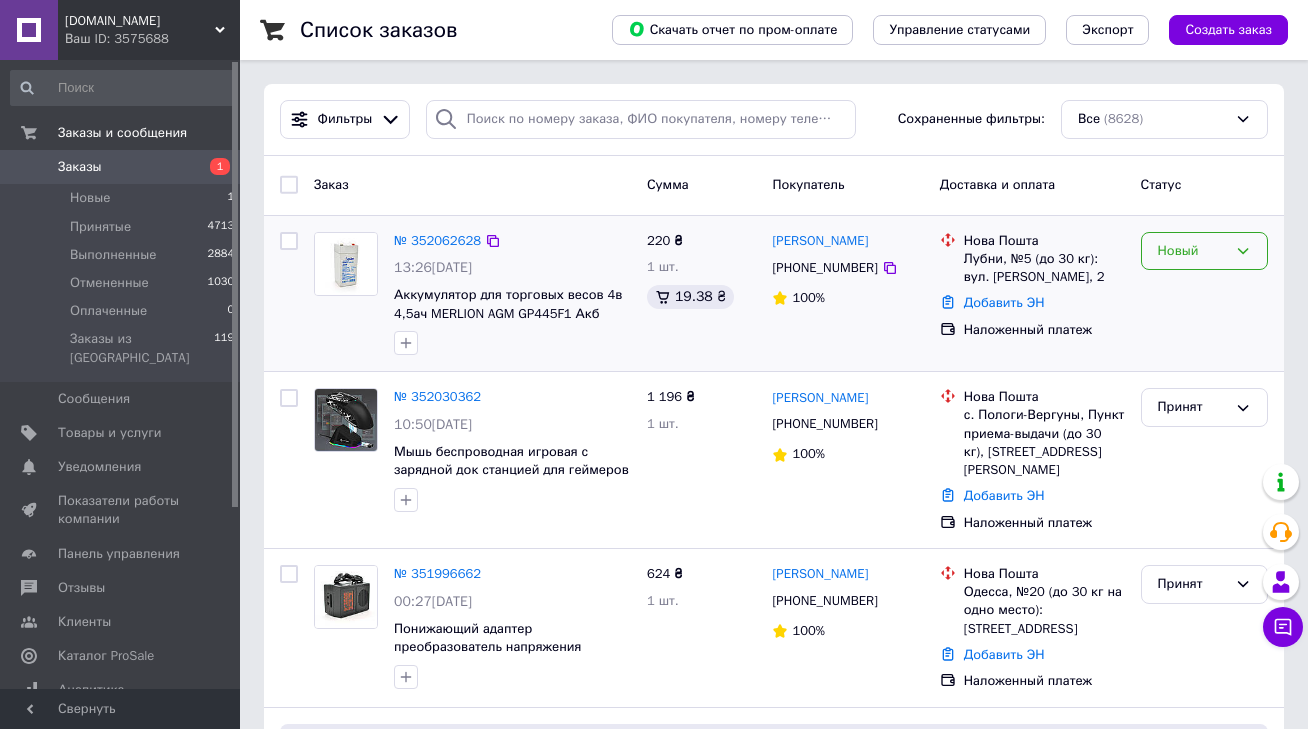 click on "Новый" at bounding box center [1192, 251] 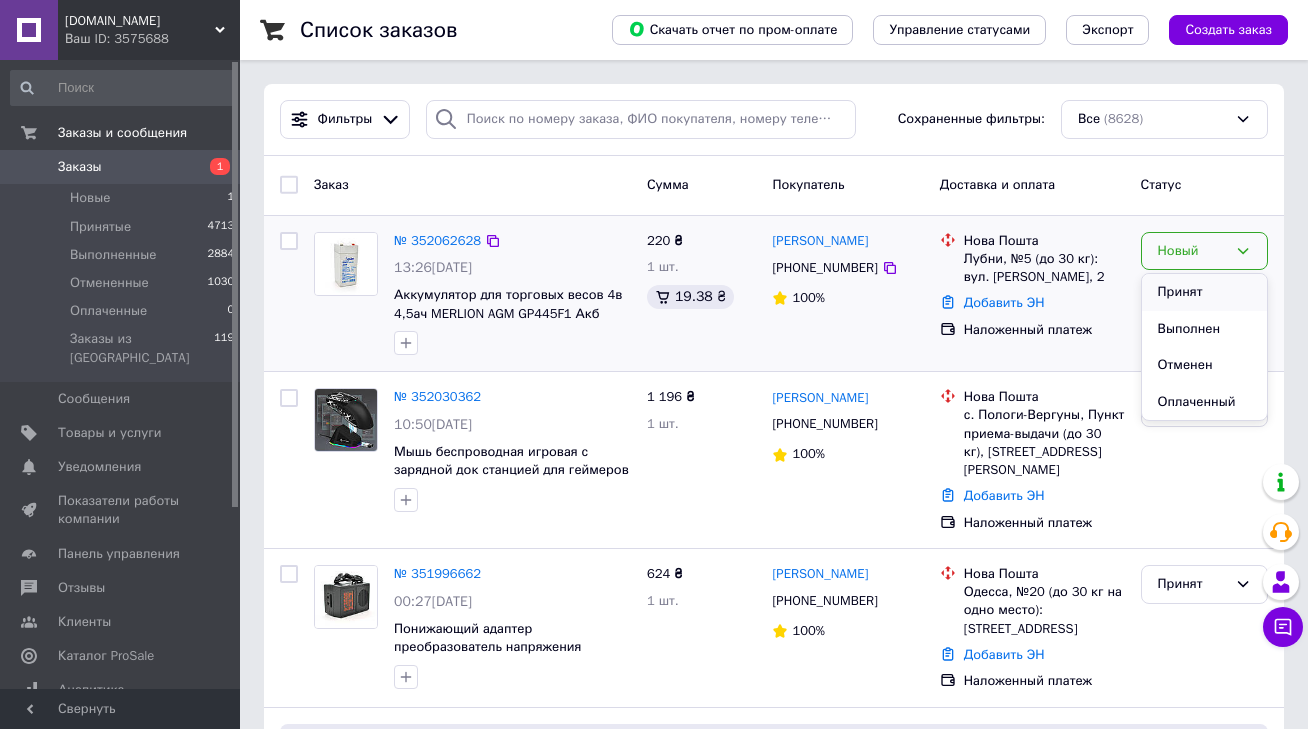 click on "Принят" at bounding box center [1204, 292] 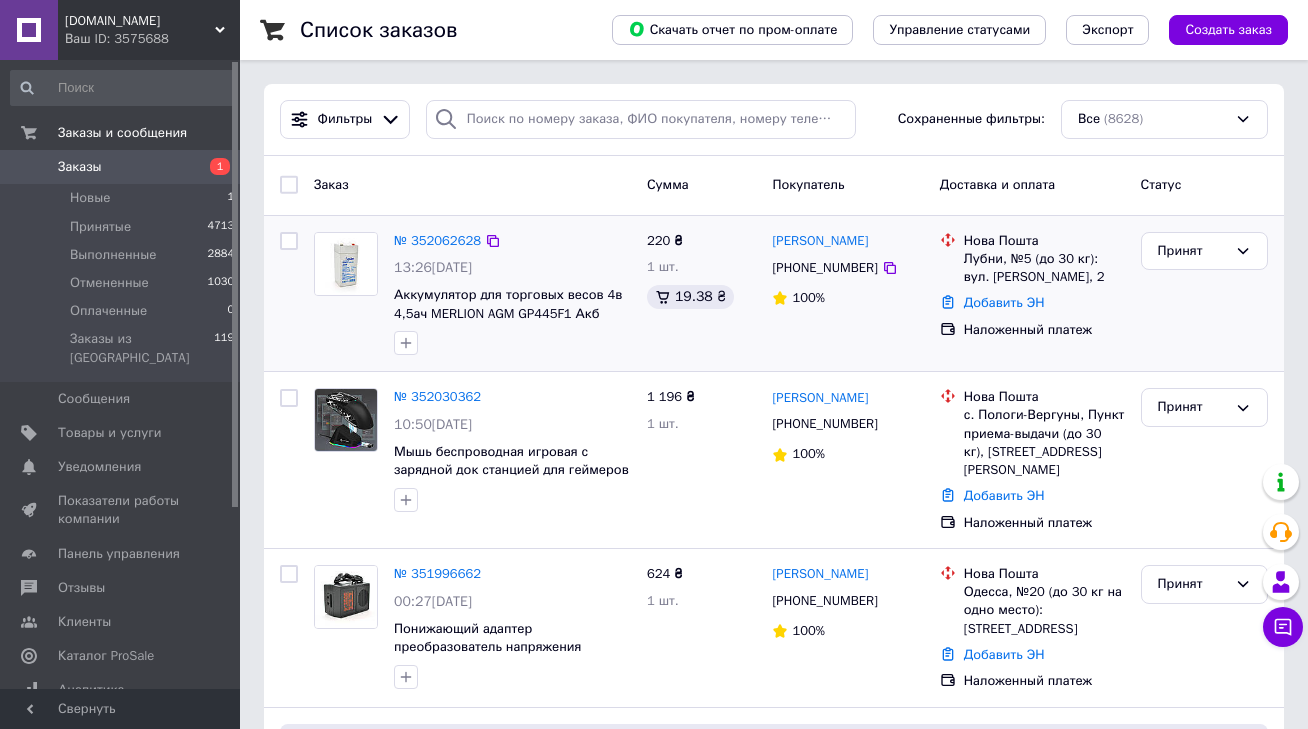 click on "№ 352062628" at bounding box center (437, 241) 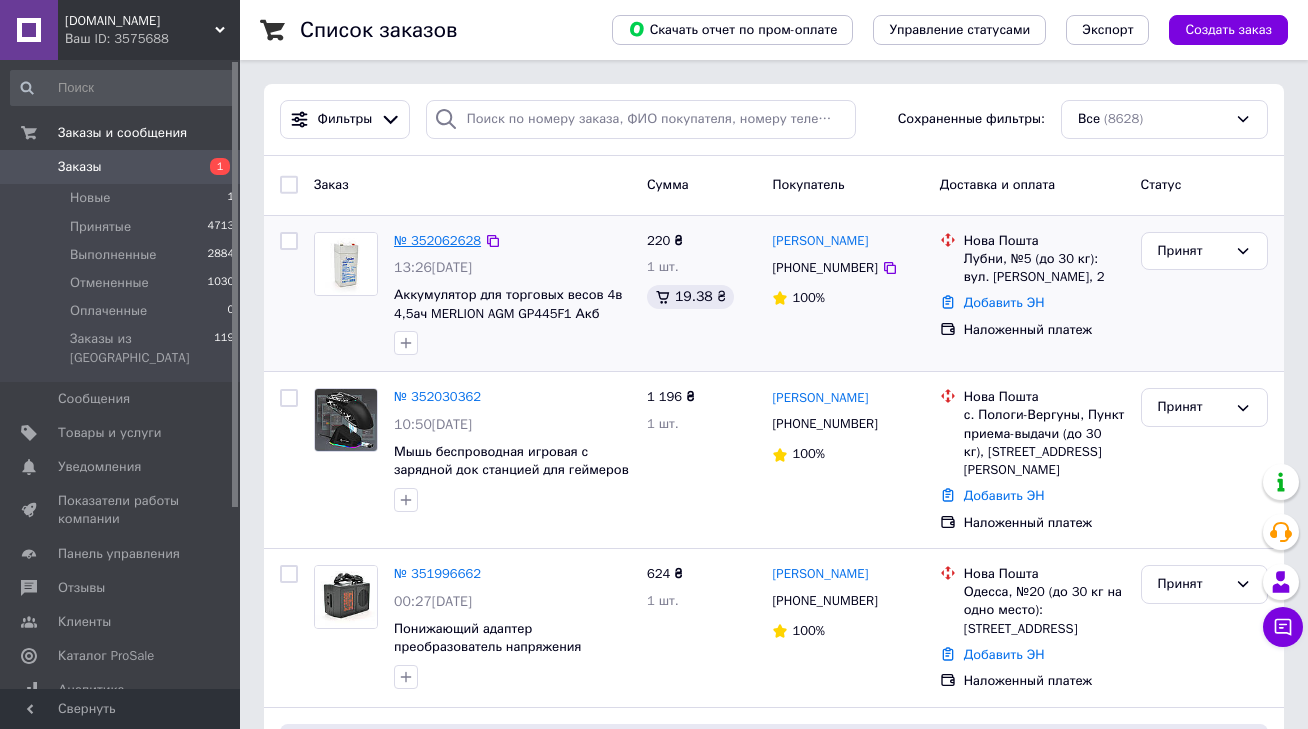 click on "№ 352062628" at bounding box center [437, 240] 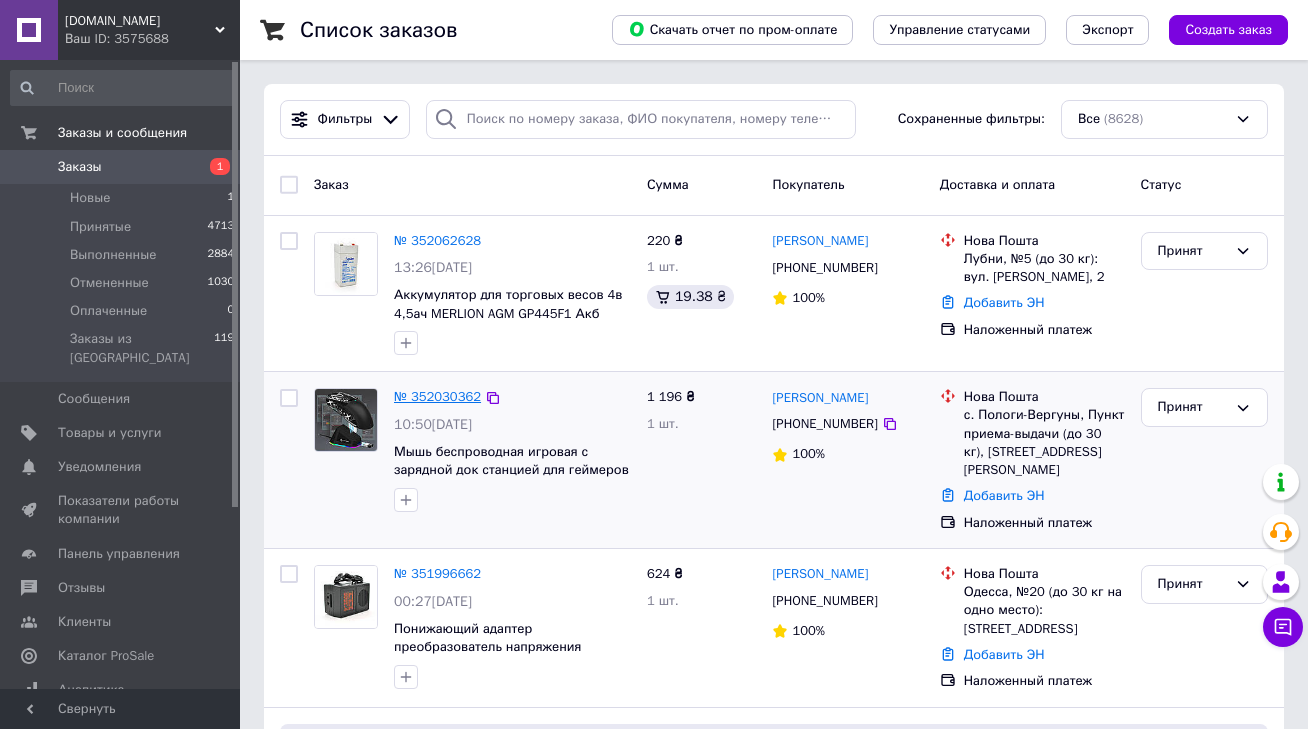 click on "№ 352030362" at bounding box center [437, 396] 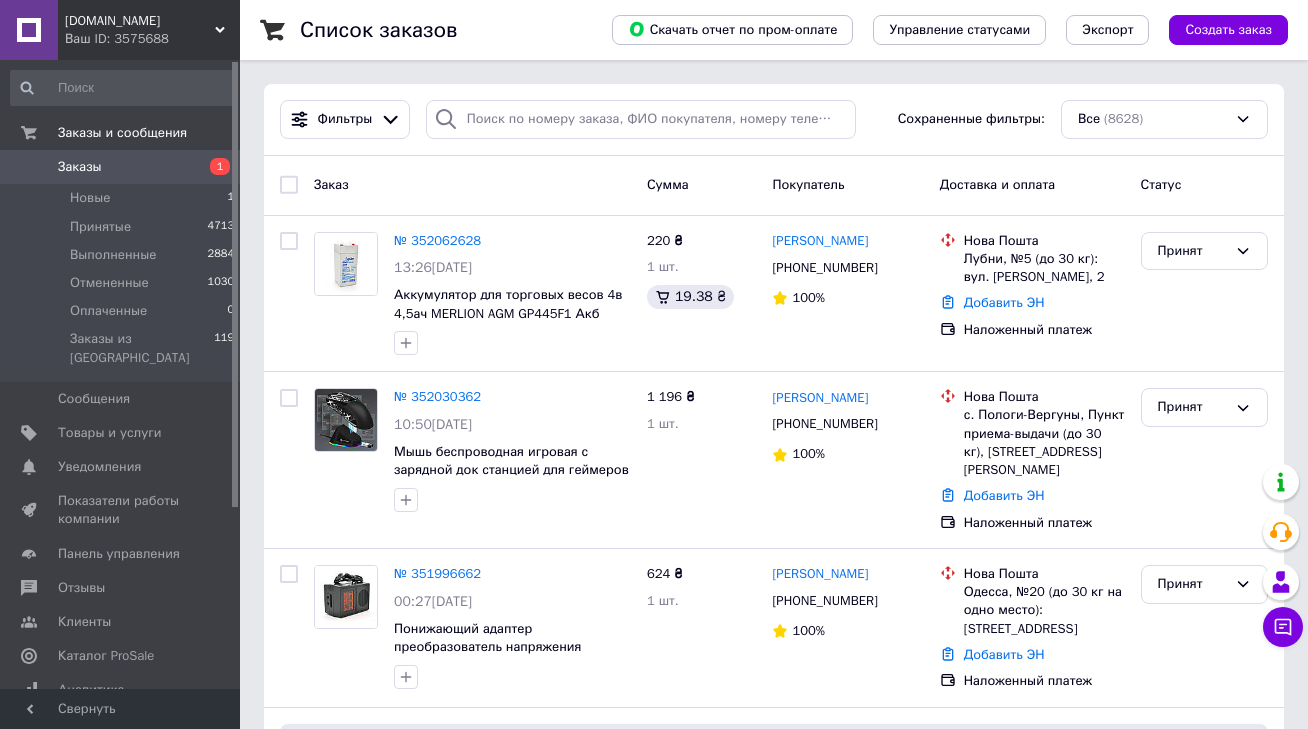 click on "Заказы" at bounding box center [121, 167] 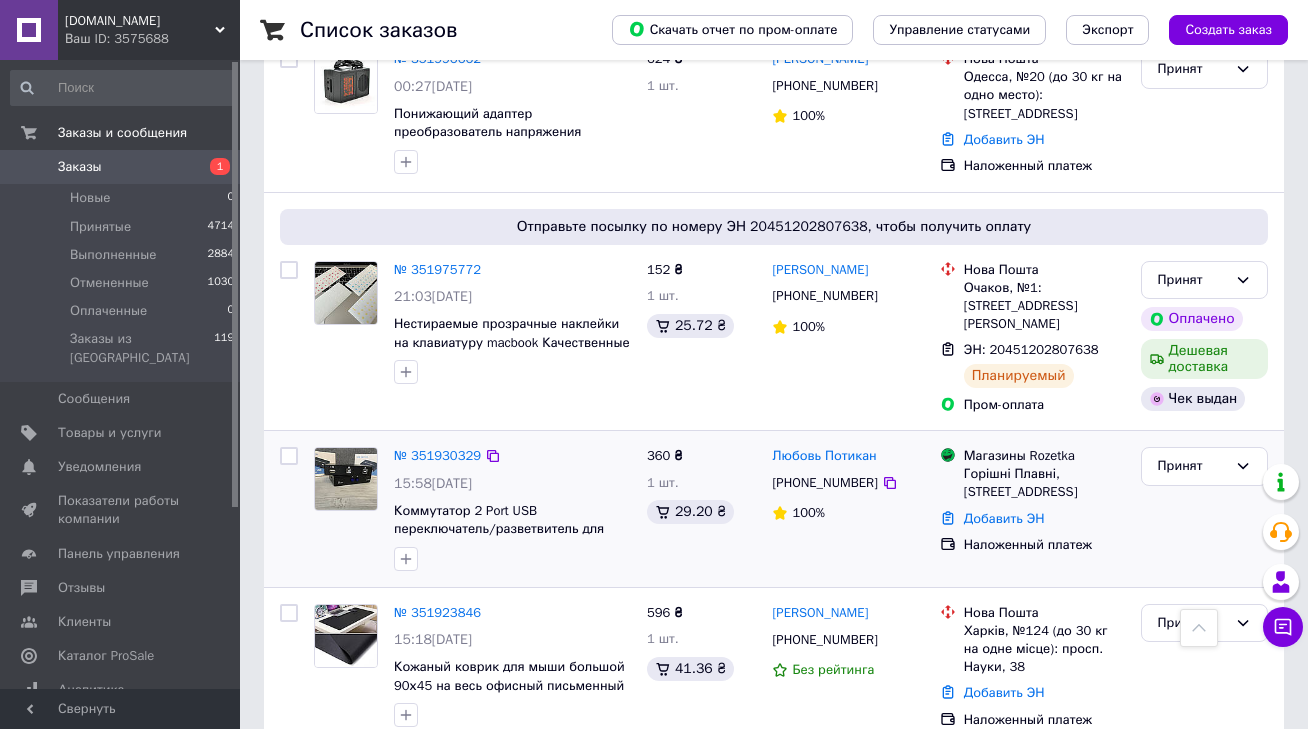 scroll, scrollTop: 594, scrollLeft: 0, axis: vertical 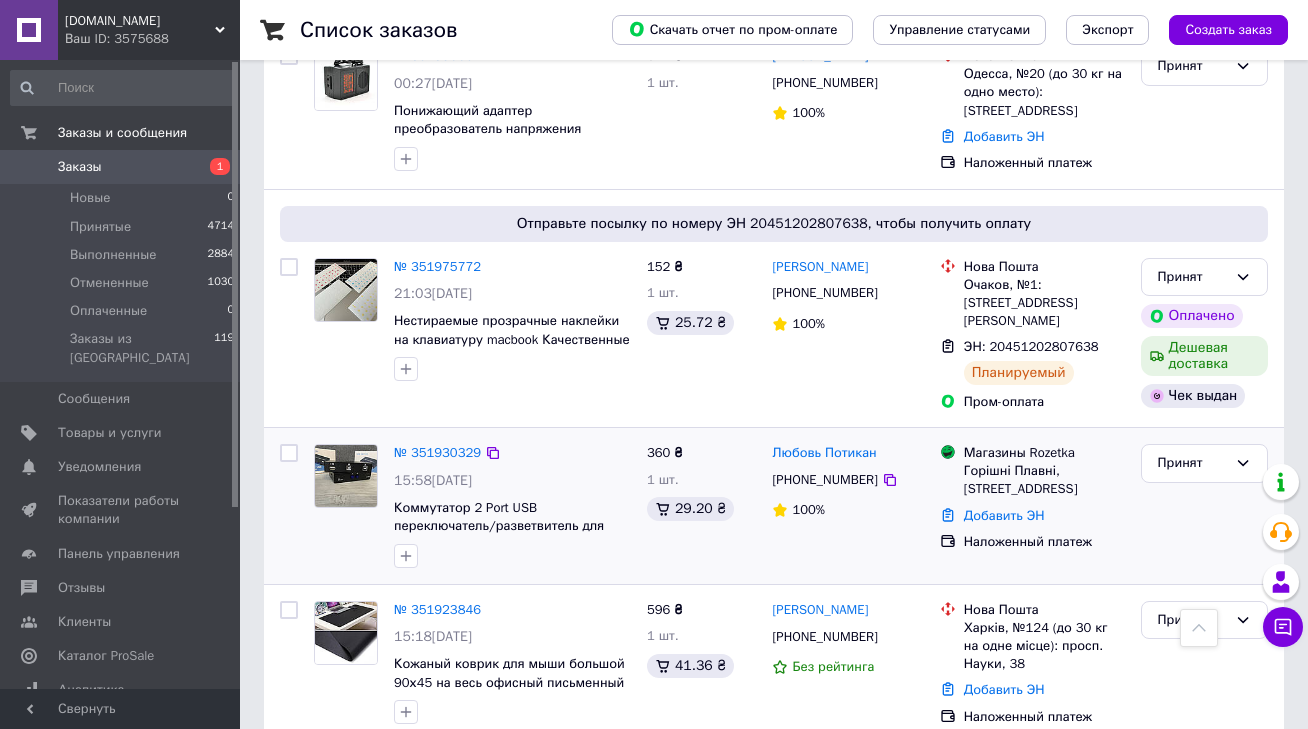 click on "№ 351930329" at bounding box center [437, 453] 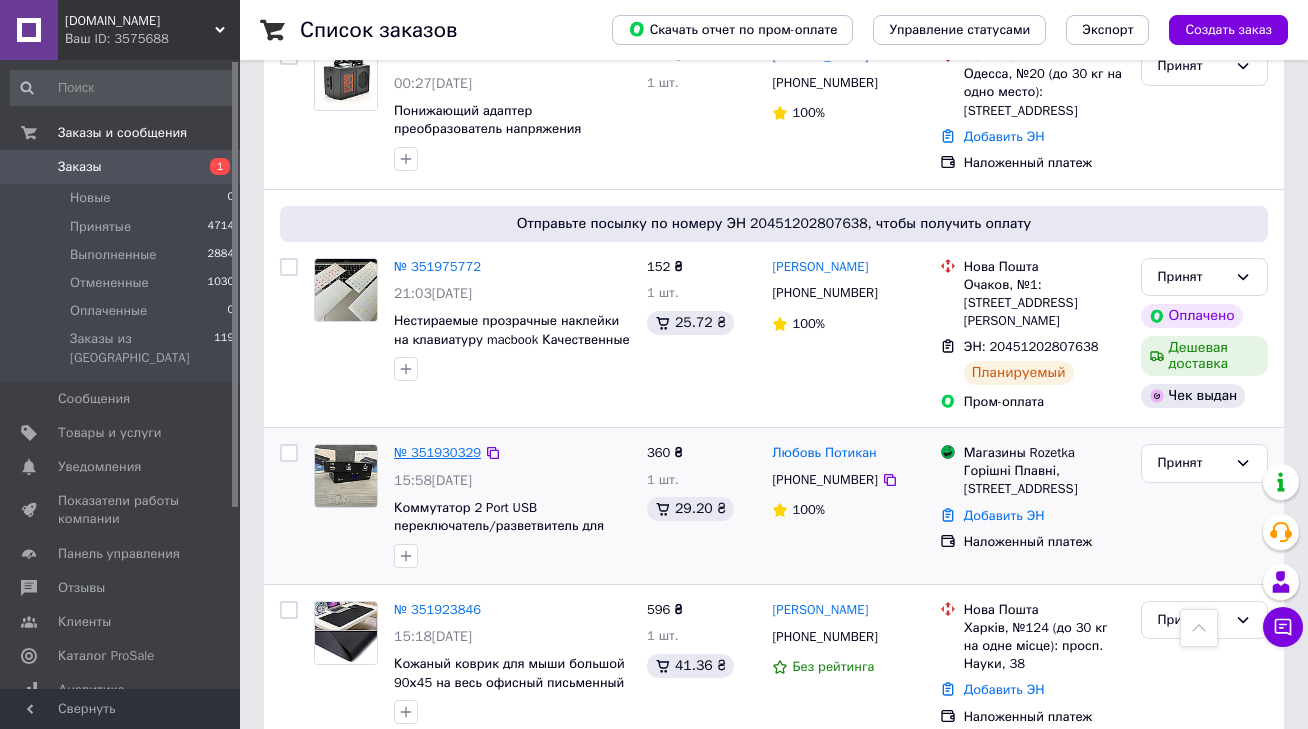 click on "№ 351930329" at bounding box center (437, 452) 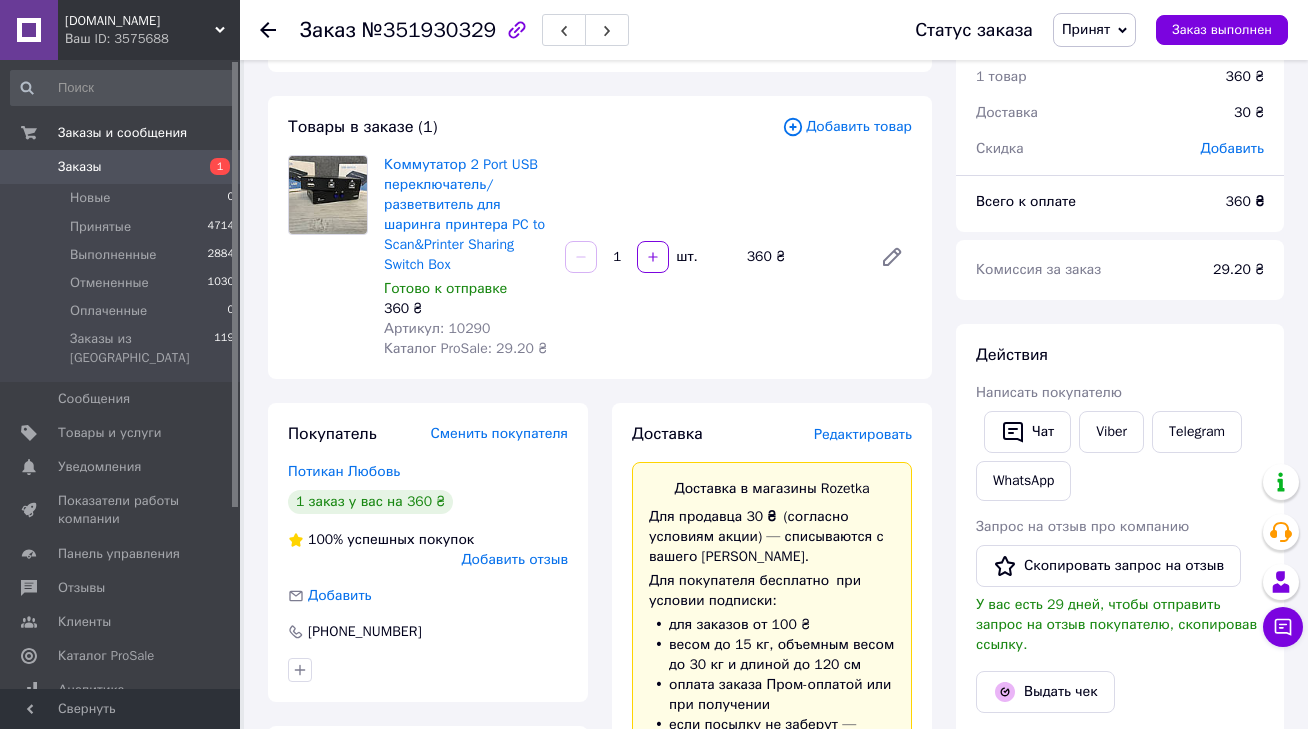 scroll, scrollTop: 0, scrollLeft: 0, axis: both 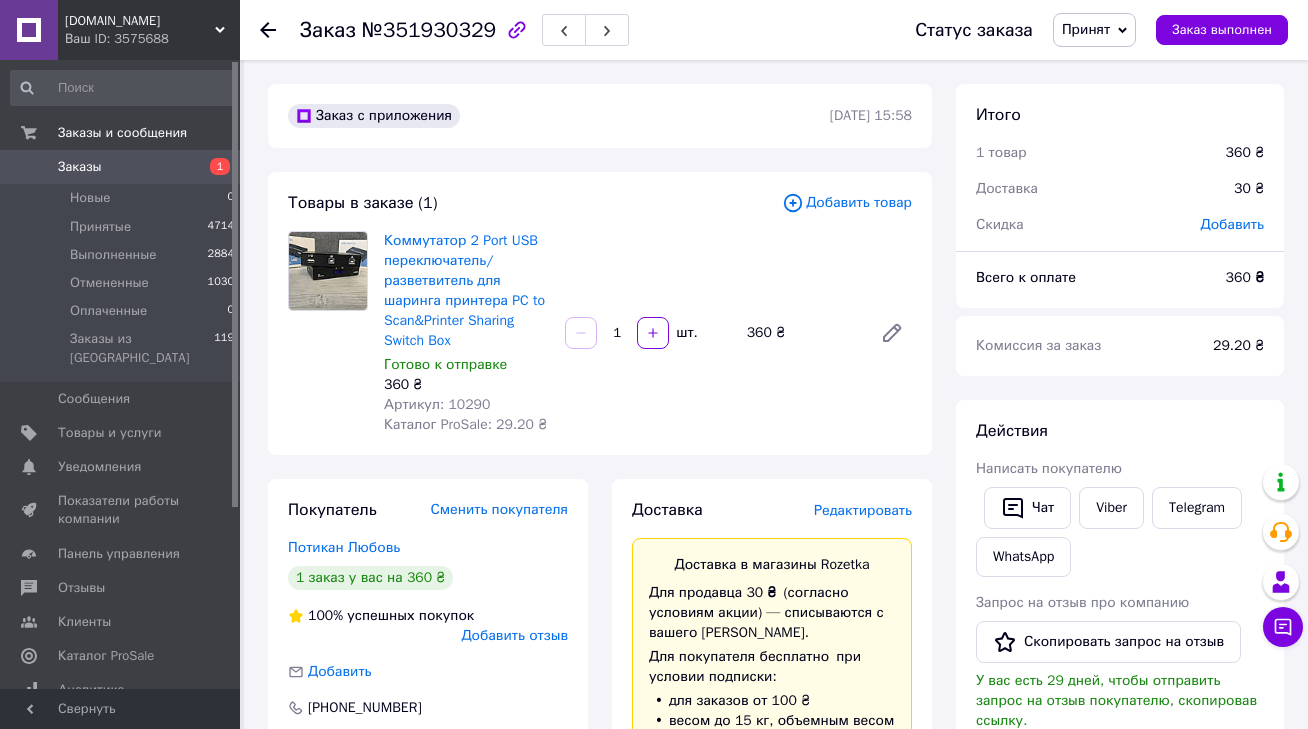 click on "Добавить товар" at bounding box center (847, 203) 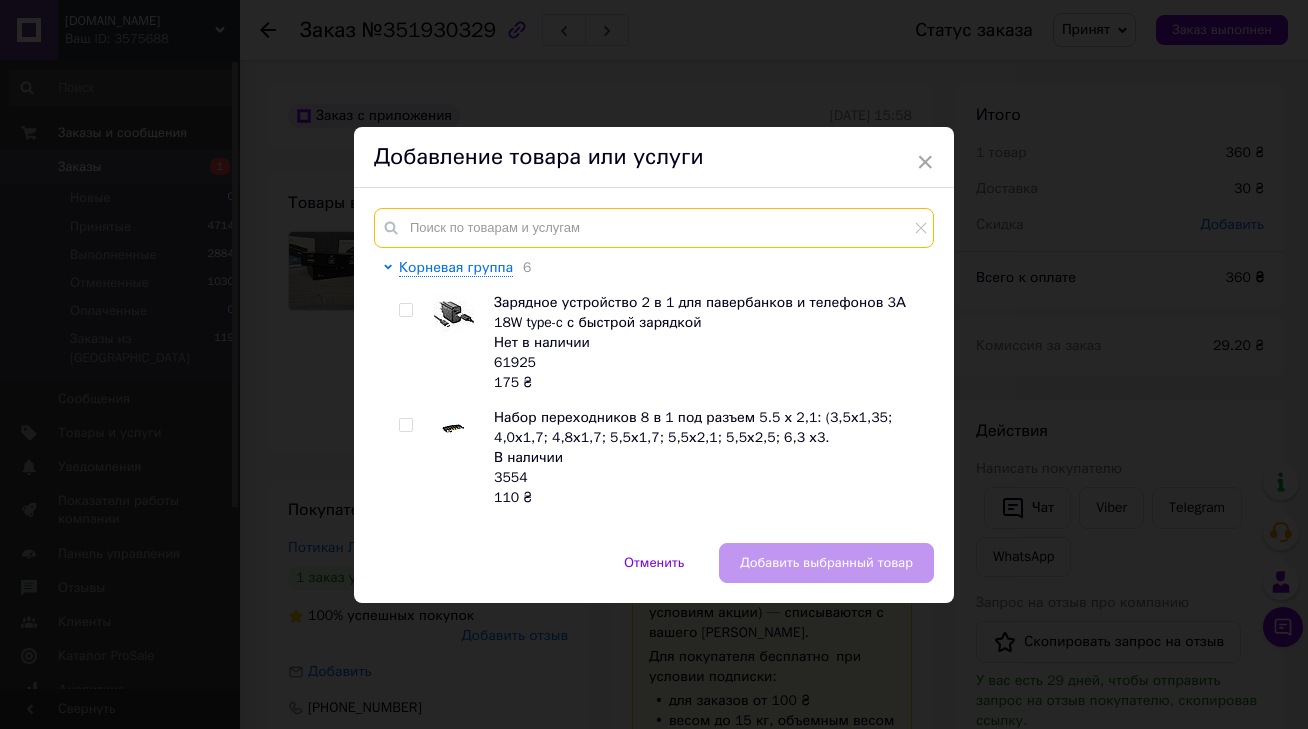 click at bounding box center (654, 228) 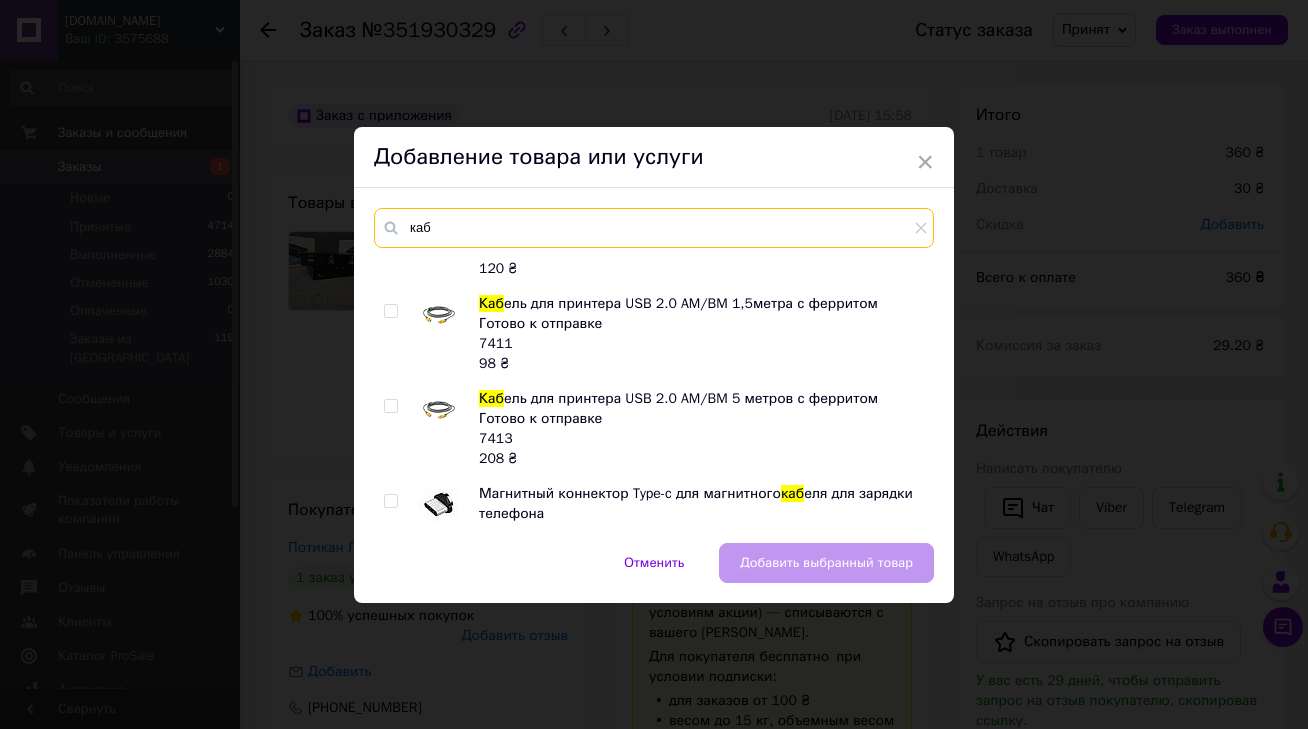 scroll, scrollTop: 99, scrollLeft: 0, axis: vertical 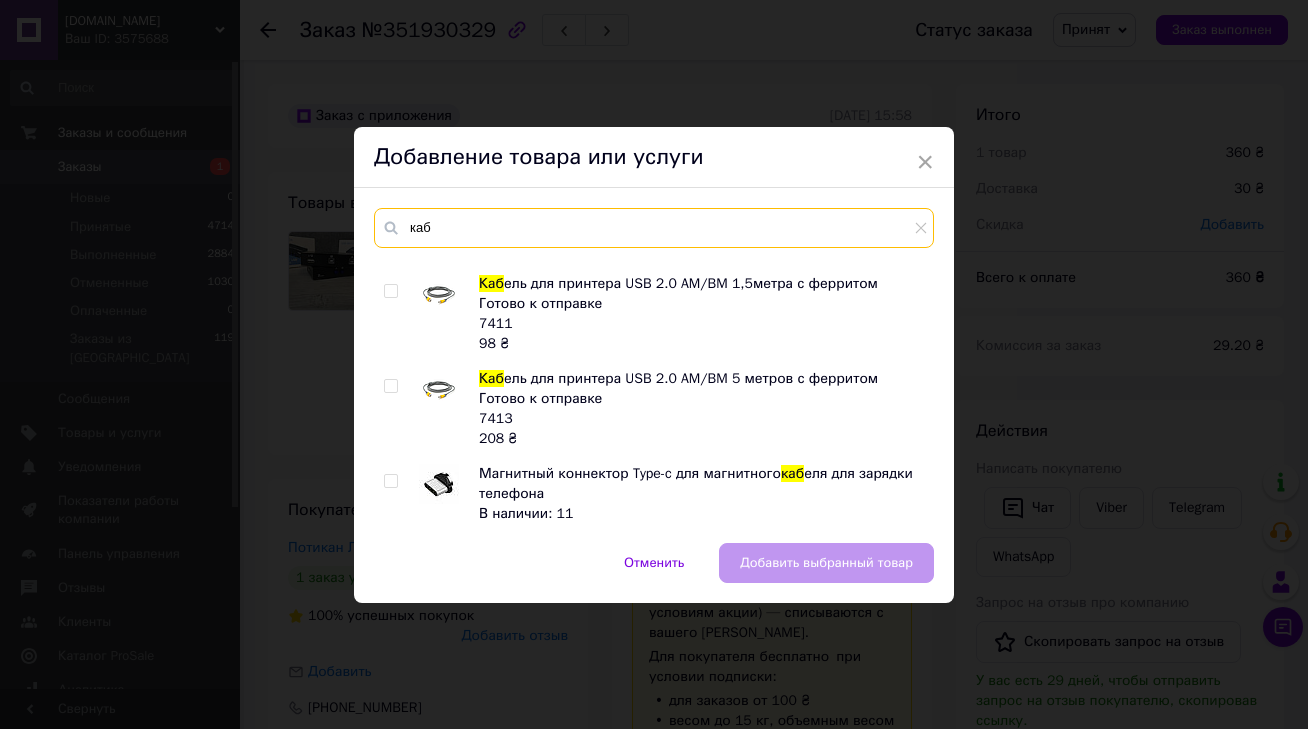 type on "каб" 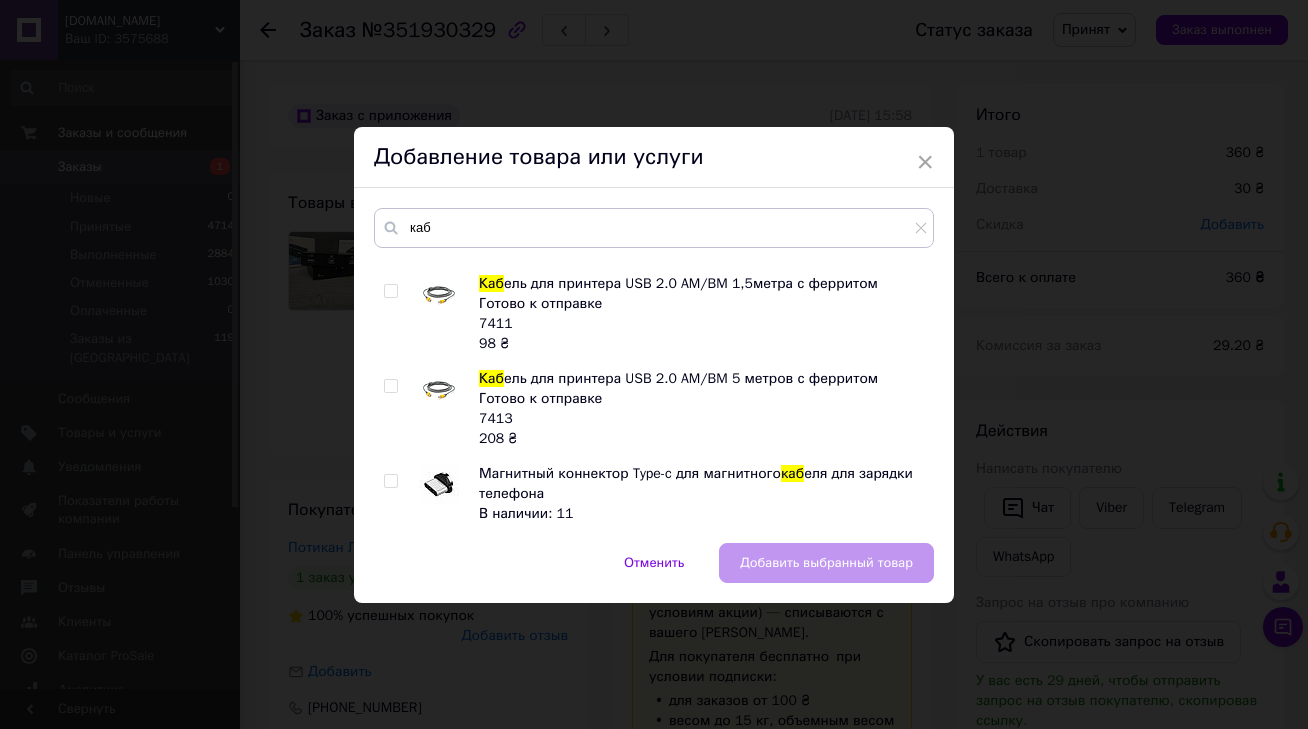 click at bounding box center (390, 291) 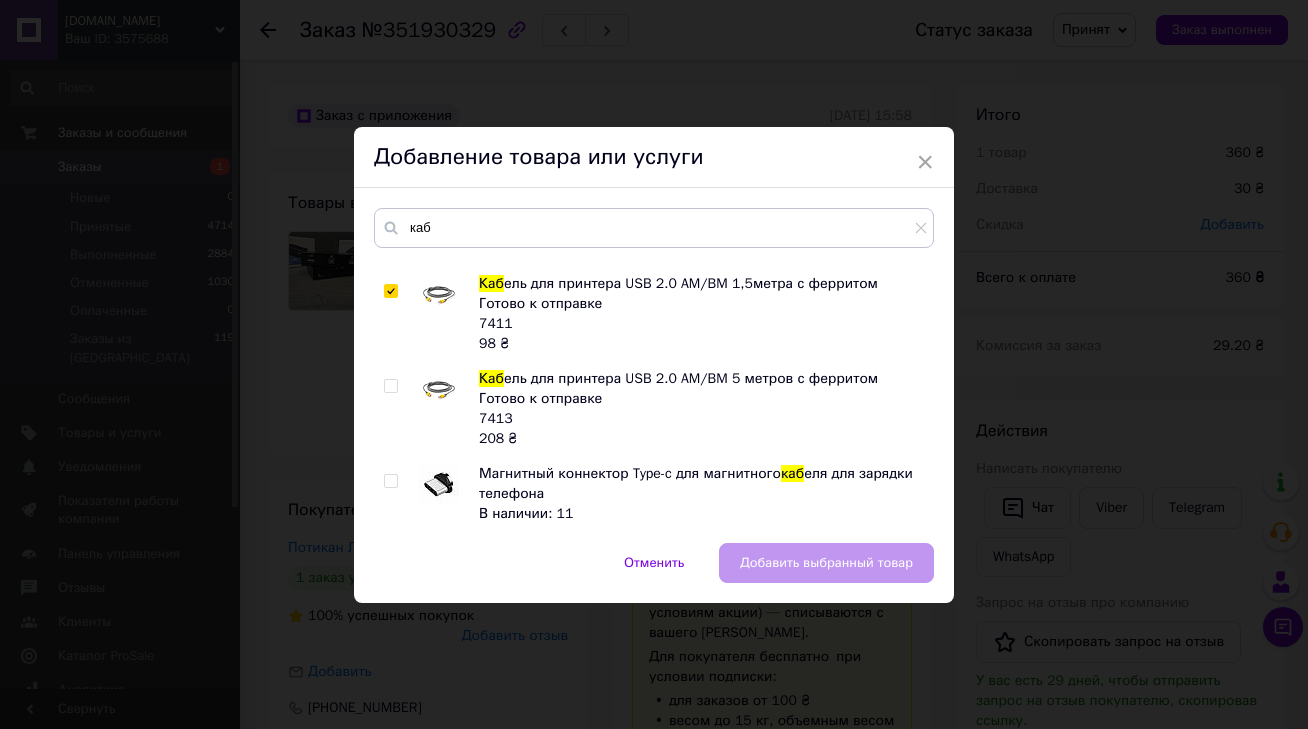 checkbox on "true" 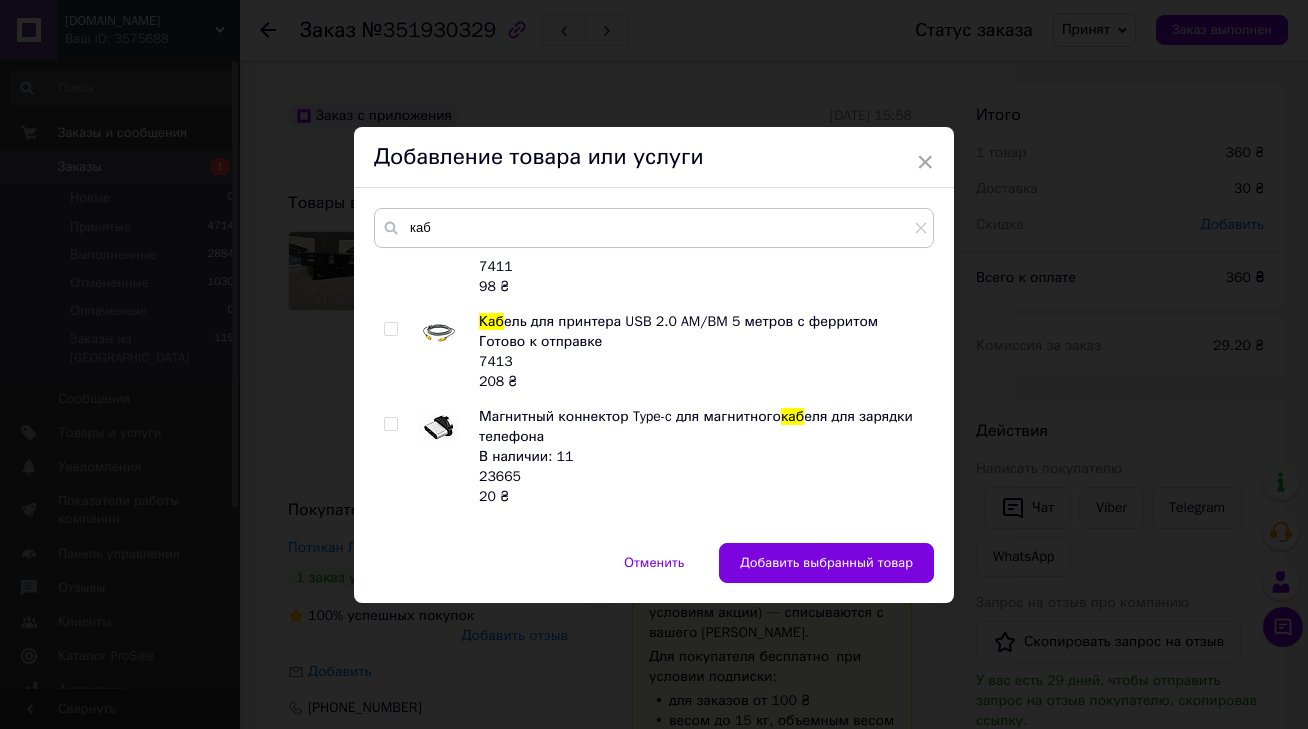 scroll, scrollTop: 157, scrollLeft: 0, axis: vertical 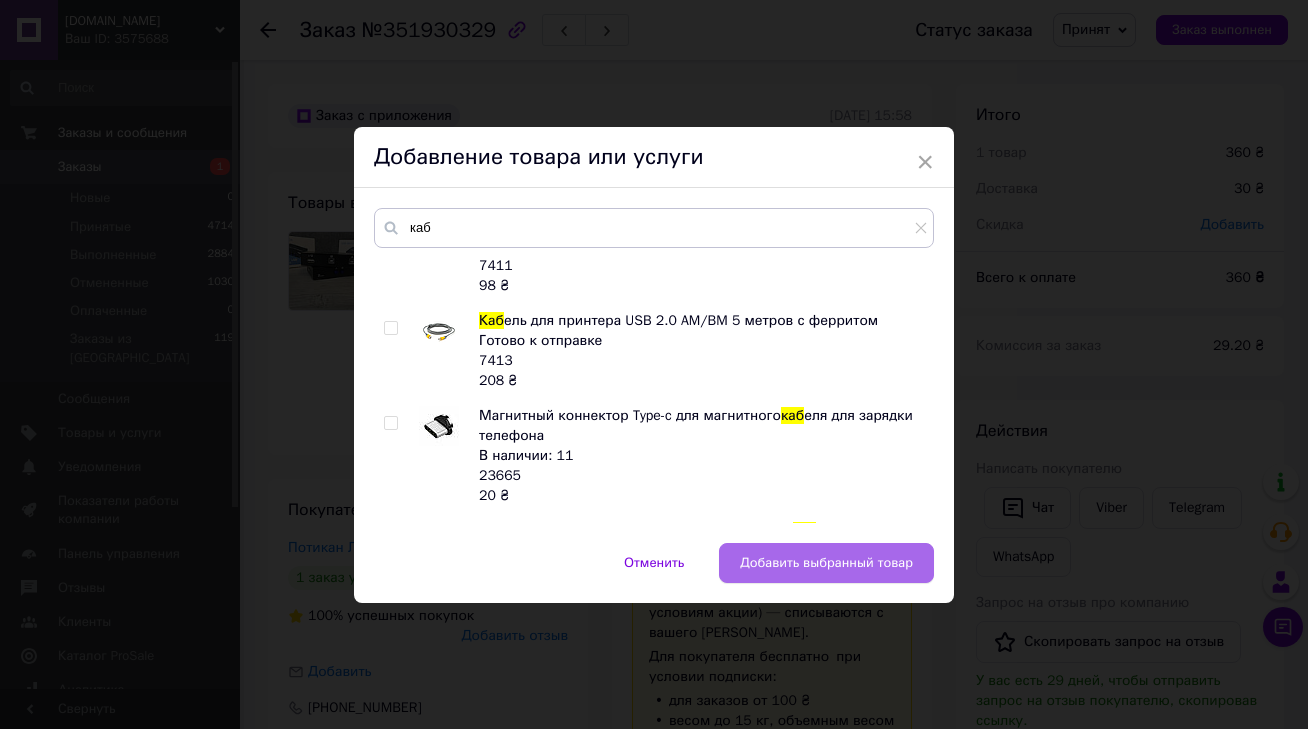 click on "Добавить выбранный товар" at bounding box center [826, 563] 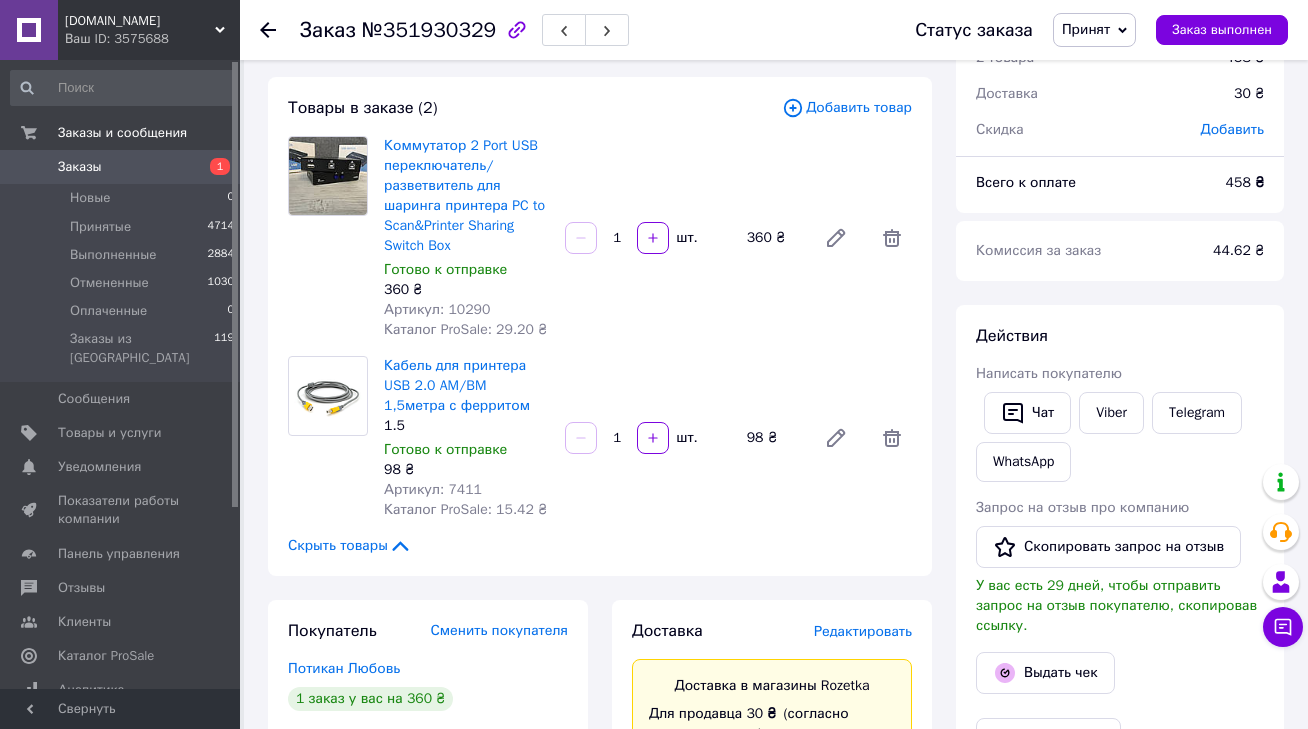 scroll, scrollTop: 96, scrollLeft: 0, axis: vertical 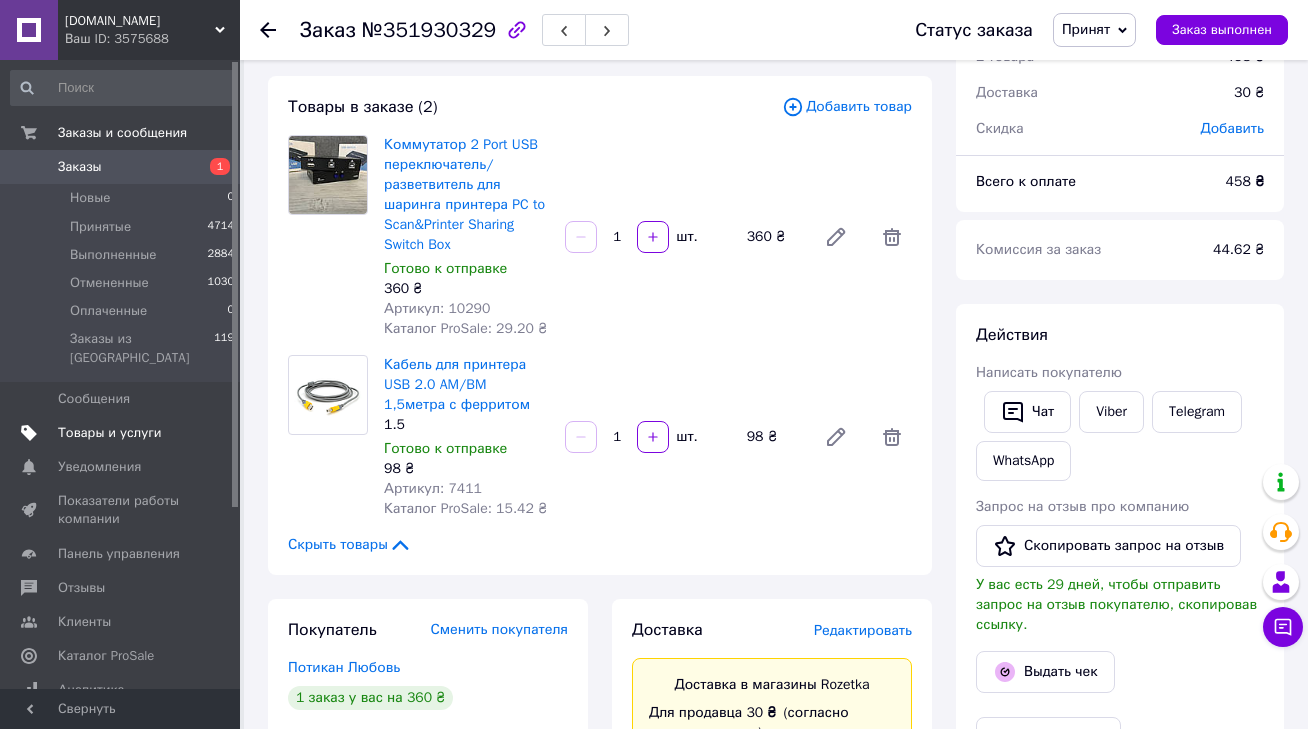 click on "Товары и услуги" at bounding box center (110, 433) 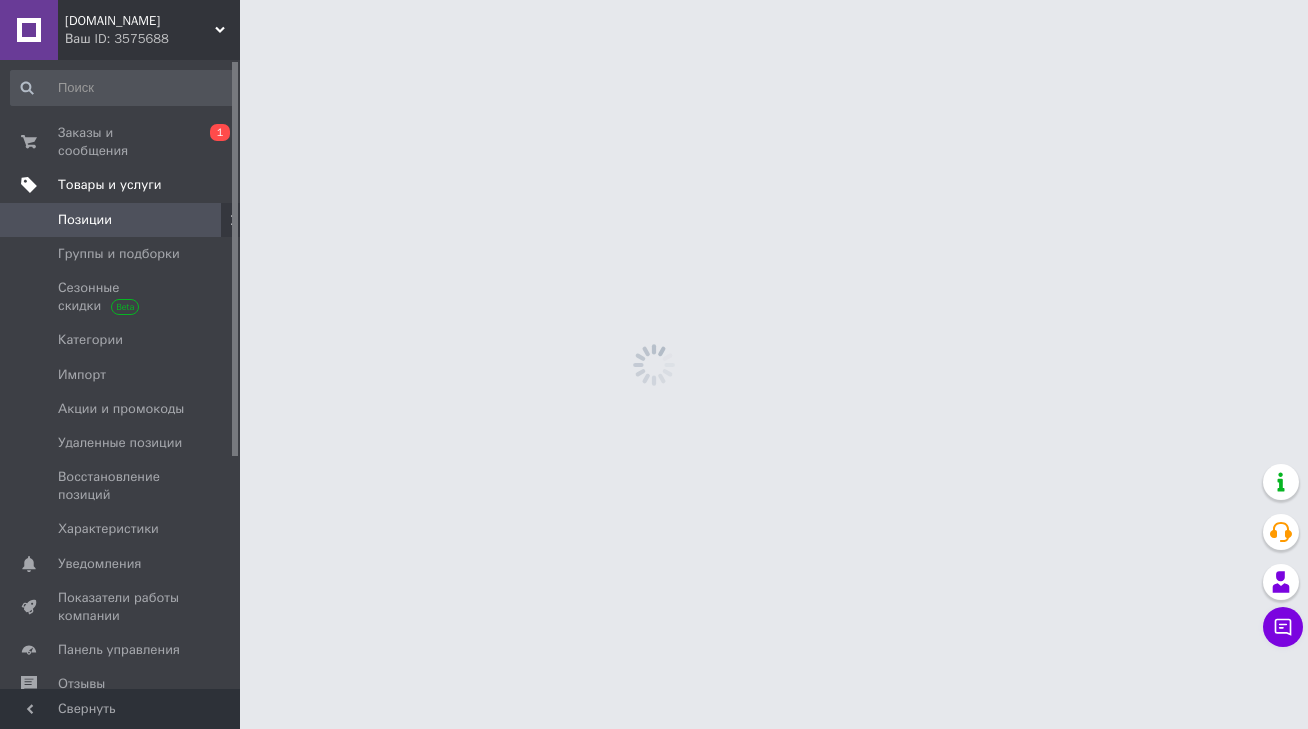 scroll, scrollTop: 0, scrollLeft: 0, axis: both 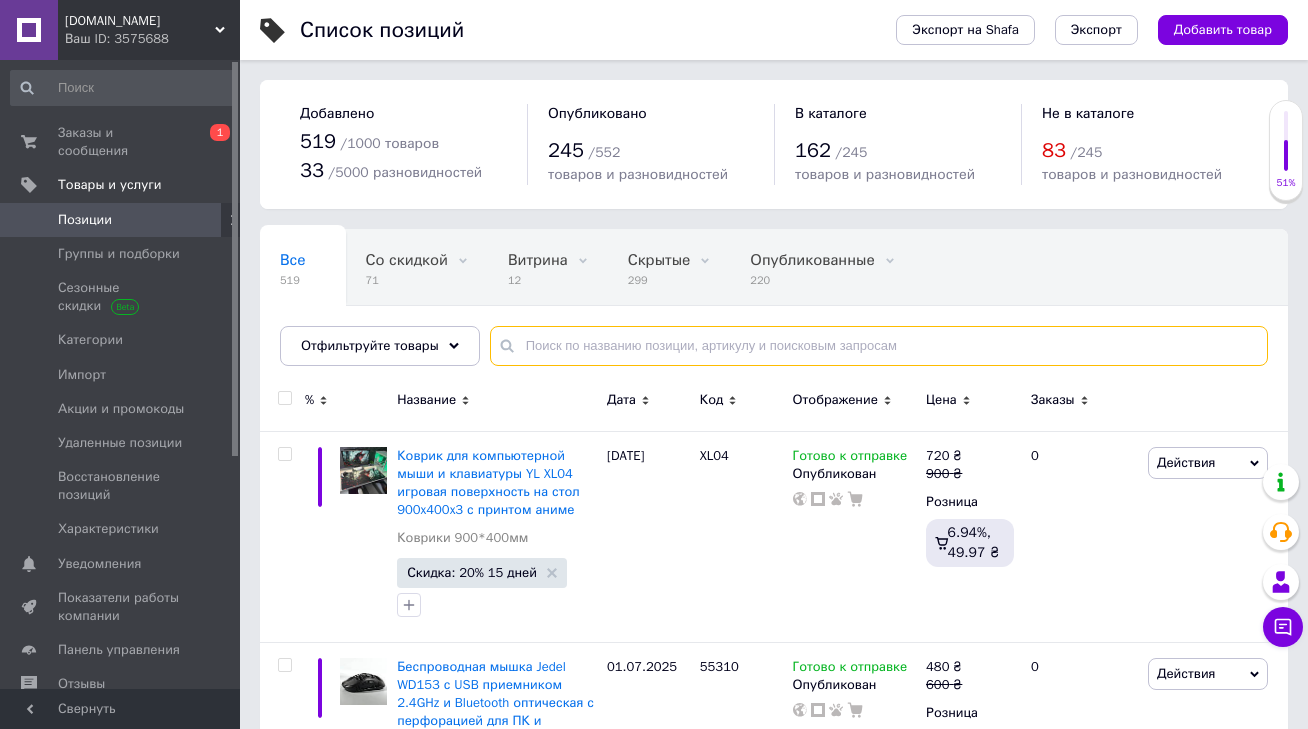 click at bounding box center [879, 346] 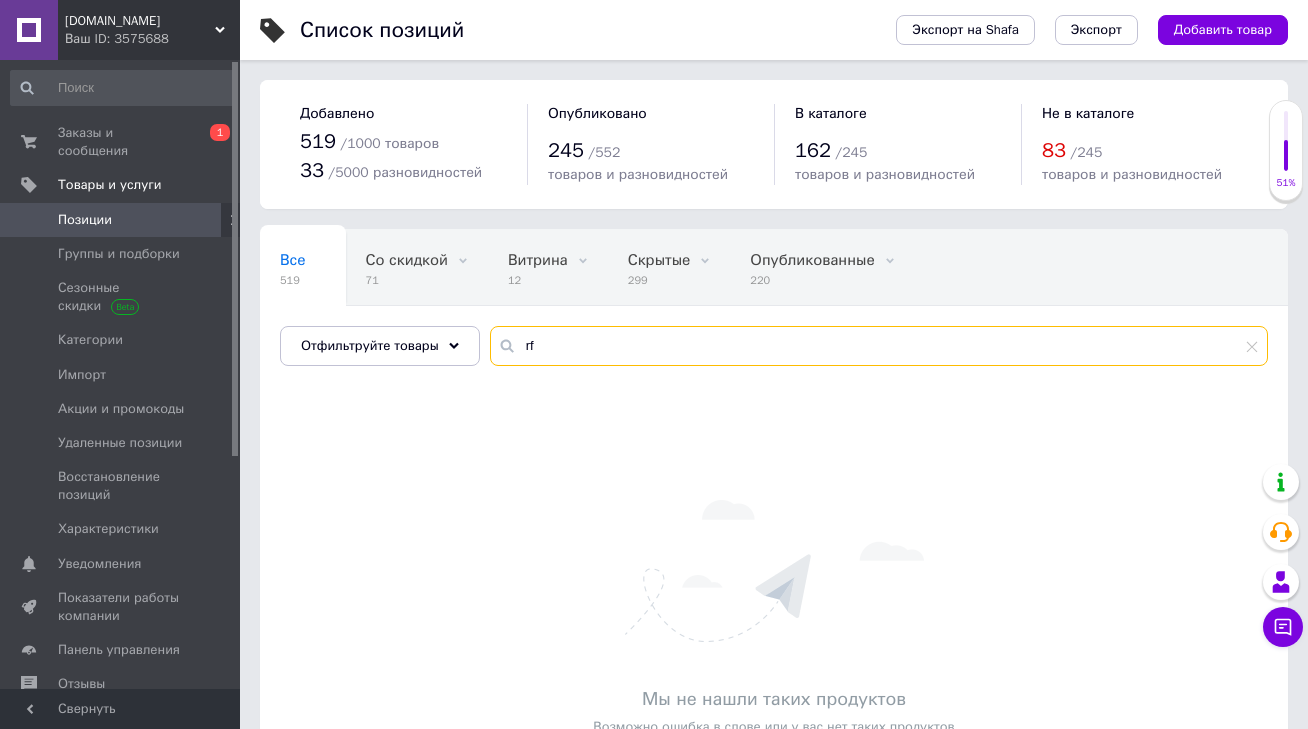 type on "r" 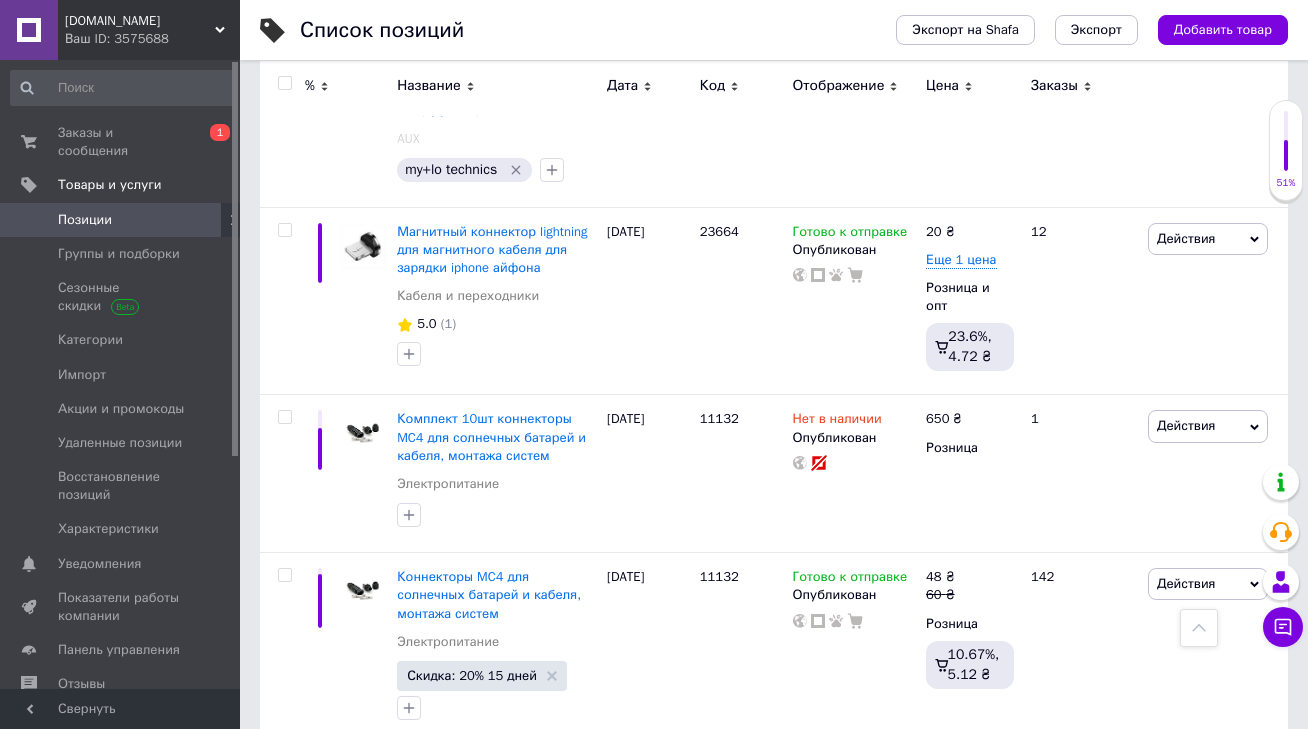 scroll, scrollTop: 3527, scrollLeft: 0, axis: vertical 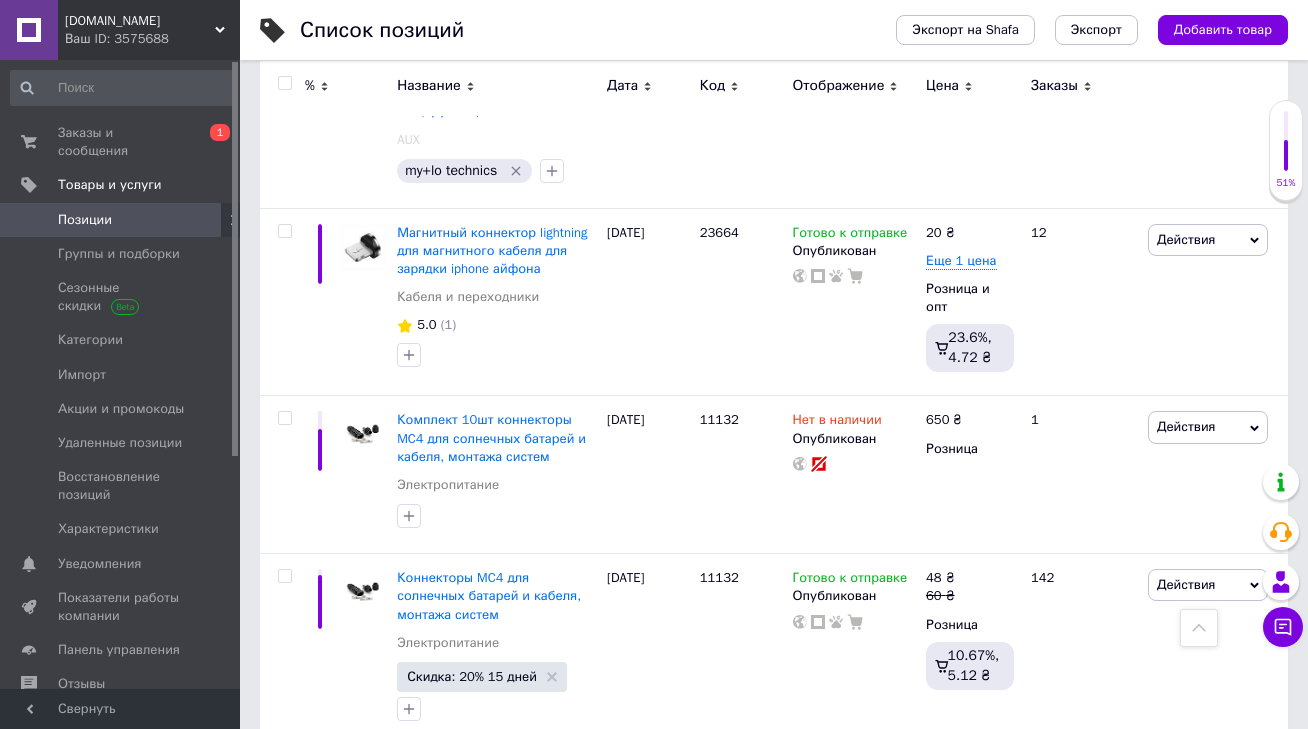 type on "кабель" 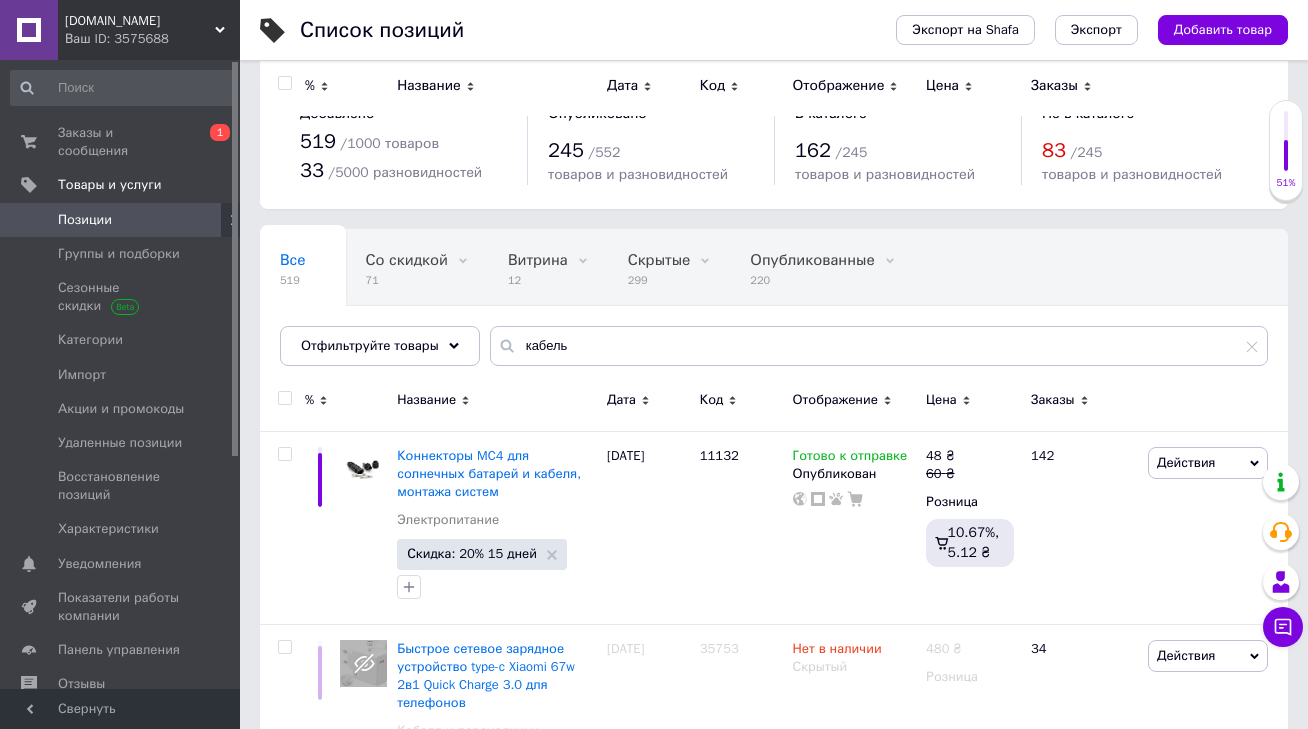 scroll, scrollTop: 0, scrollLeft: 0, axis: both 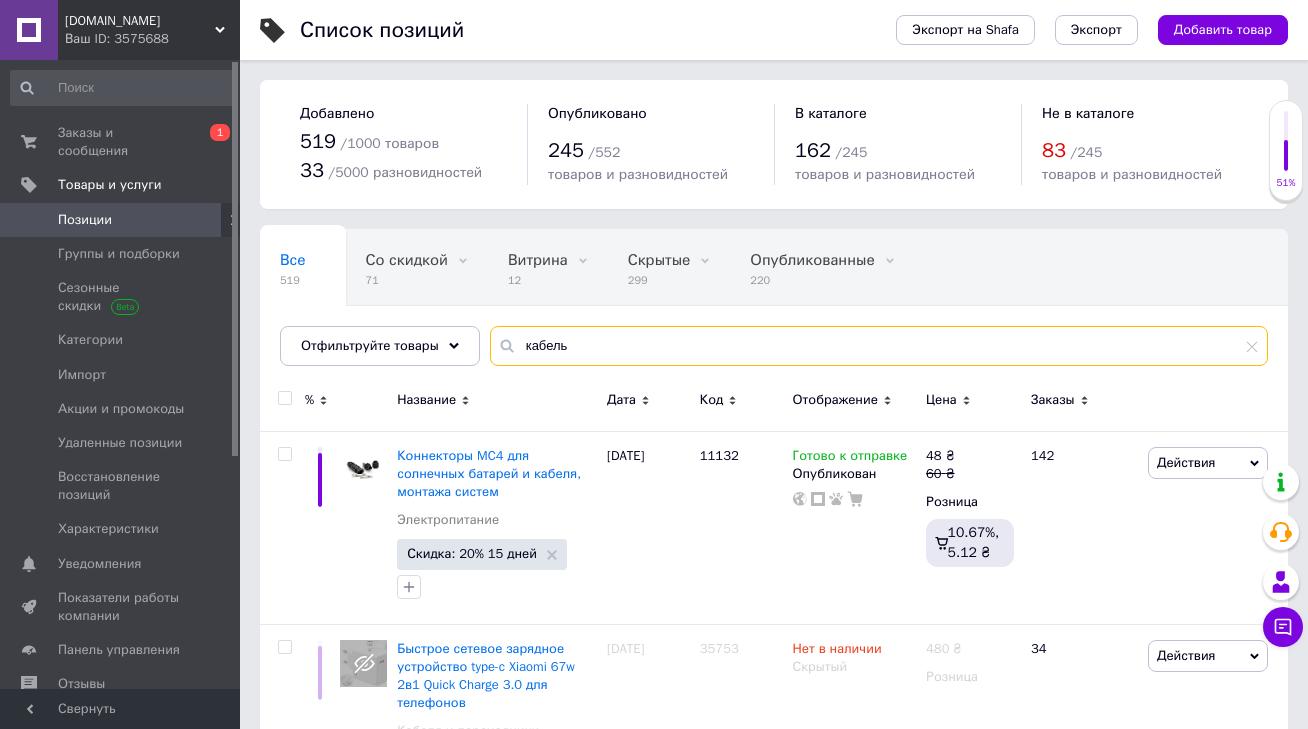 click on "кабель" at bounding box center [879, 346] 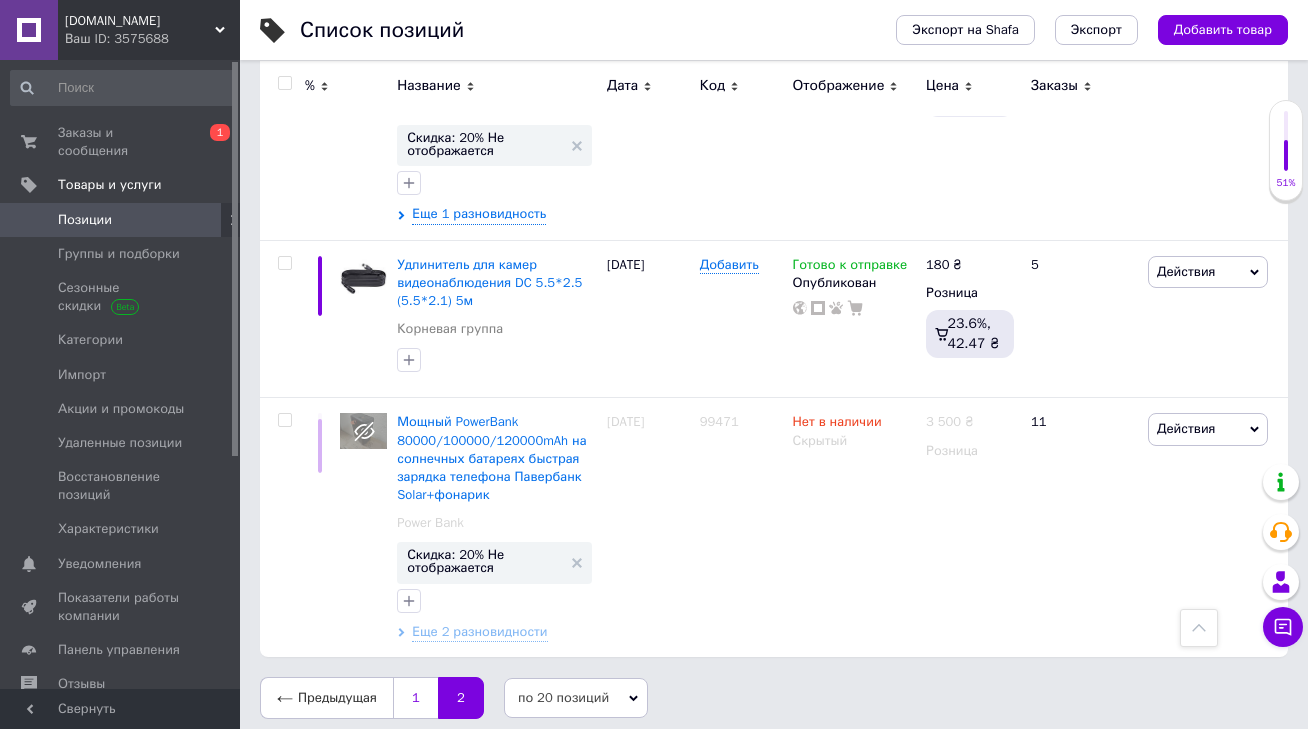 scroll, scrollTop: 873, scrollLeft: 0, axis: vertical 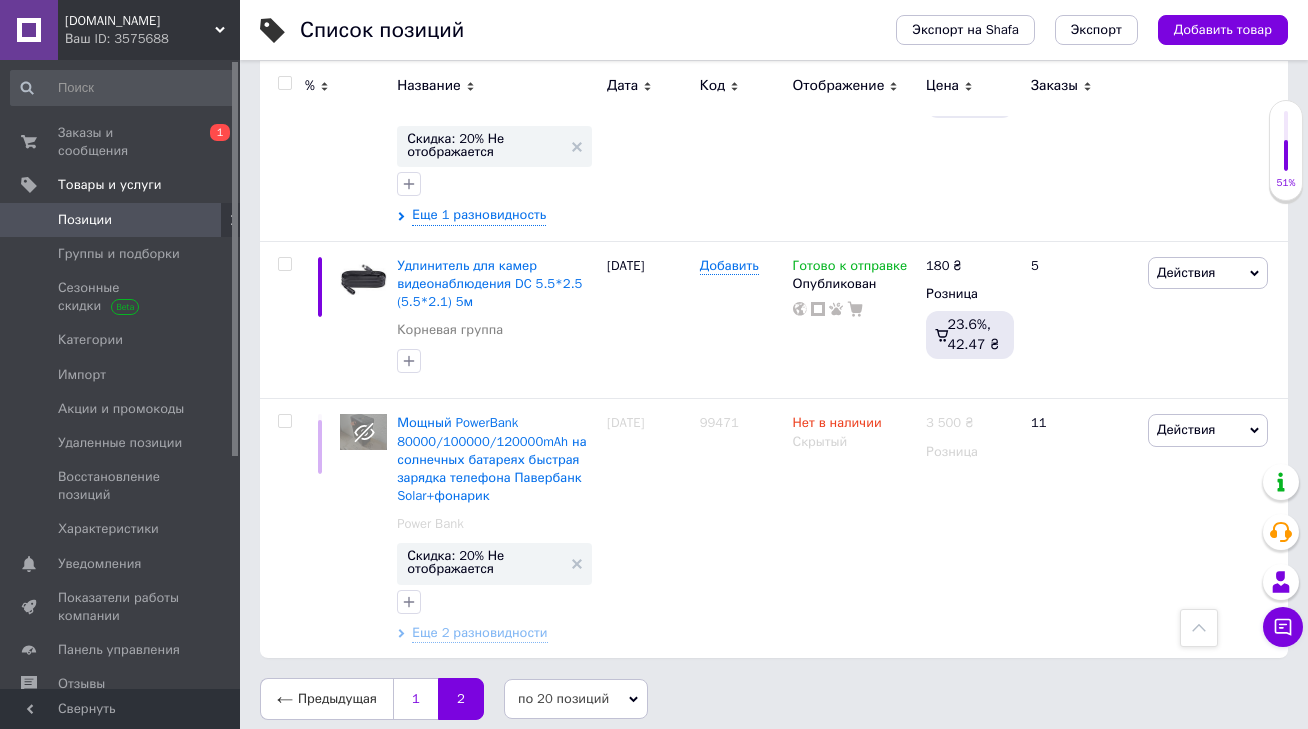 click on "1" at bounding box center (415, 699) 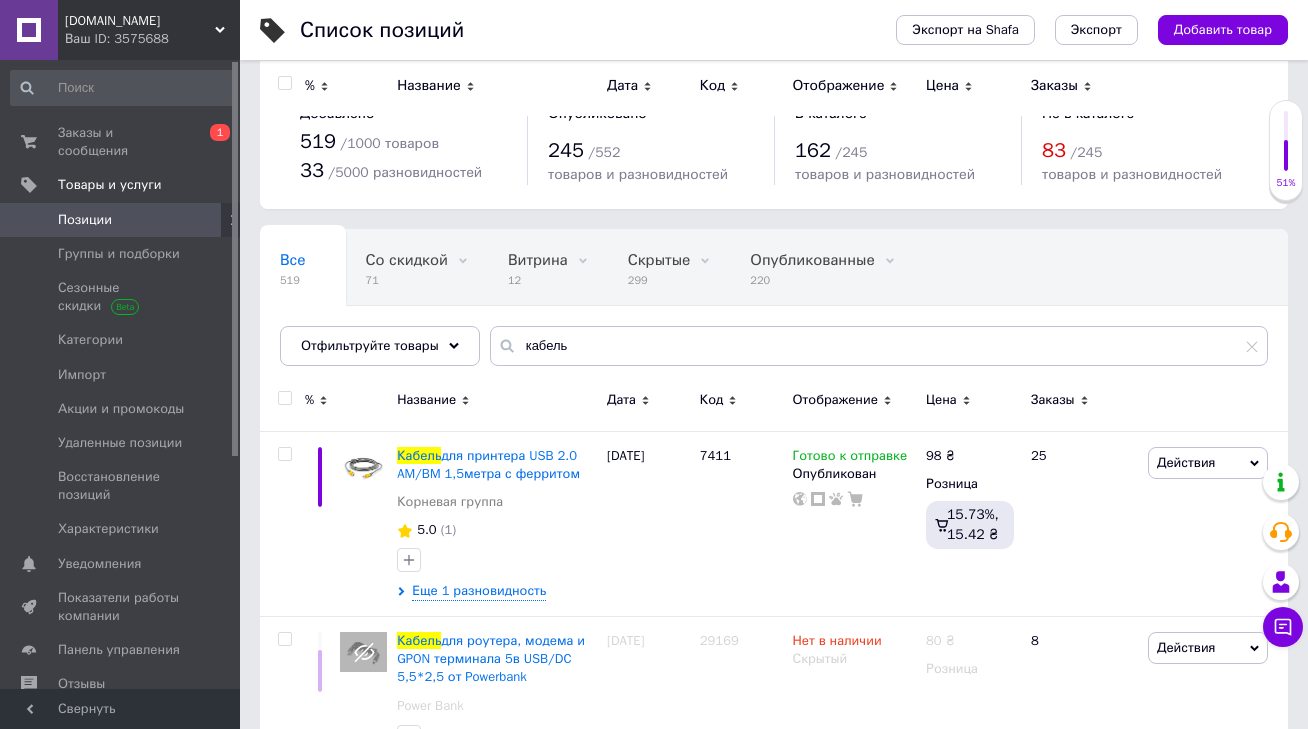 scroll, scrollTop: 0, scrollLeft: 0, axis: both 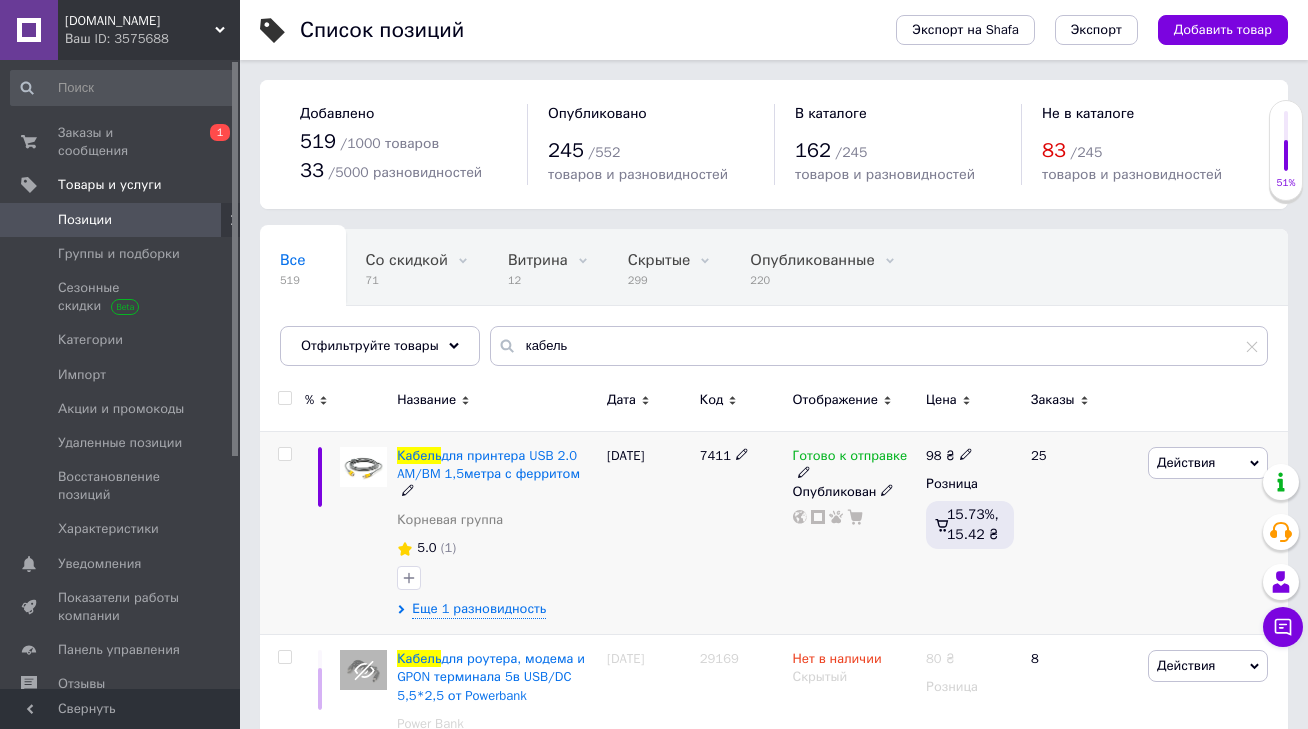 click on "Еще 1 разновидность" at bounding box center [497, 609] 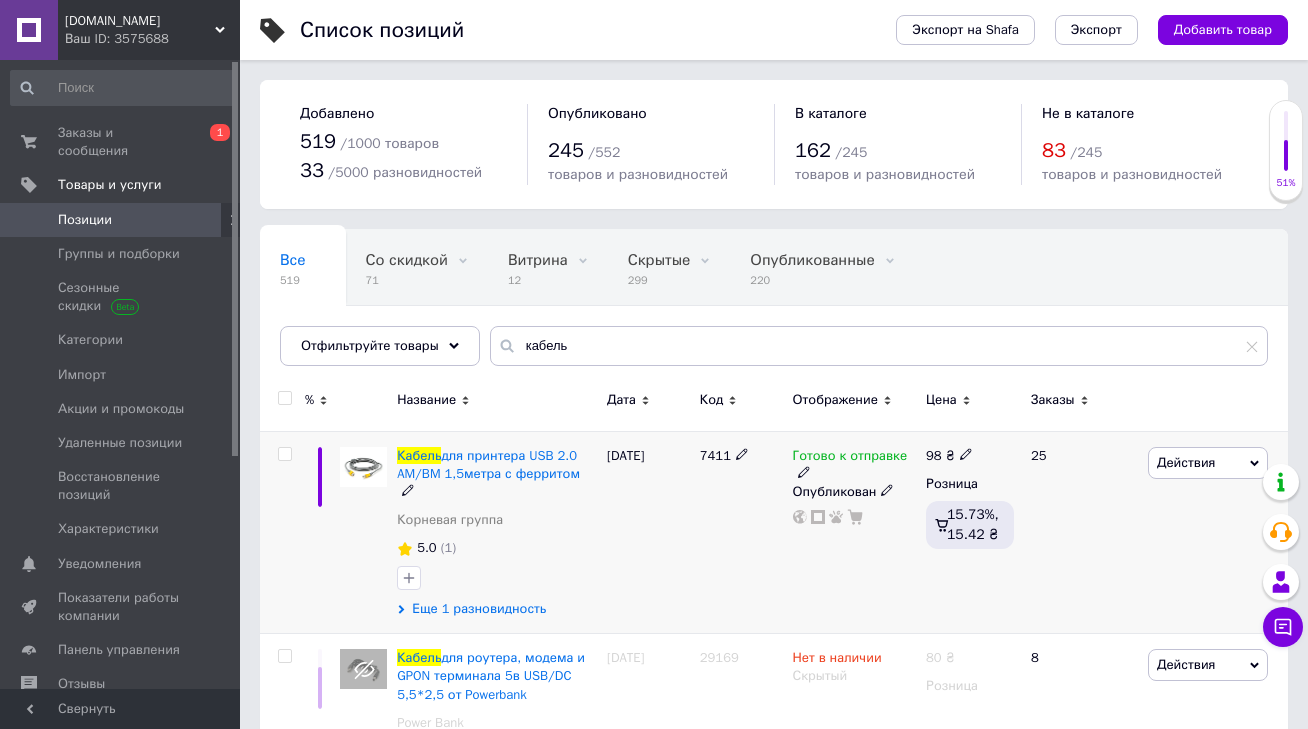 click on "Еще 1 разновидность" at bounding box center (479, 609) 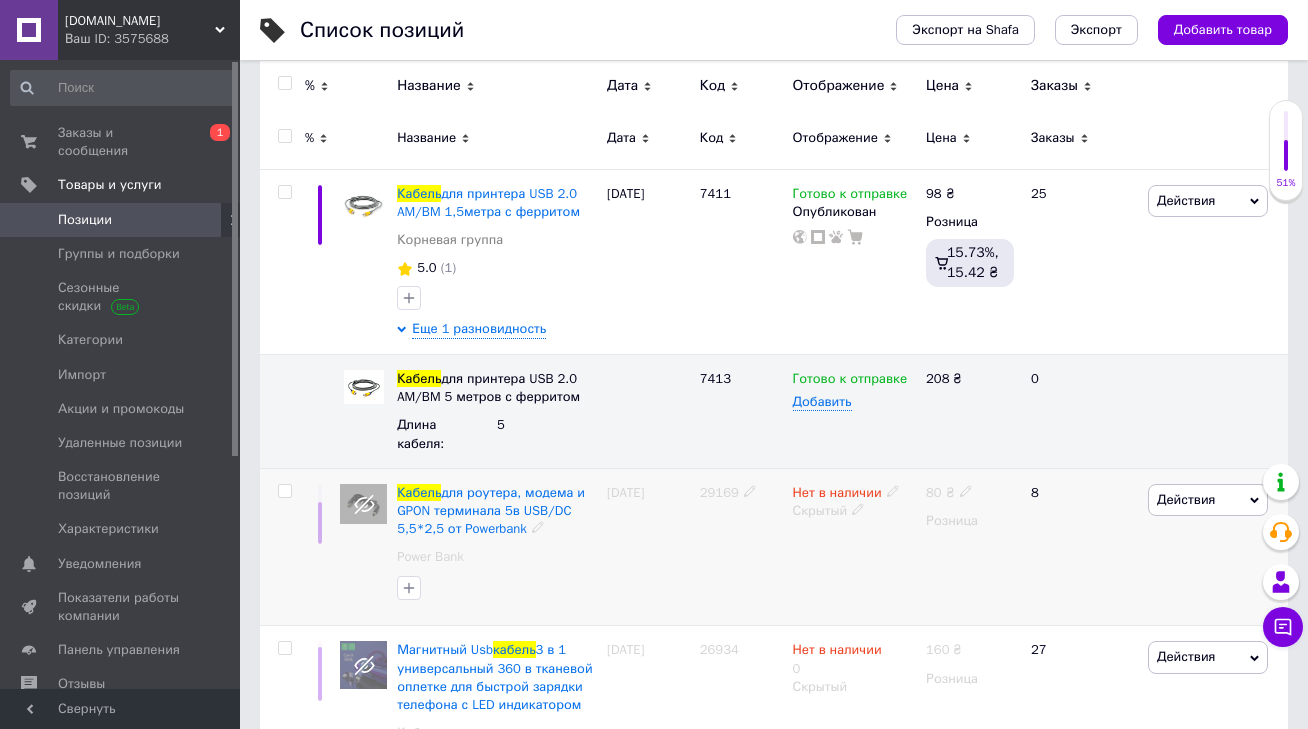 scroll, scrollTop: 262, scrollLeft: 0, axis: vertical 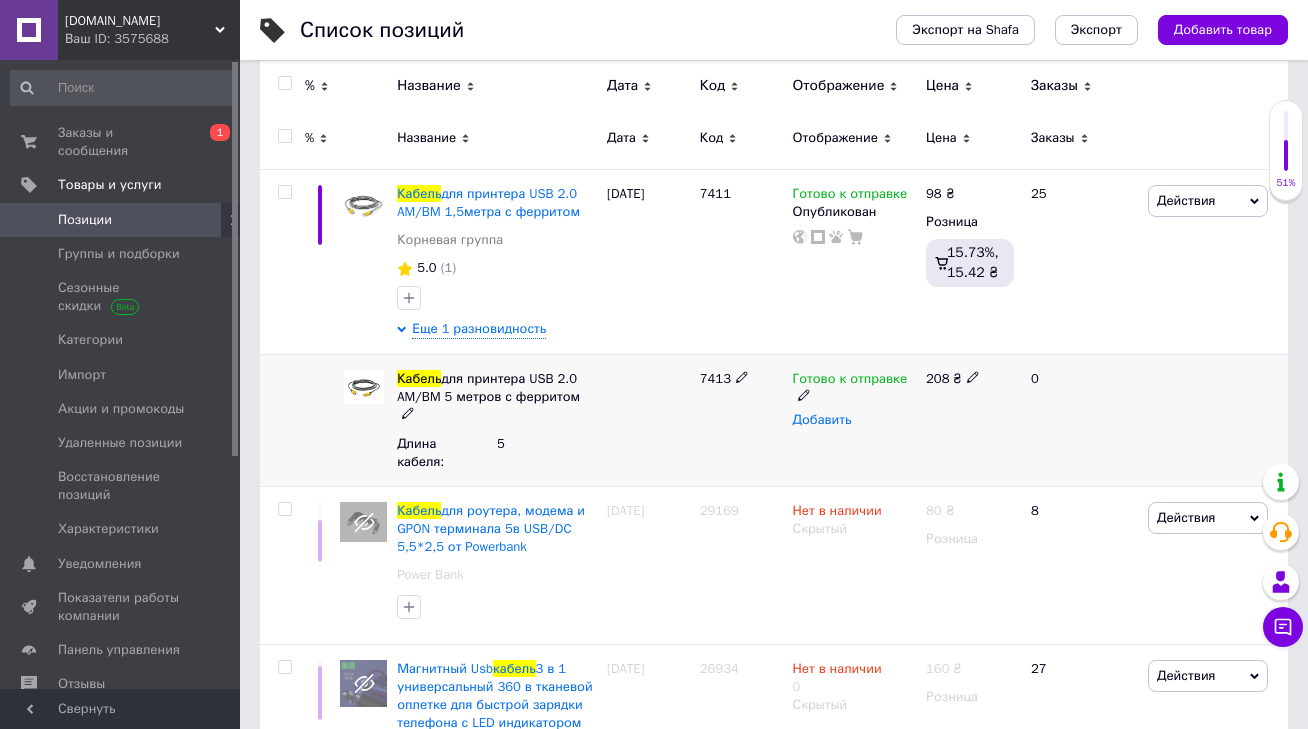 click on "Добавить" at bounding box center [822, 420] 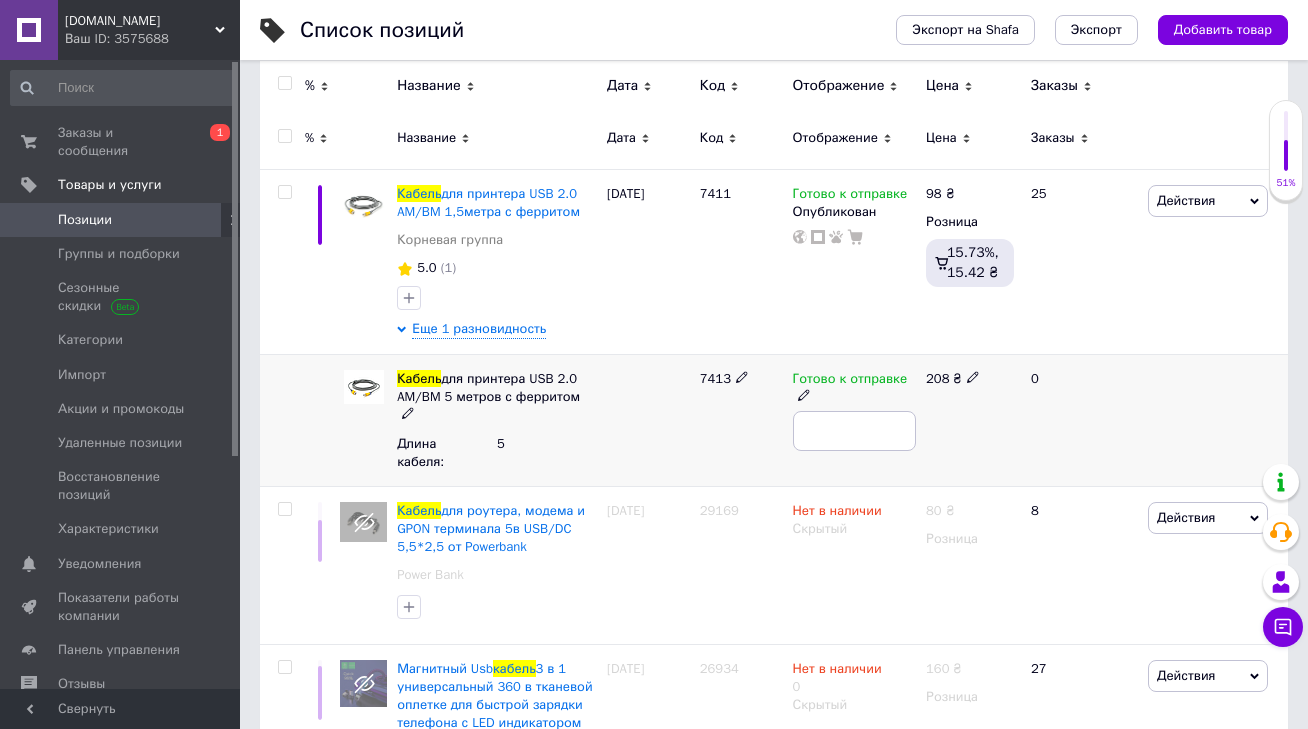 click at bounding box center (855, 431) 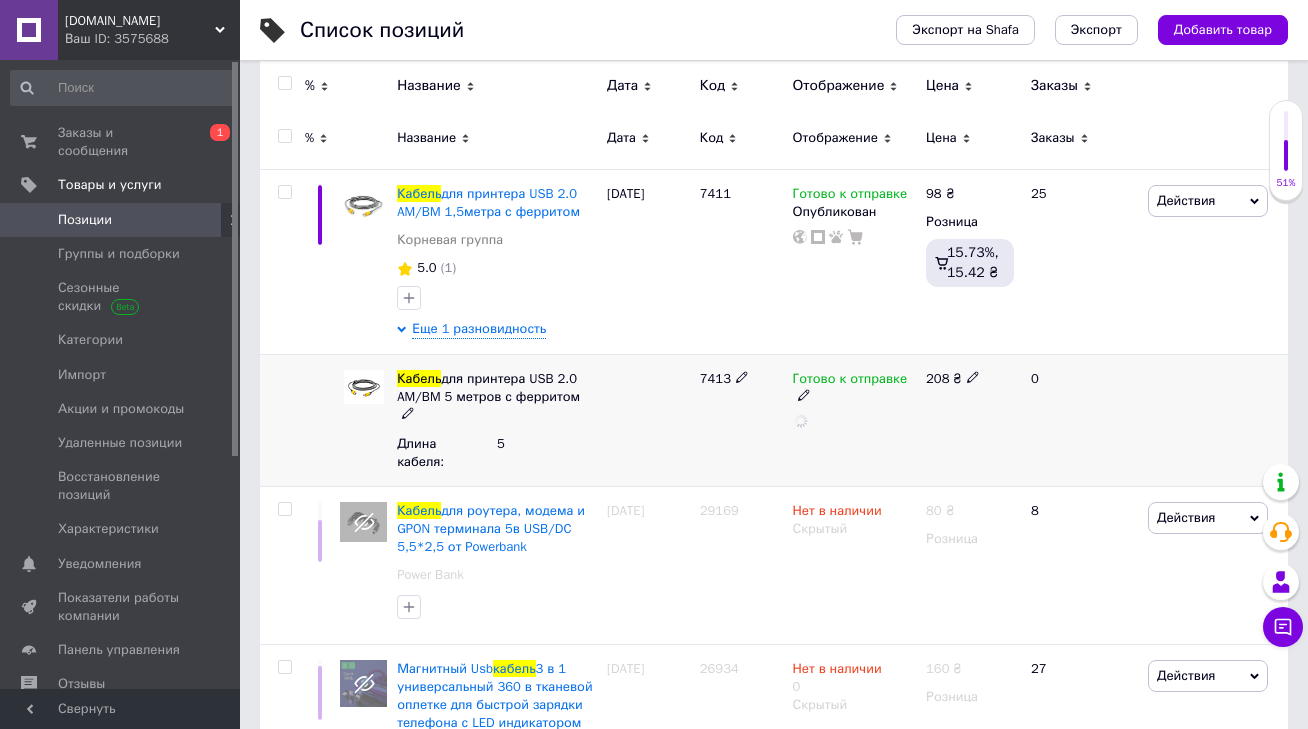 click on "208   ₴" at bounding box center (970, 420) 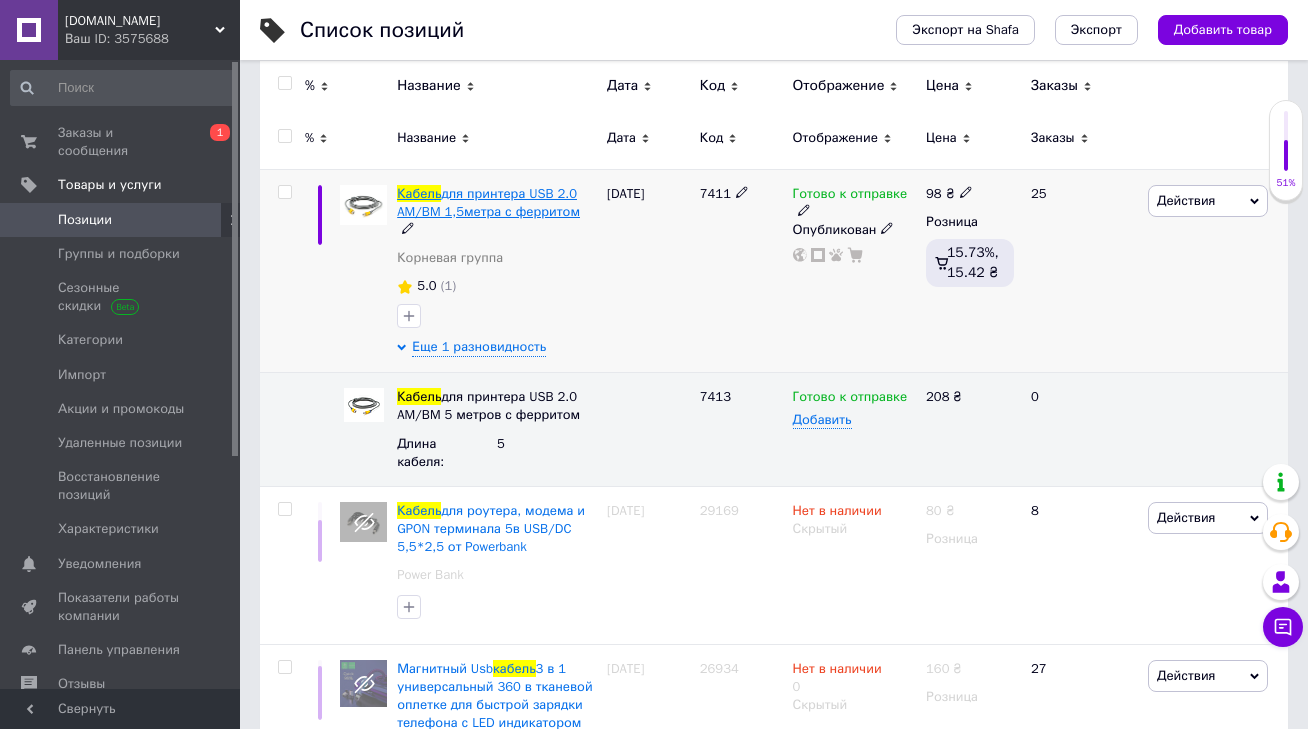 click on "для принтера USB 2.0 AM/BM 1,5метра с ферритом" at bounding box center [488, 202] 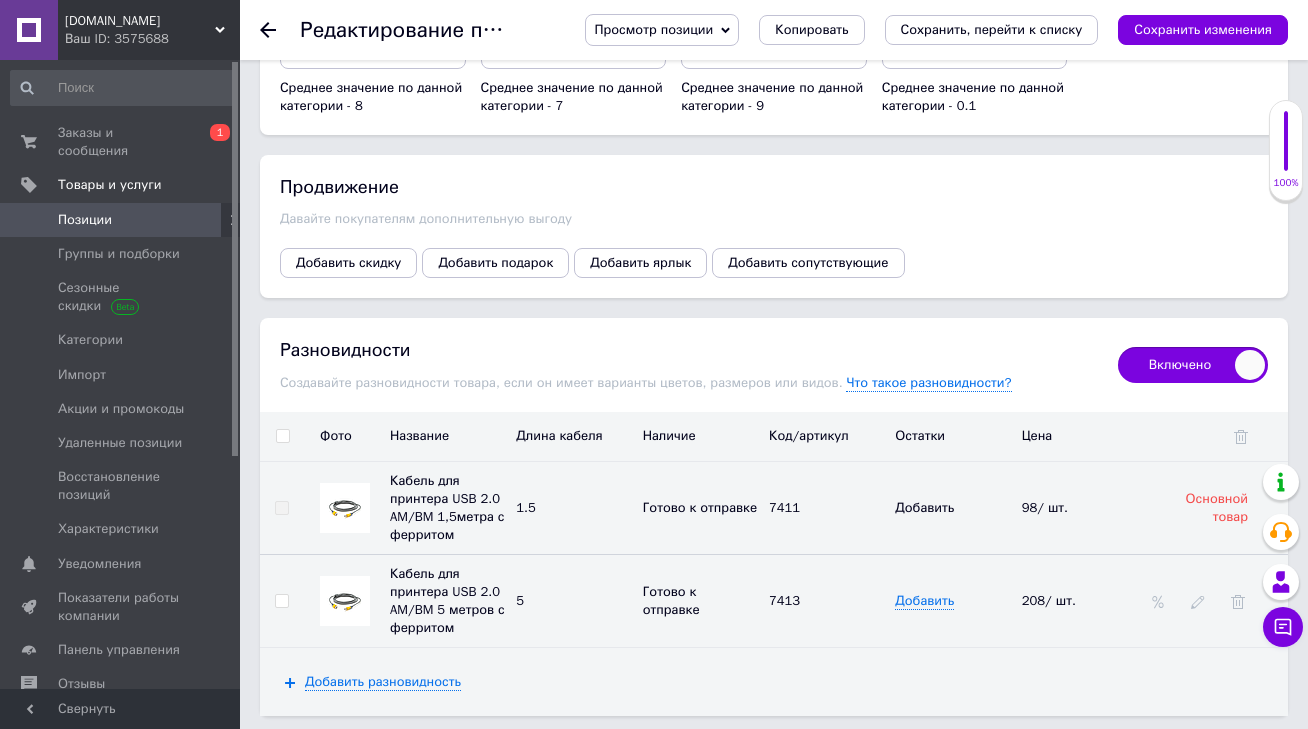 scroll, scrollTop: 2576, scrollLeft: 0, axis: vertical 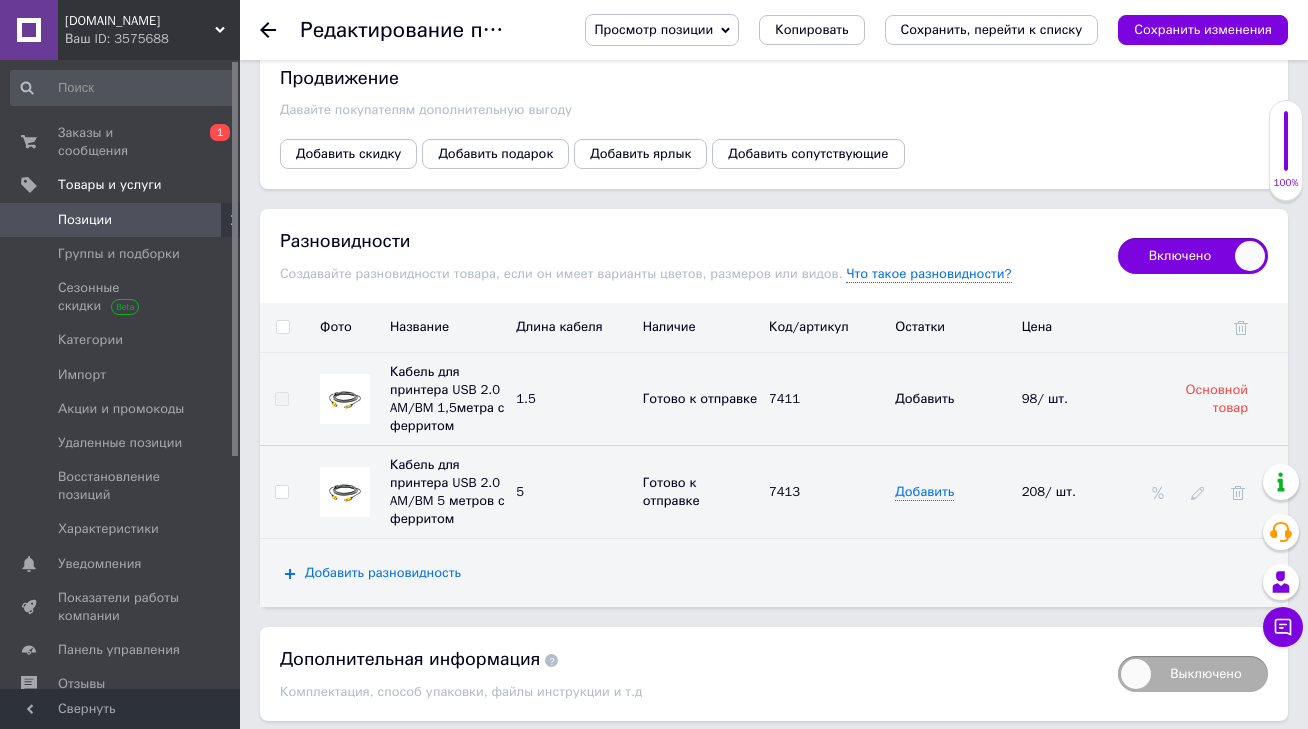 click on "Добавить разновидность" at bounding box center (383, 573) 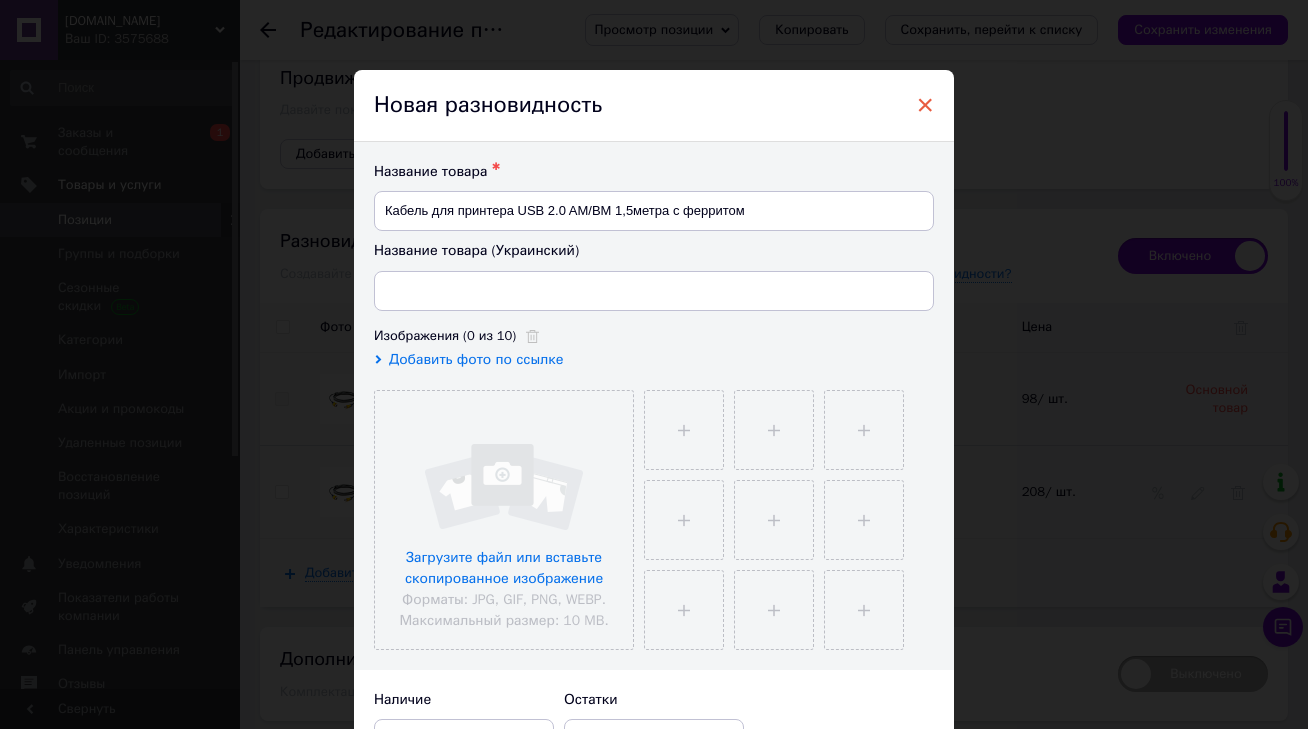 click on "×" at bounding box center [925, 105] 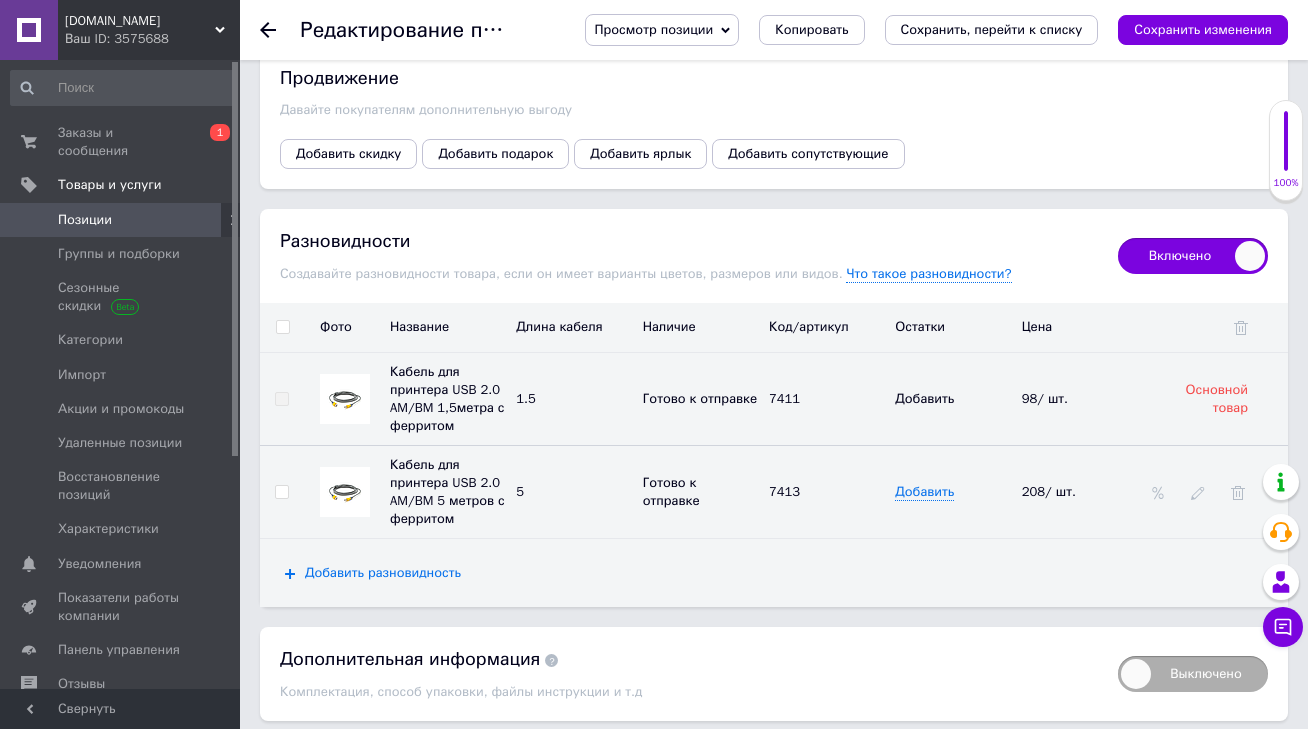 click on "Добавить разновидность" at bounding box center (383, 573) 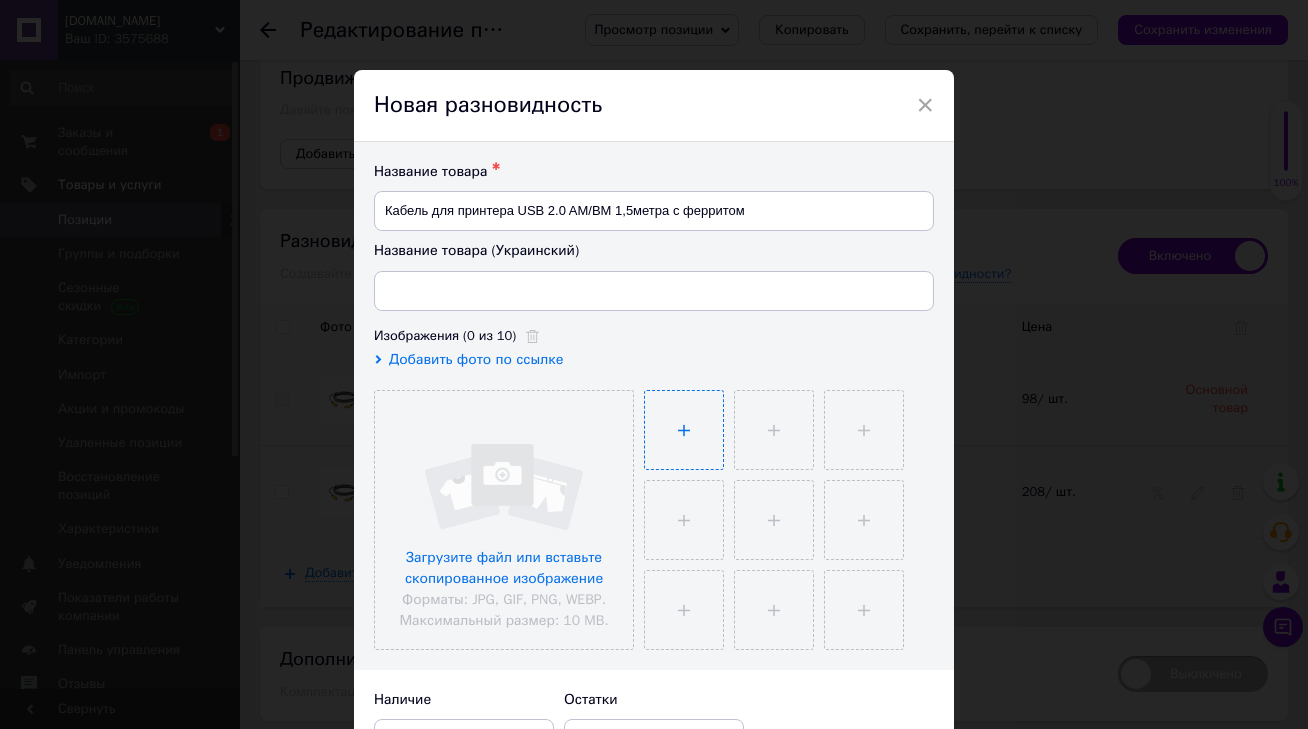 click at bounding box center (684, 430) 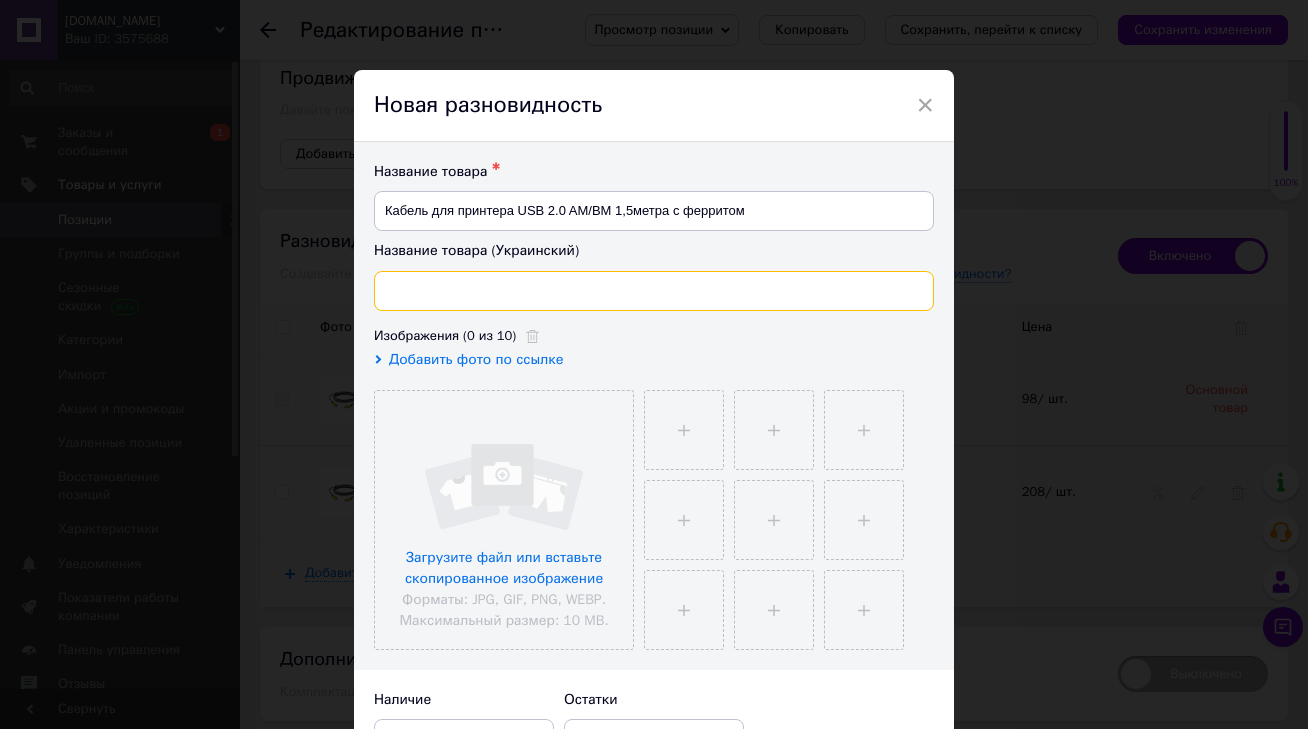 click at bounding box center [654, 291] 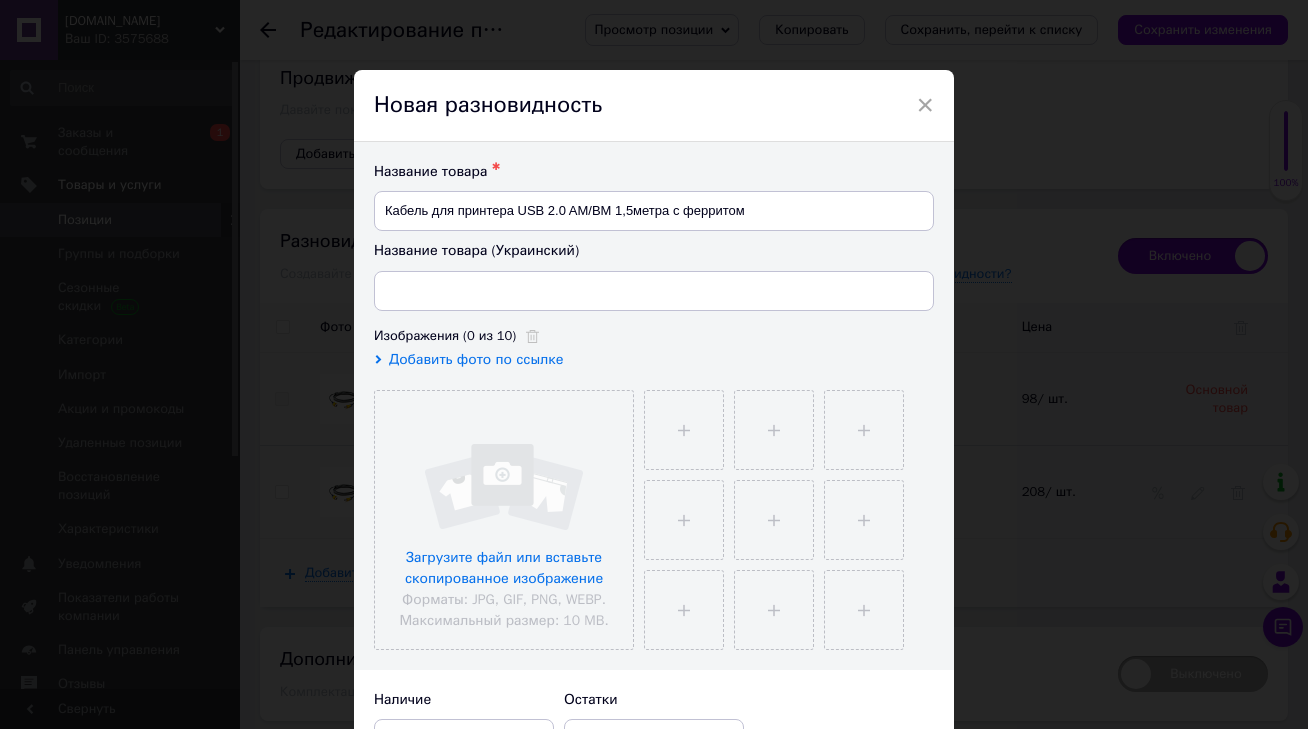 click on "Добавить фото по ссылке" at bounding box center (476, 359) 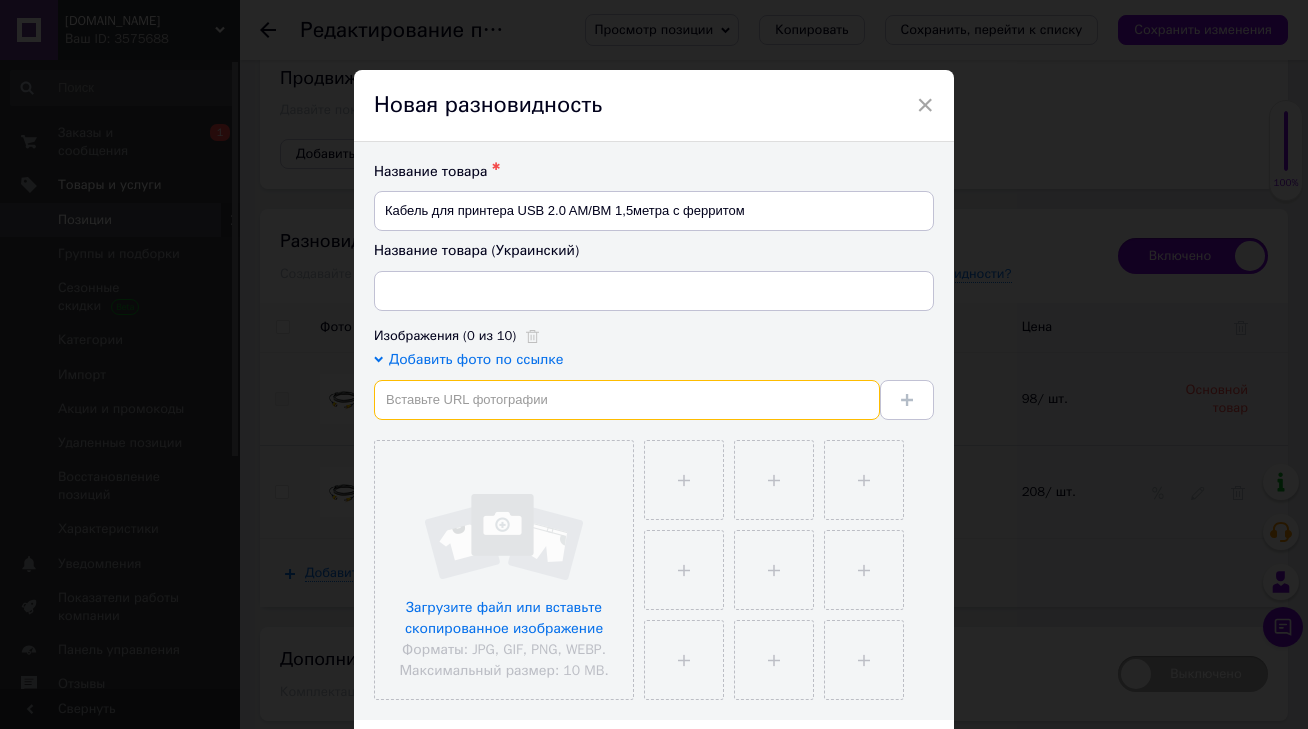 click at bounding box center [627, 400] 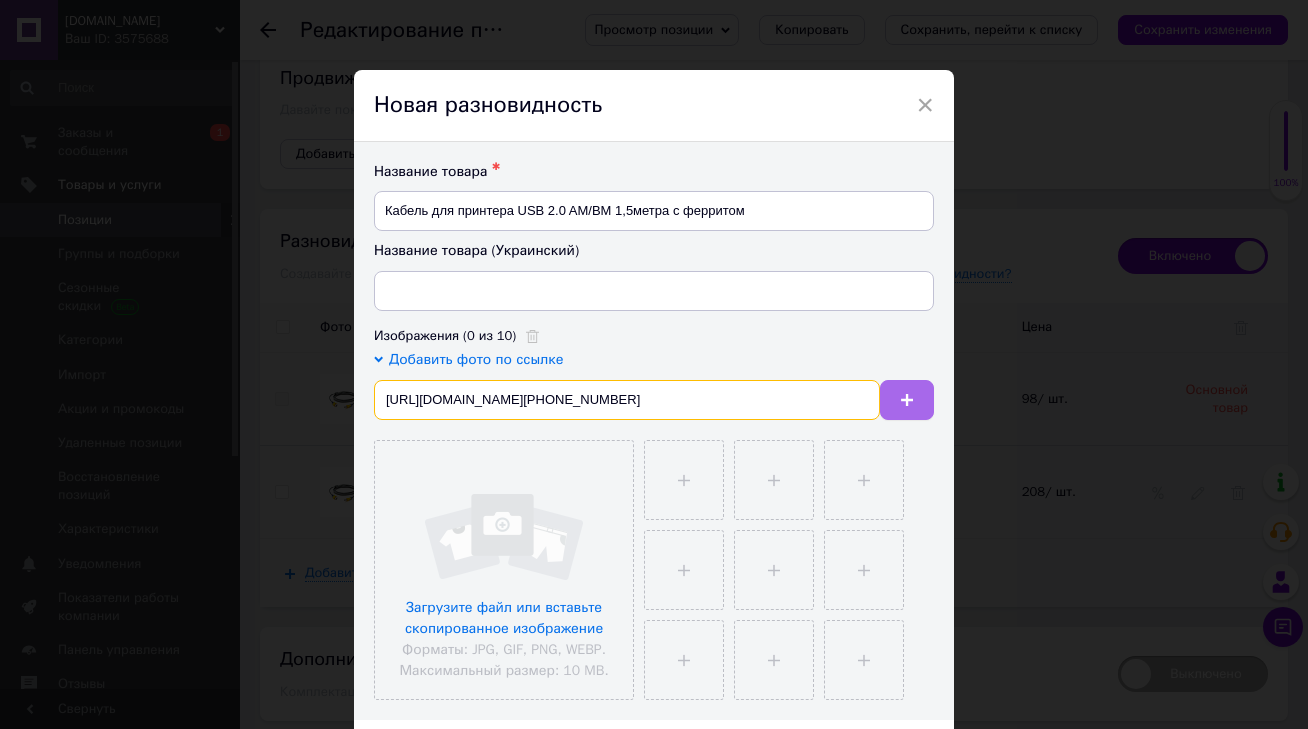 type on "https://b2b.yugtorg.com/image/cache/data/07412-583x500.png" 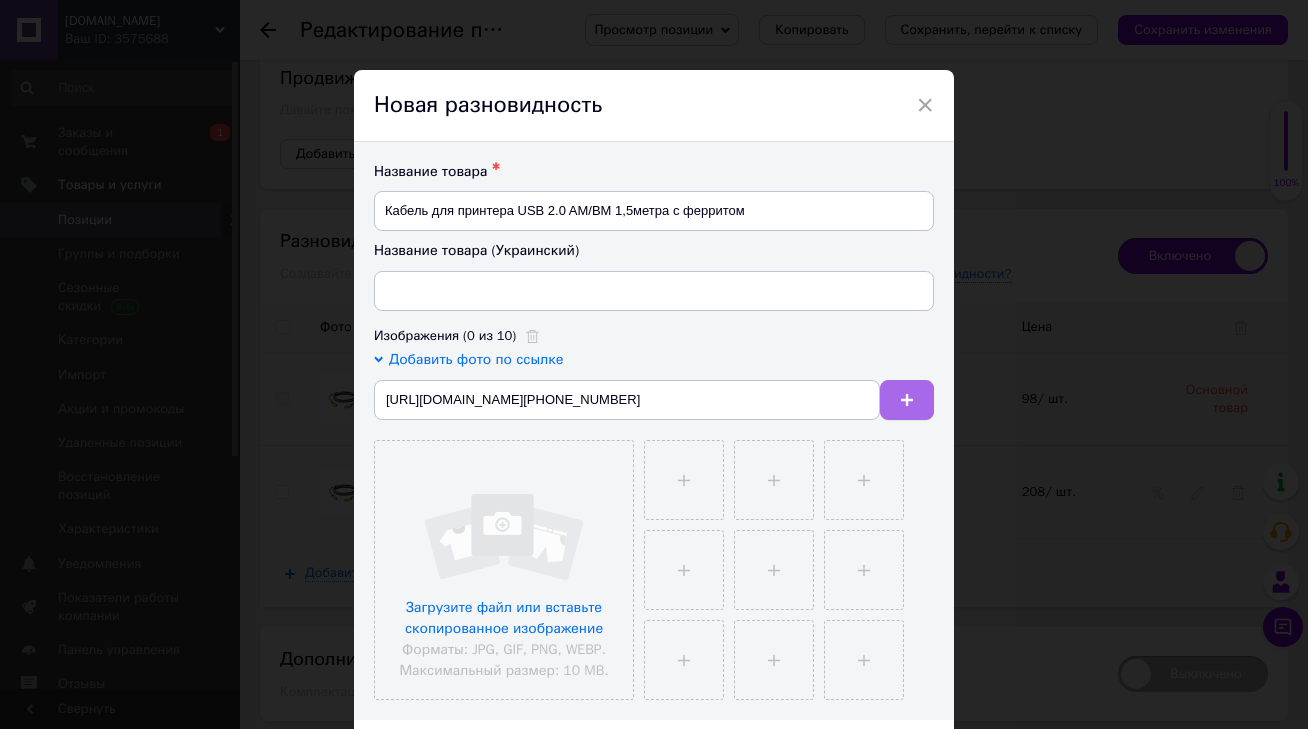 click at bounding box center (907, 400) 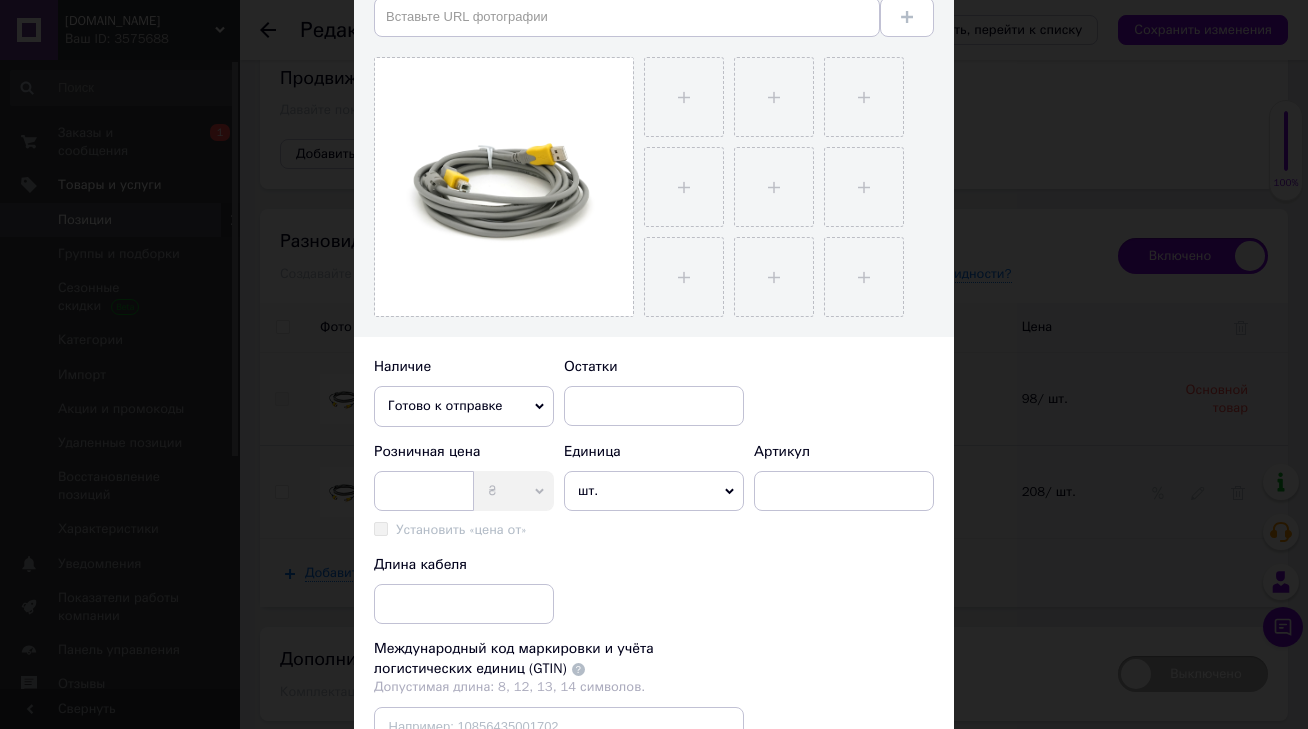 scroll, scrollTop: 384, scrollLeft: 0, axis: vertical 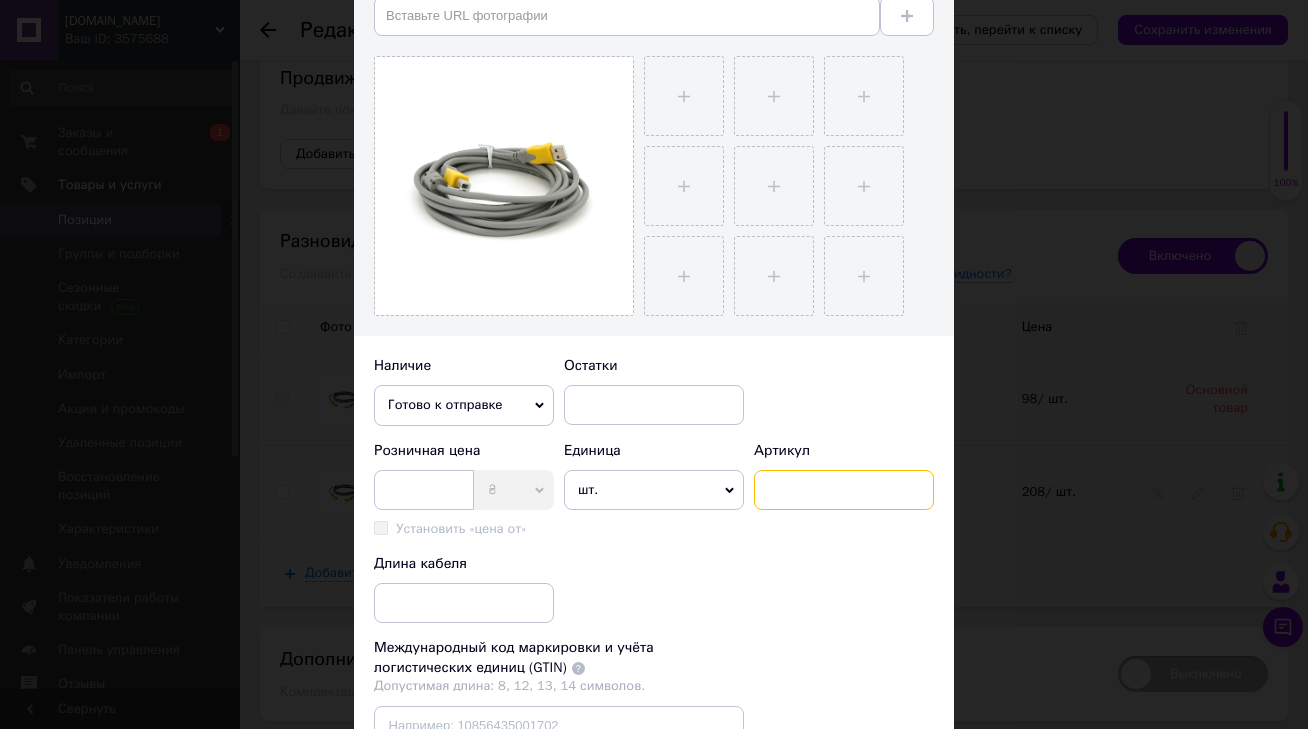 click at bounding box center (844, 490) 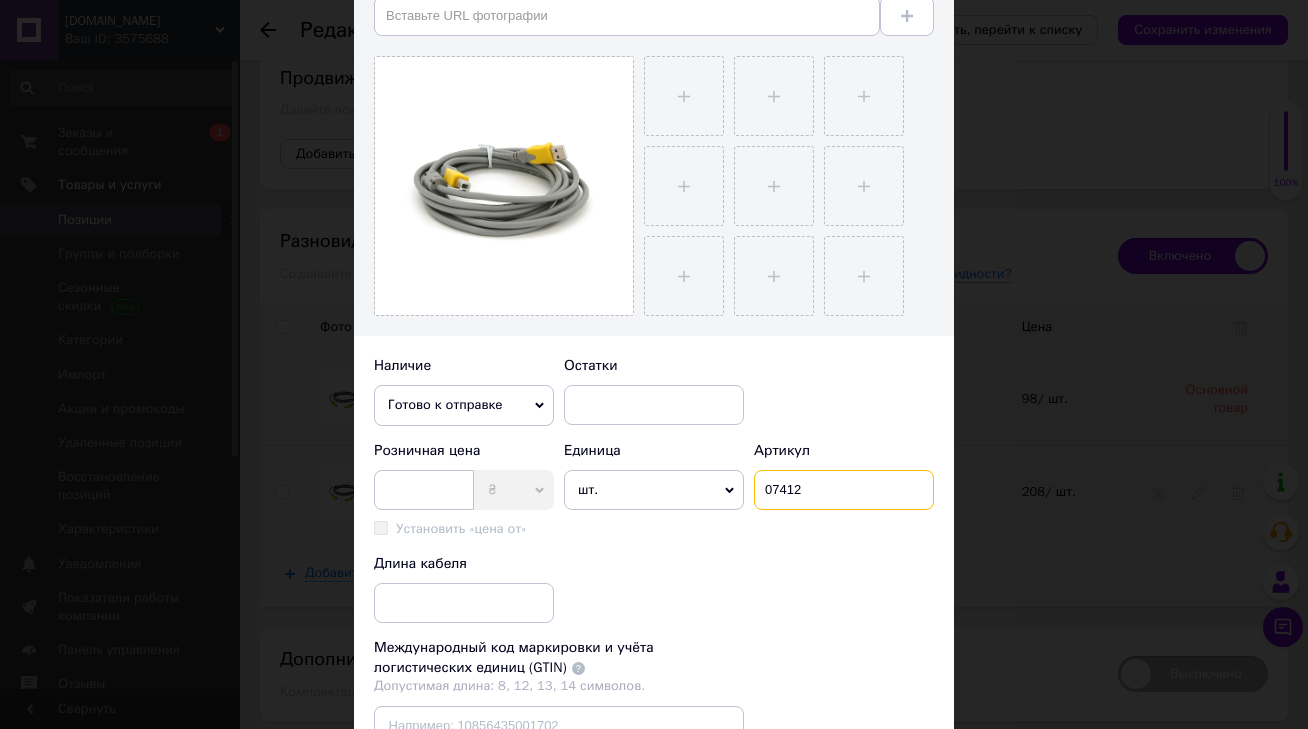 type on "07412" 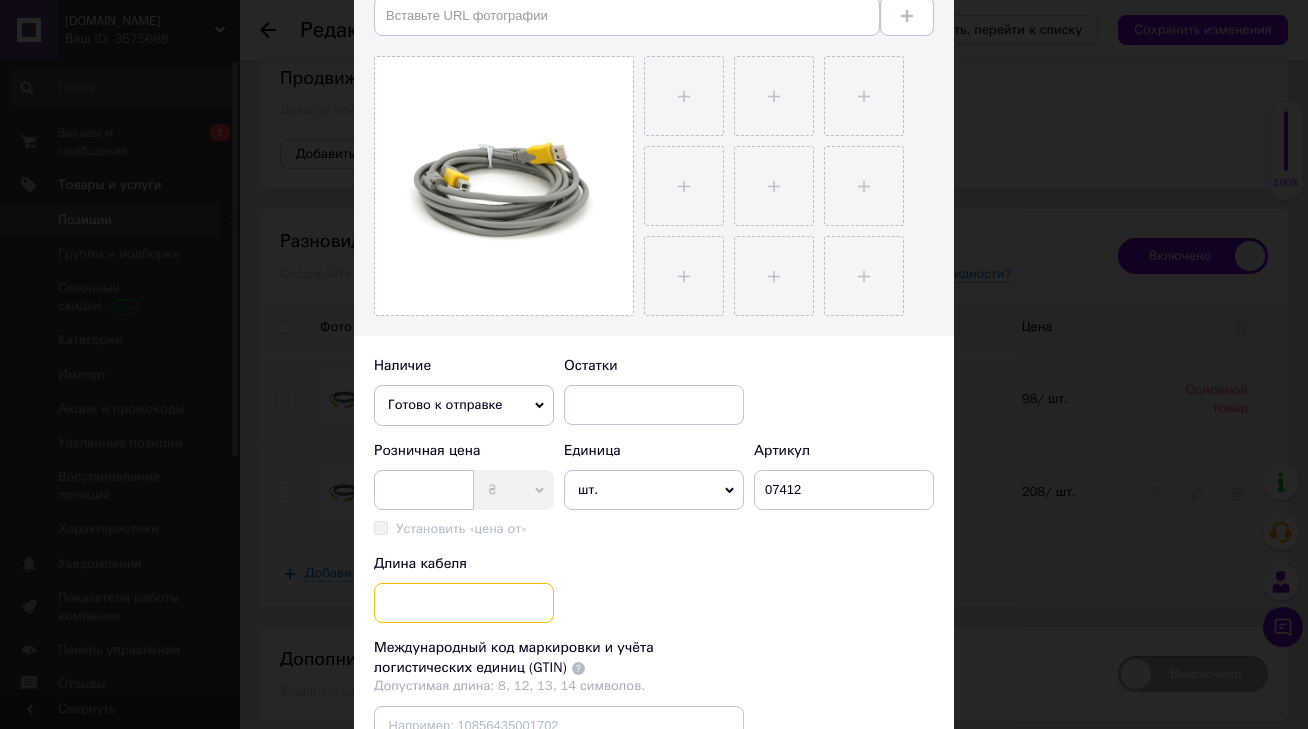 click at bounding box center (464, 603) 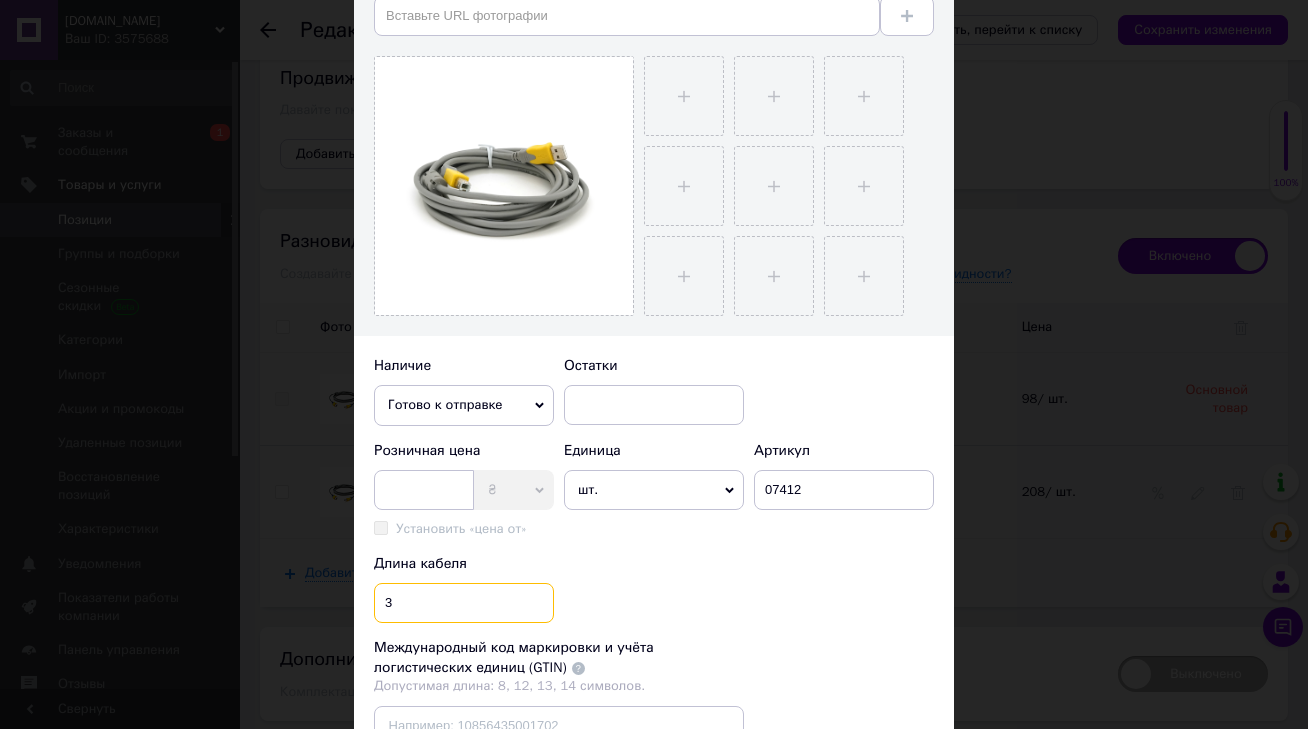 type on "3" 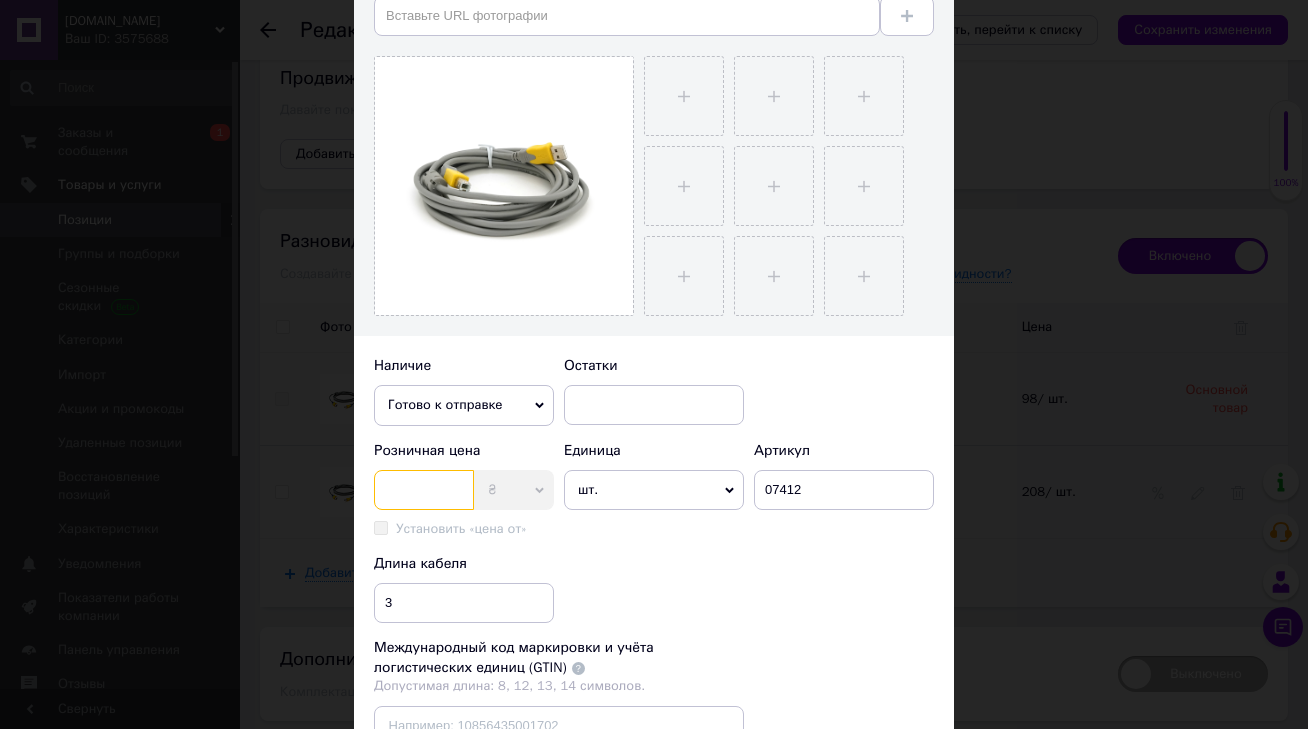 click at bounding box center [424, 490] 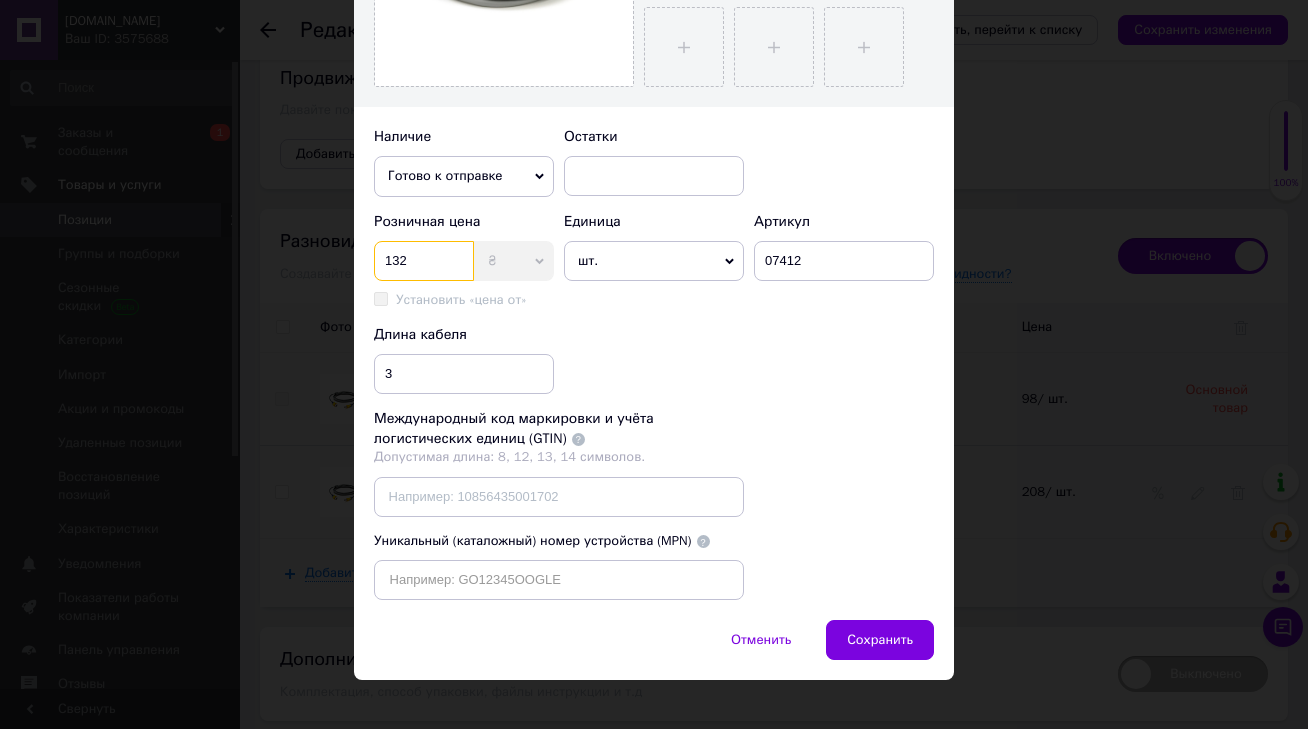 scroll, scrollTop: 627, scrollLeft: 0, axis: vertical 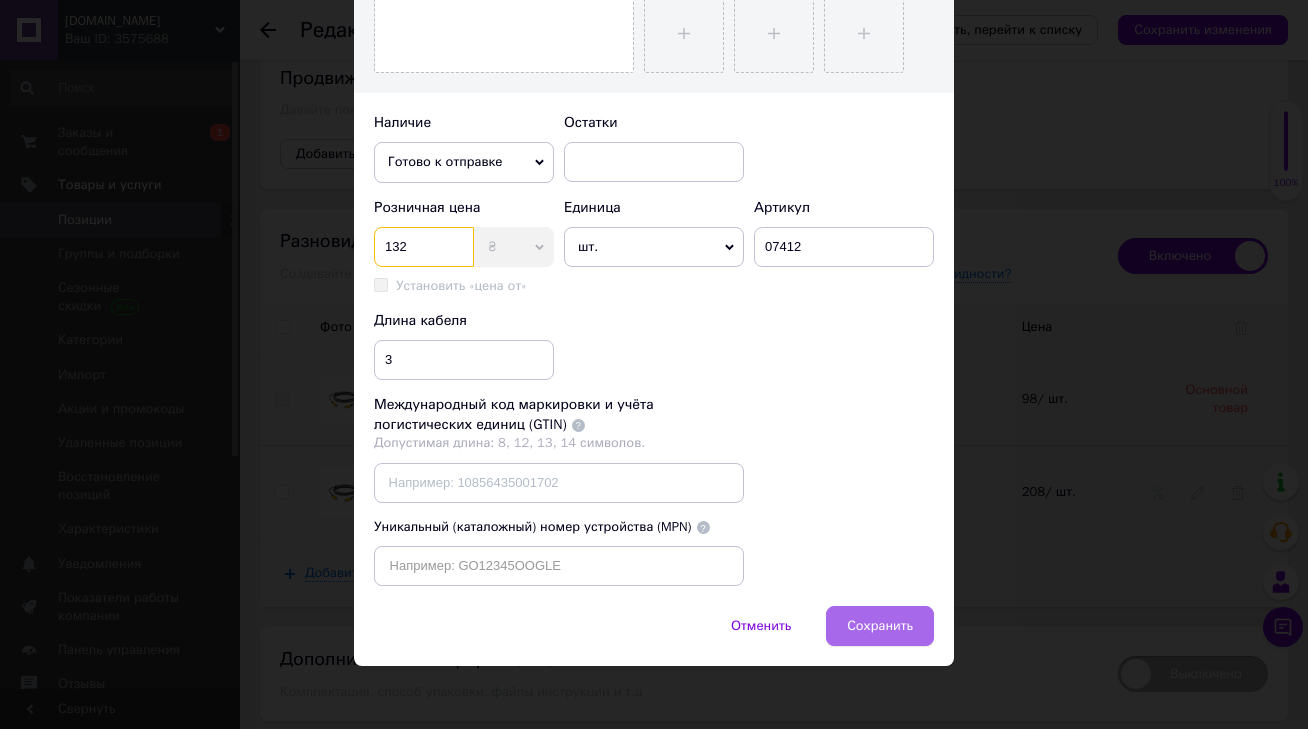 type on "132" 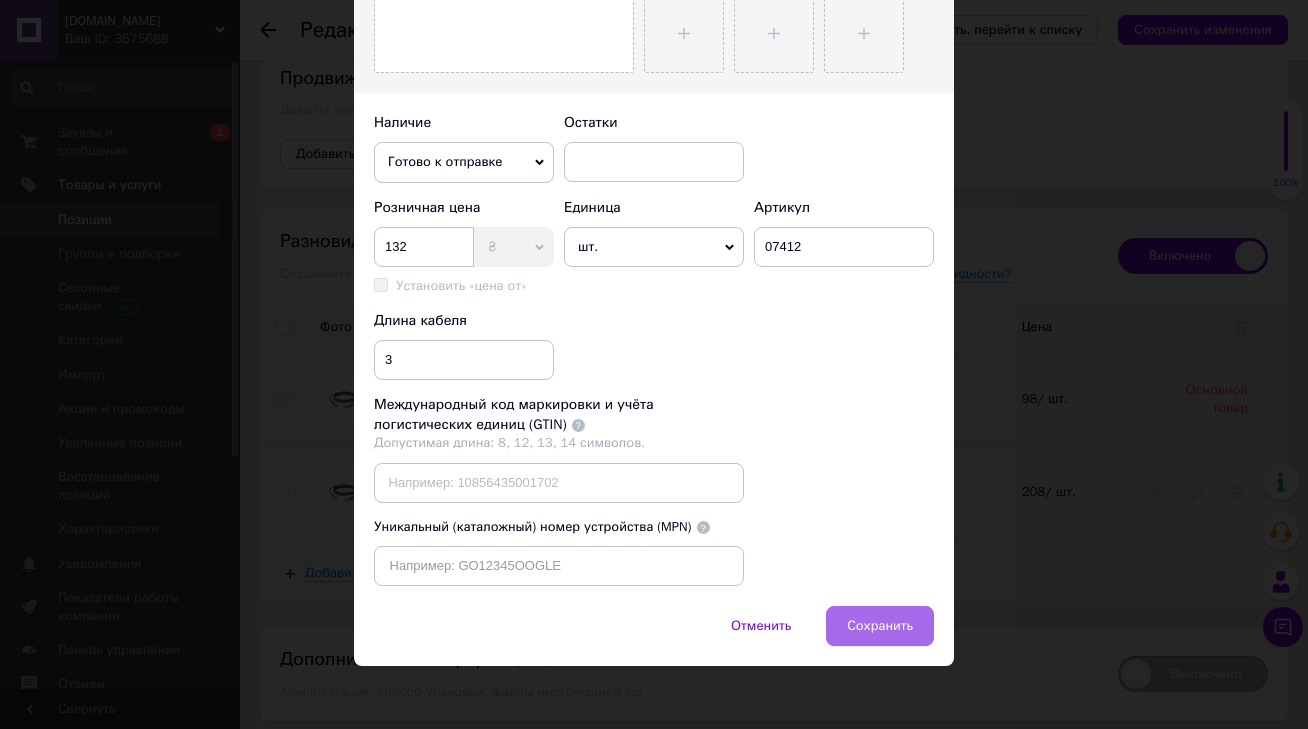 click on "Сохранить" at bounding box center (880, 626) 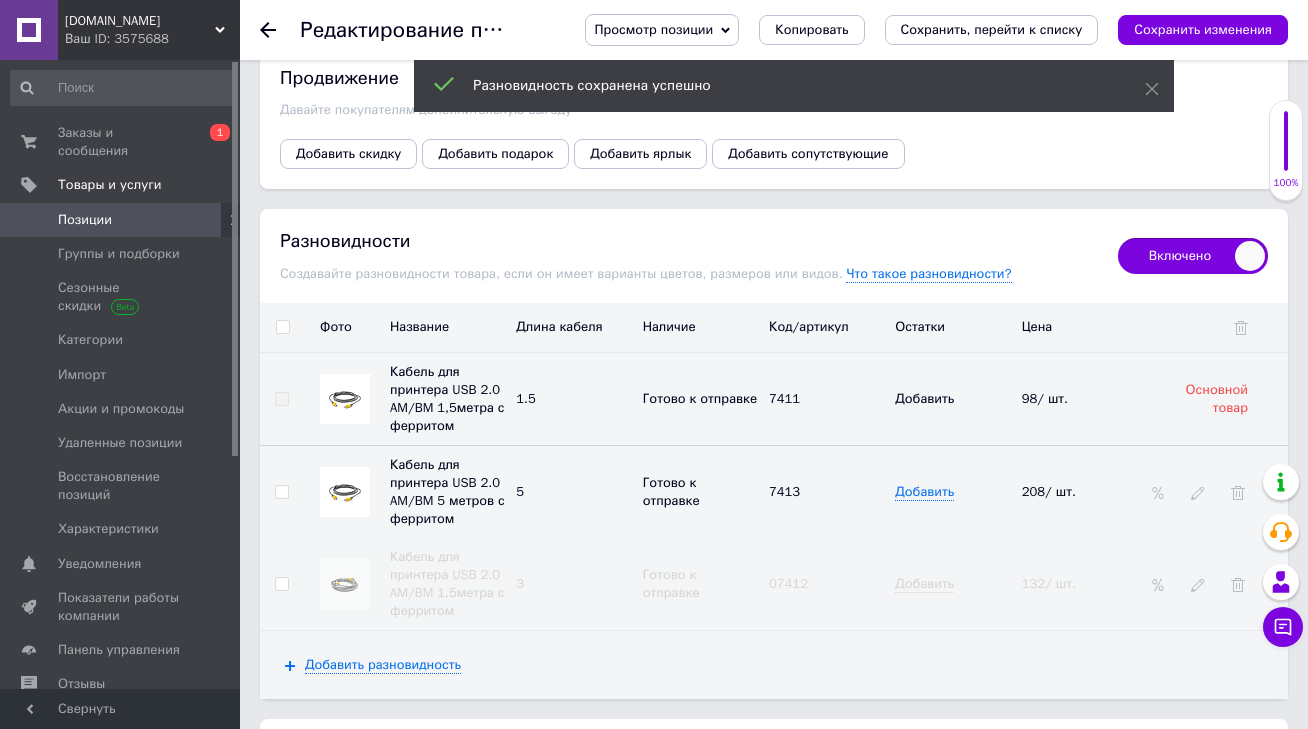 click on "Основная информация Название позиции (Русский) ✱ Кабель для принтера USB 2.0 AM/BM 1,5метра с ферритом Код/Артикул 7411 Описание (Русский) ✱ Кабель USB 2.0 AM/BM - один из самых востребованных кабелей, предназначен для подключения вспомогательной техники для пк и ноутбуков, например: принтер, сканер, клавиатуру и многое другое. Хочешь распечатывать свои крутые договора, судебные дела, или безумные сценарии? Данный кабель станет проводником между твоим принтером и пк, а ферритовый фильтр избавит от лишних помех.
Устройство кабеля:
• высококачественные разъемы
$" at bounding box center [774, -494] 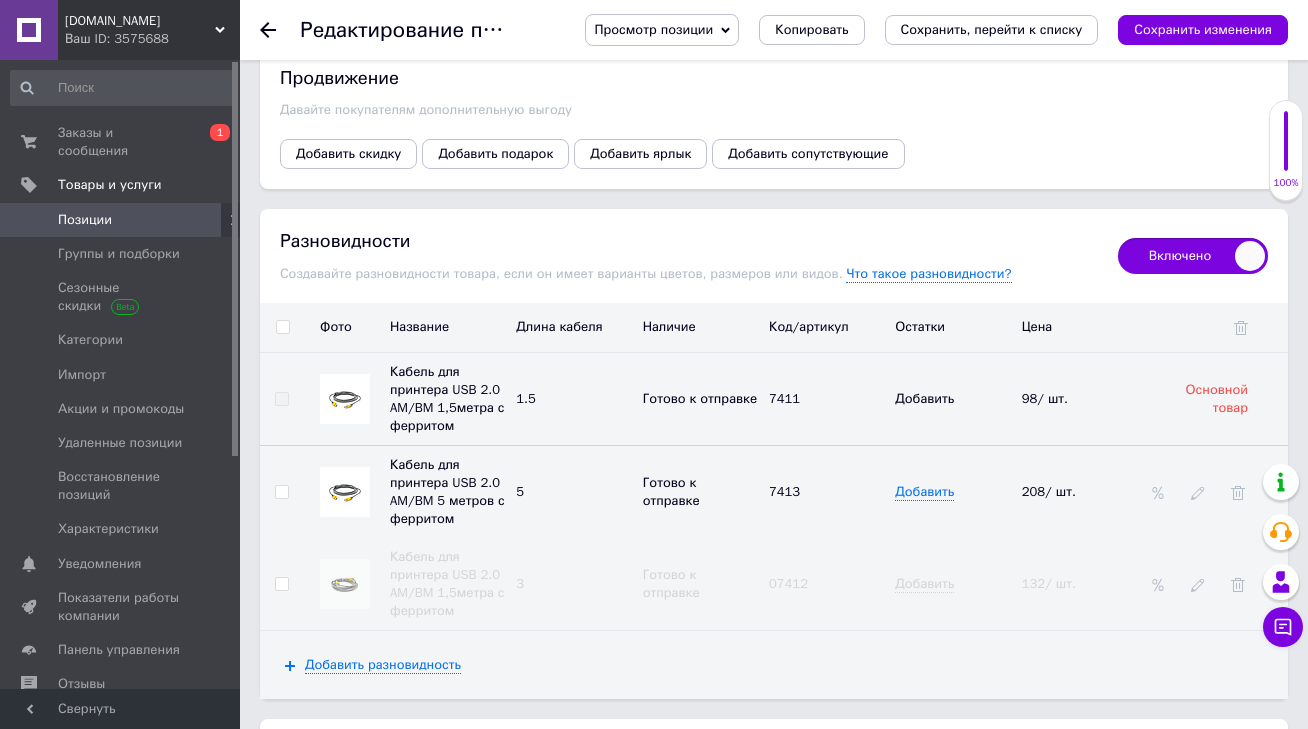 click on "Кабель для принтера USB 2.0 AM/BM 5 метров с ферритом" at bounding box center [447, 491] 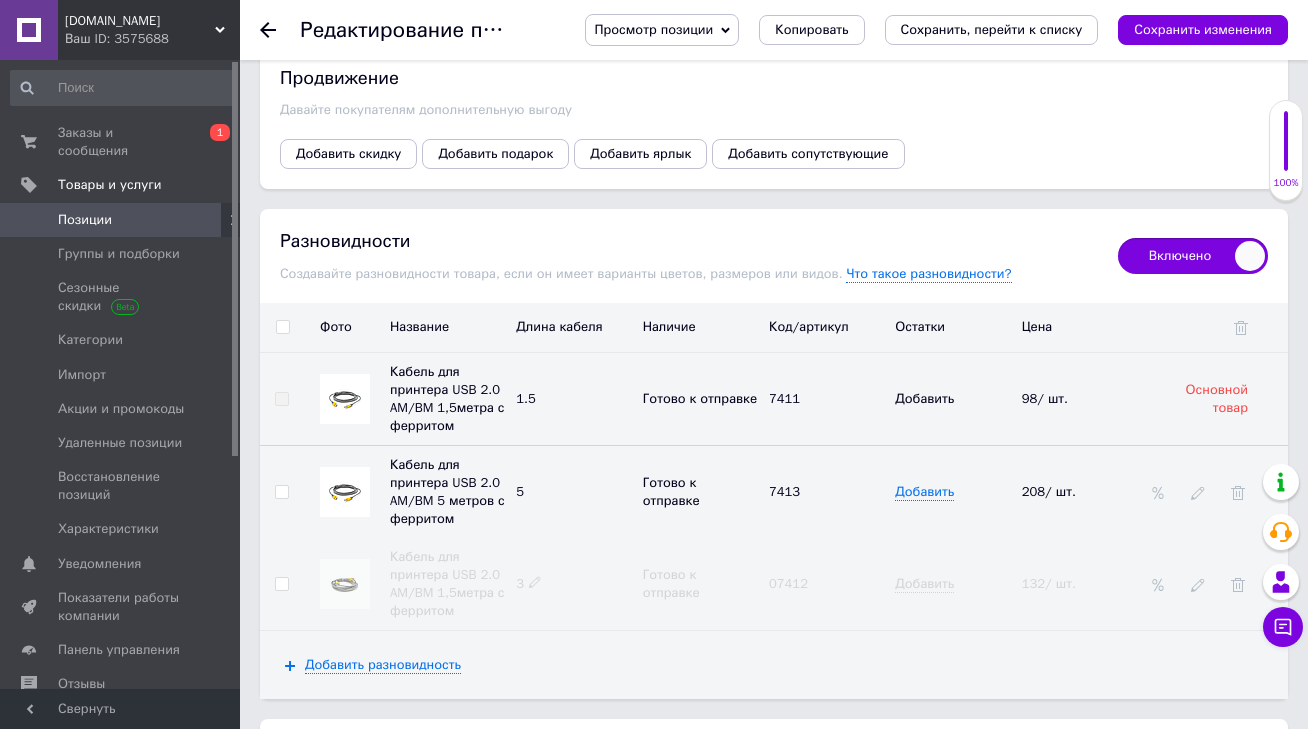 click on "3" at bounding box center [574, 584] 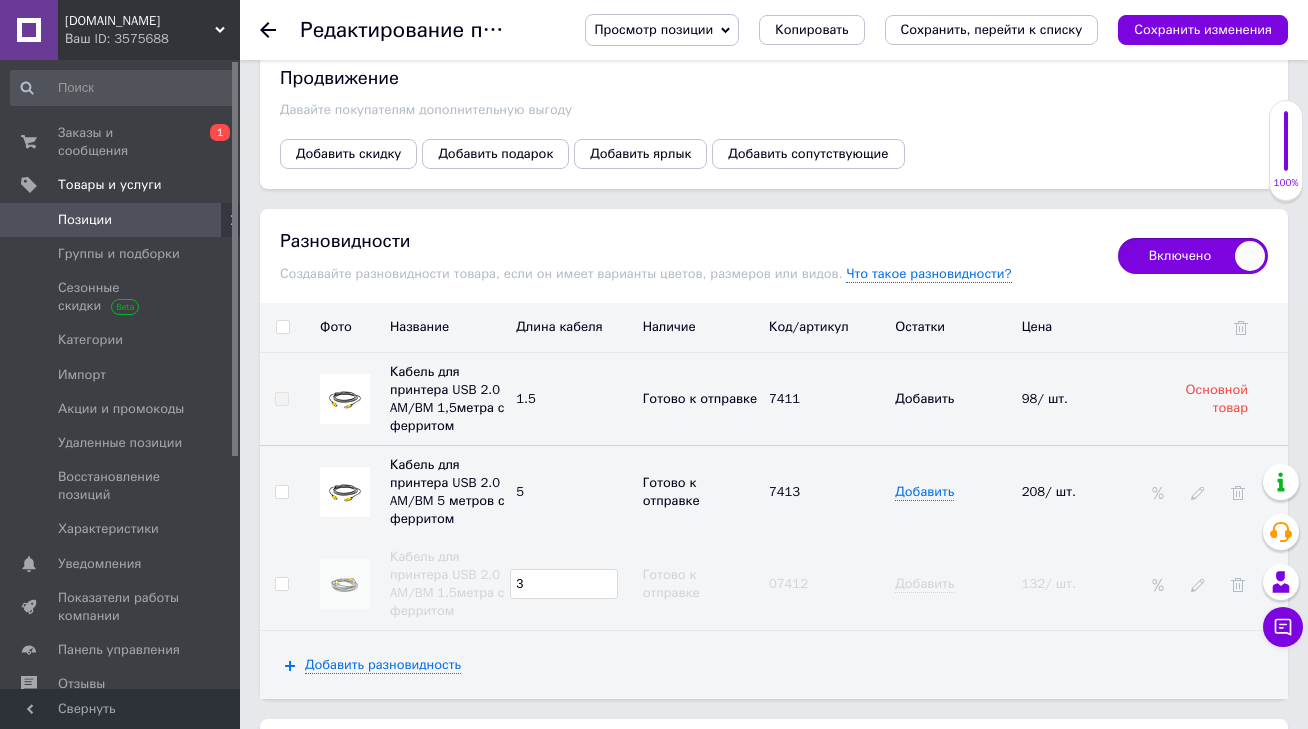 click on "3" at bounding box center (563, 584) 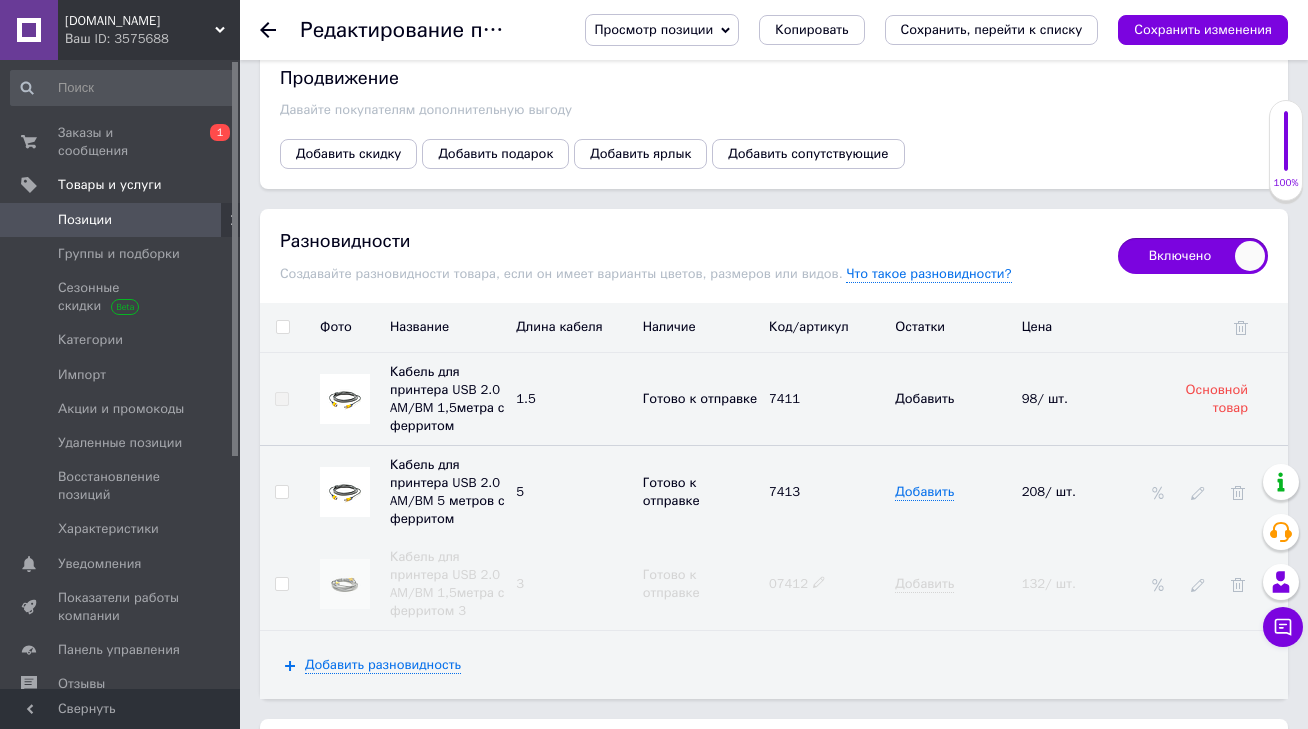 click 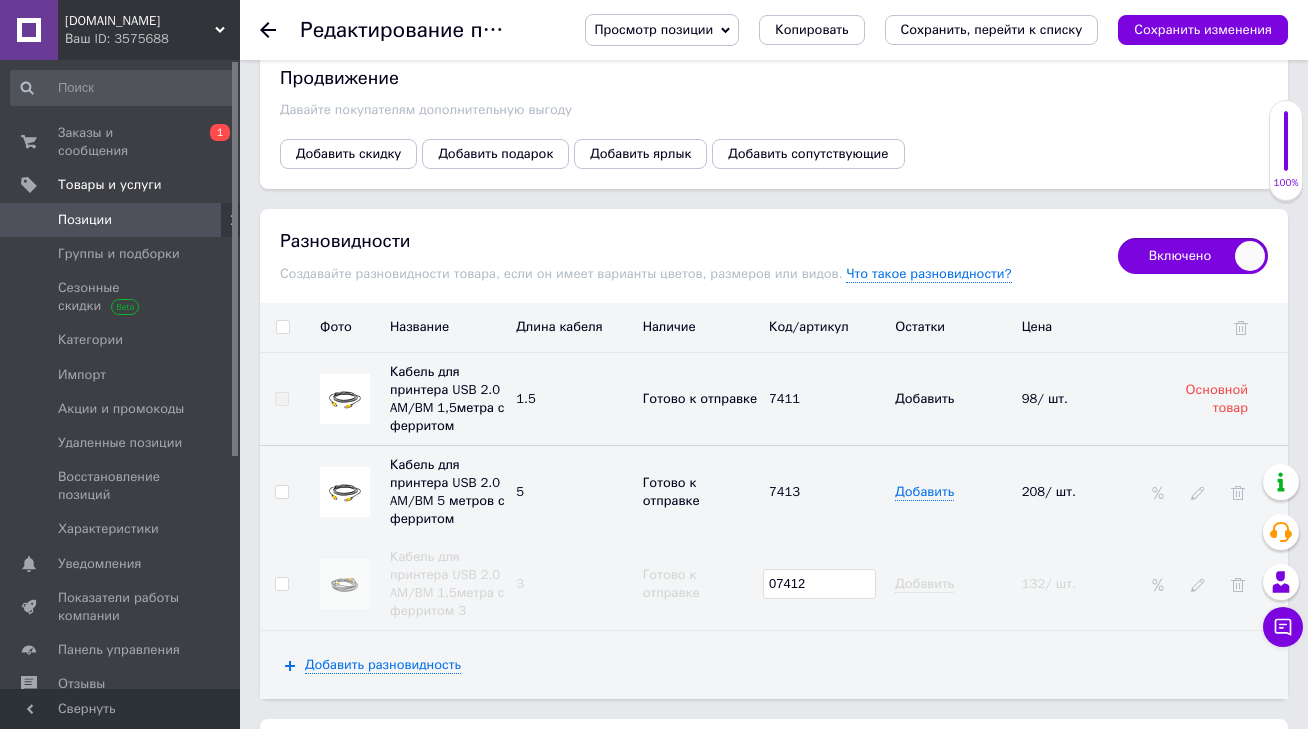 click on "07412" at bounding box center (819, 584) 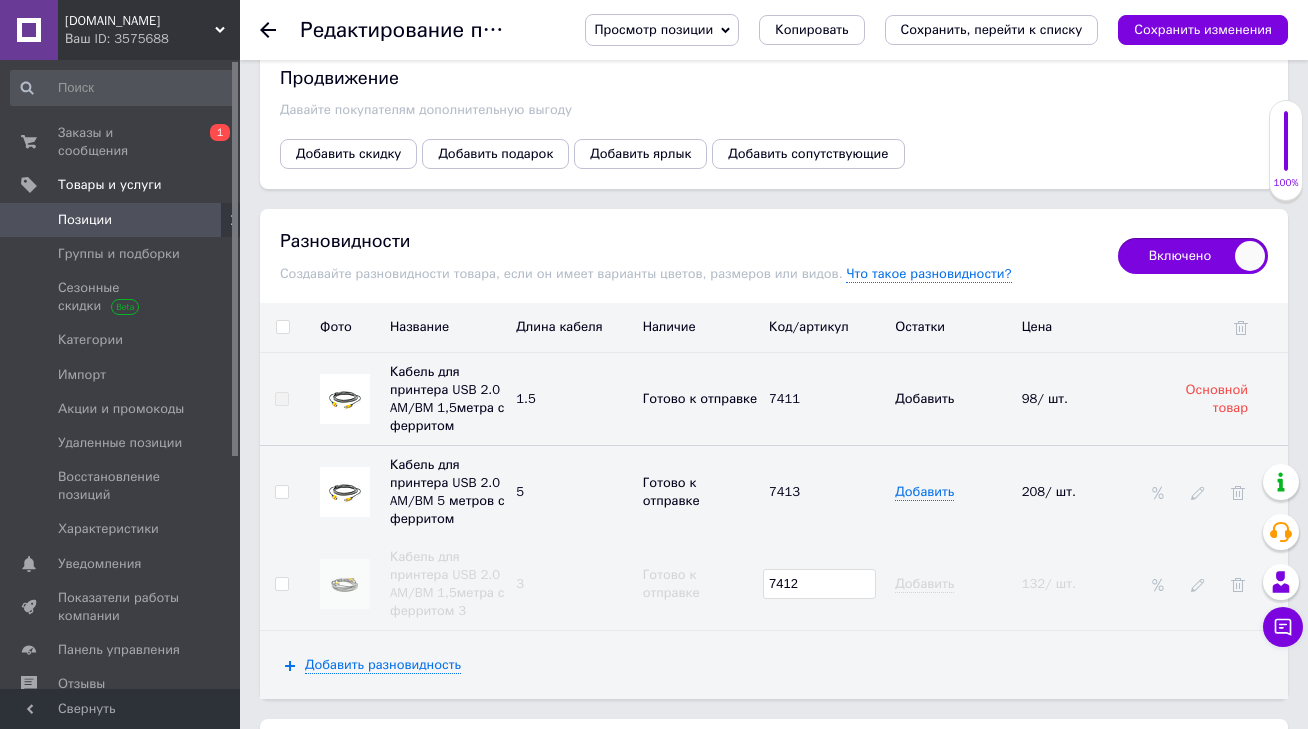 type on "7412" 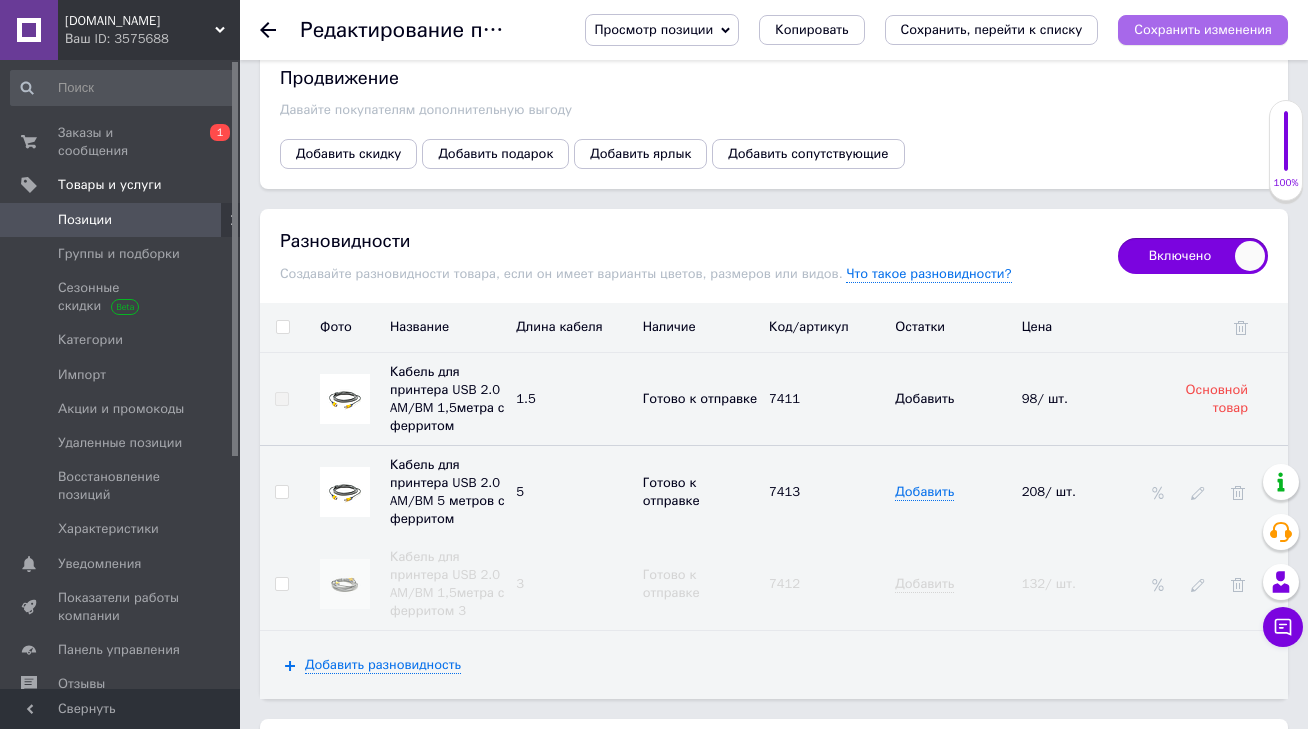 click on "Сохранить изменения" at bounding box center [1203, 29] 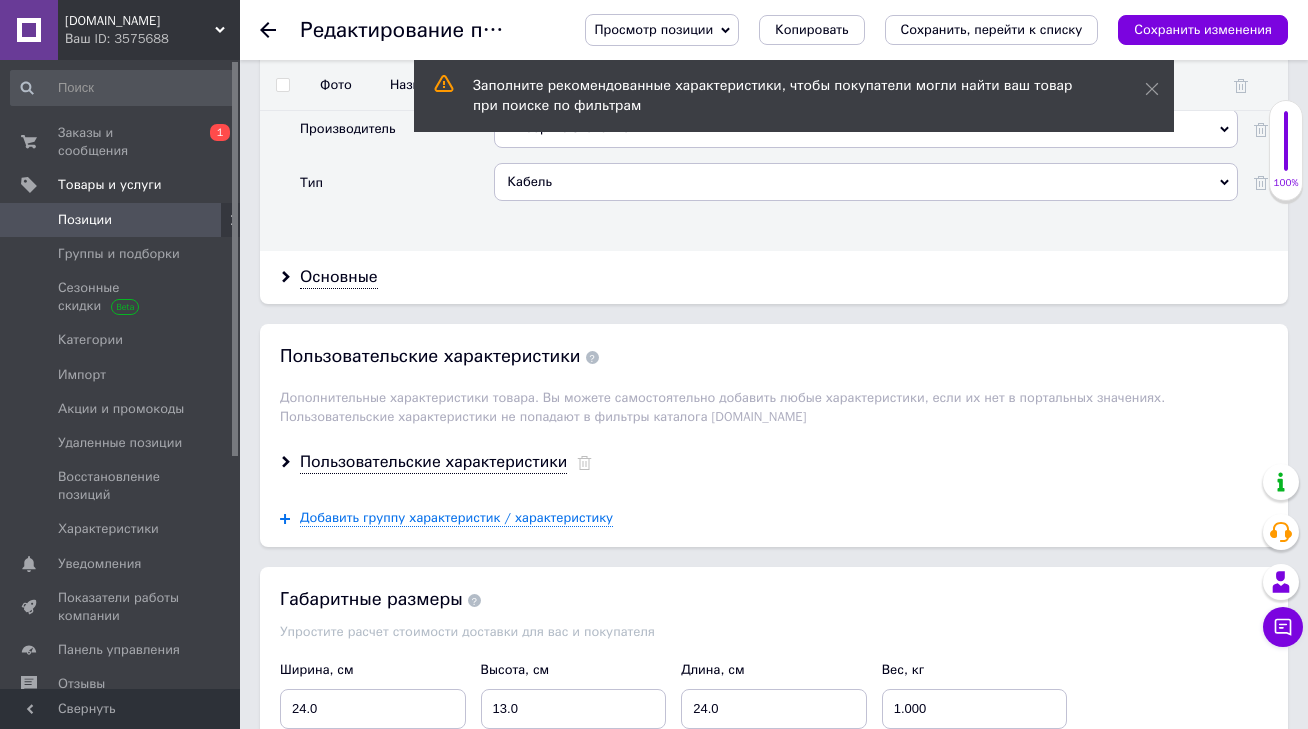 scroll, scrollTop: 1805, scrollLeft: 0, axis: vertical 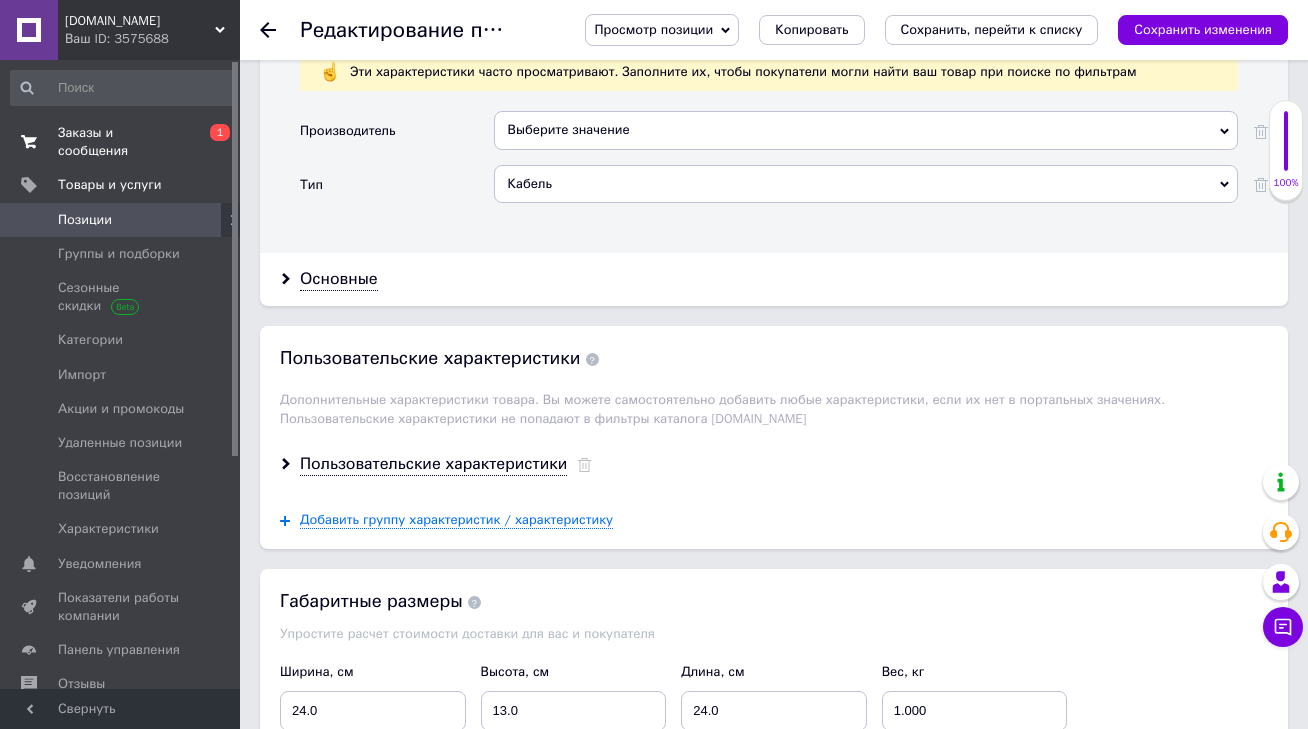 click on "Заказы и сообщения" at bounding box center [121, 142] 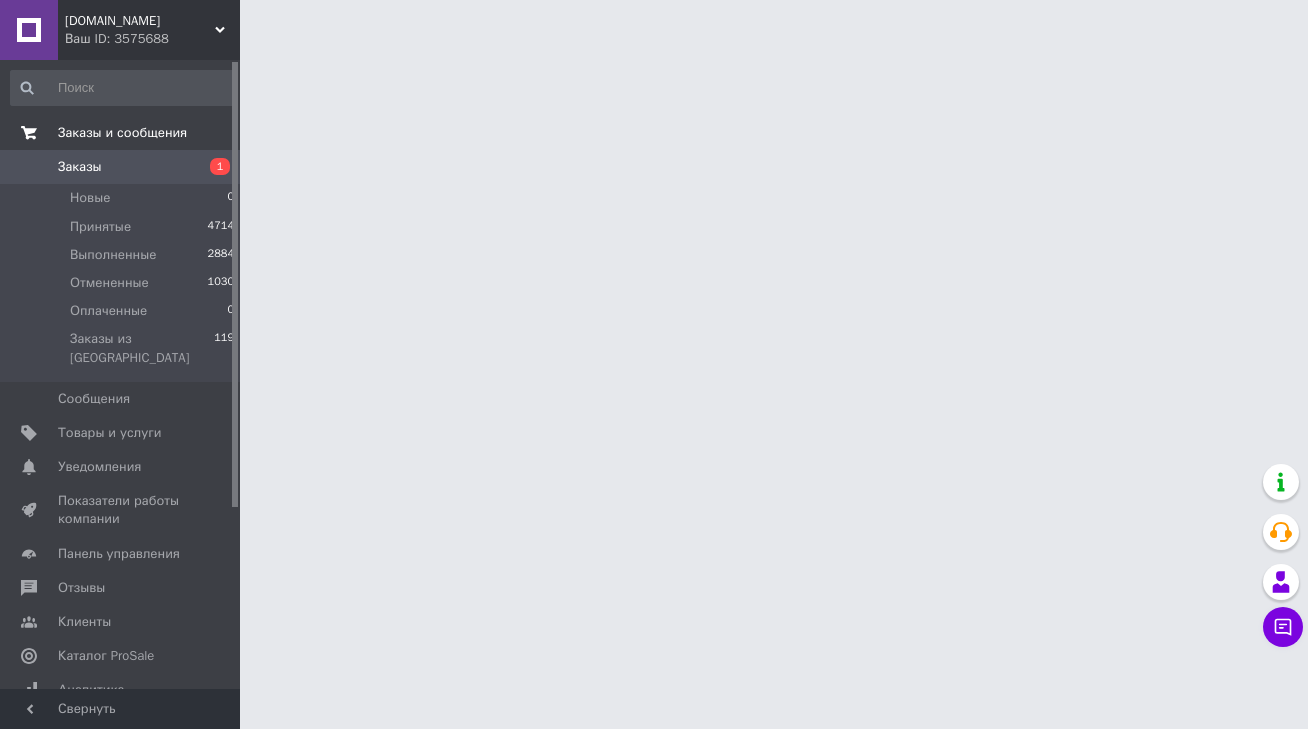 scroll, scrollTop: 0, scrollLeft: 0, axis: both 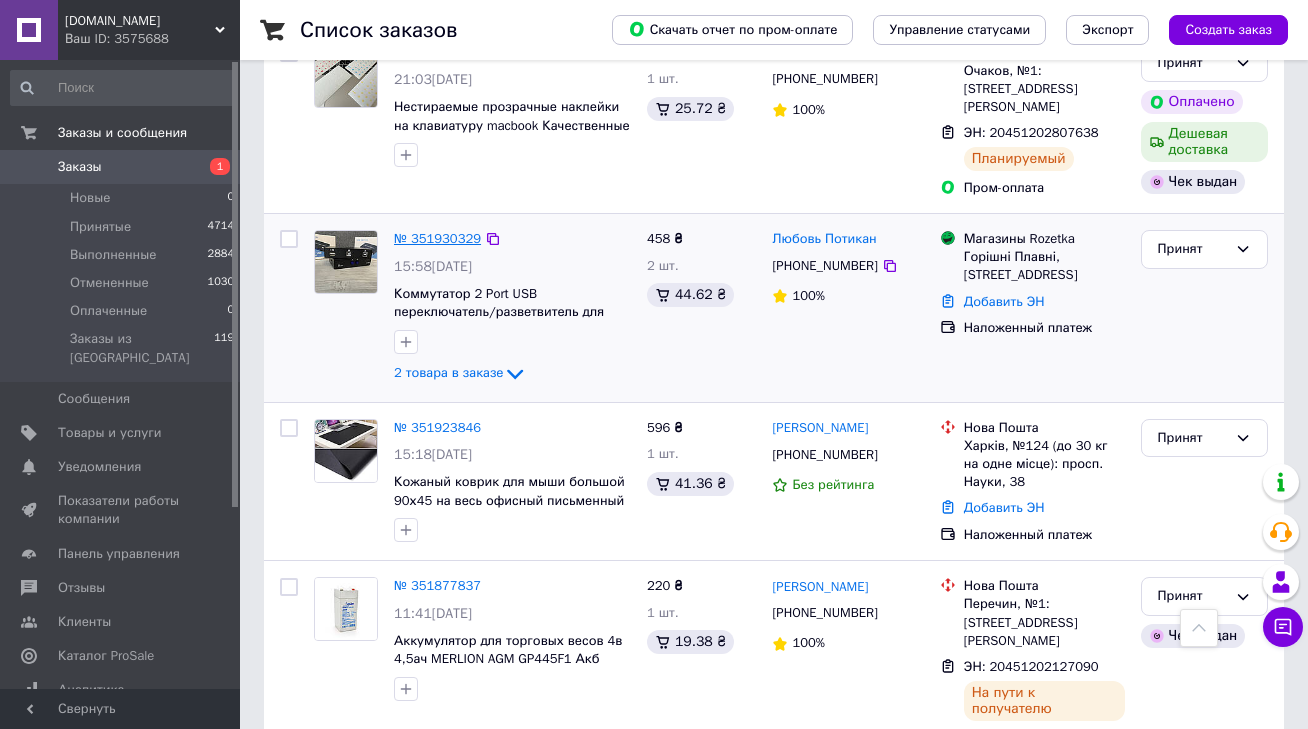 click on "№ 351930329" at bounding box center (437, 238) 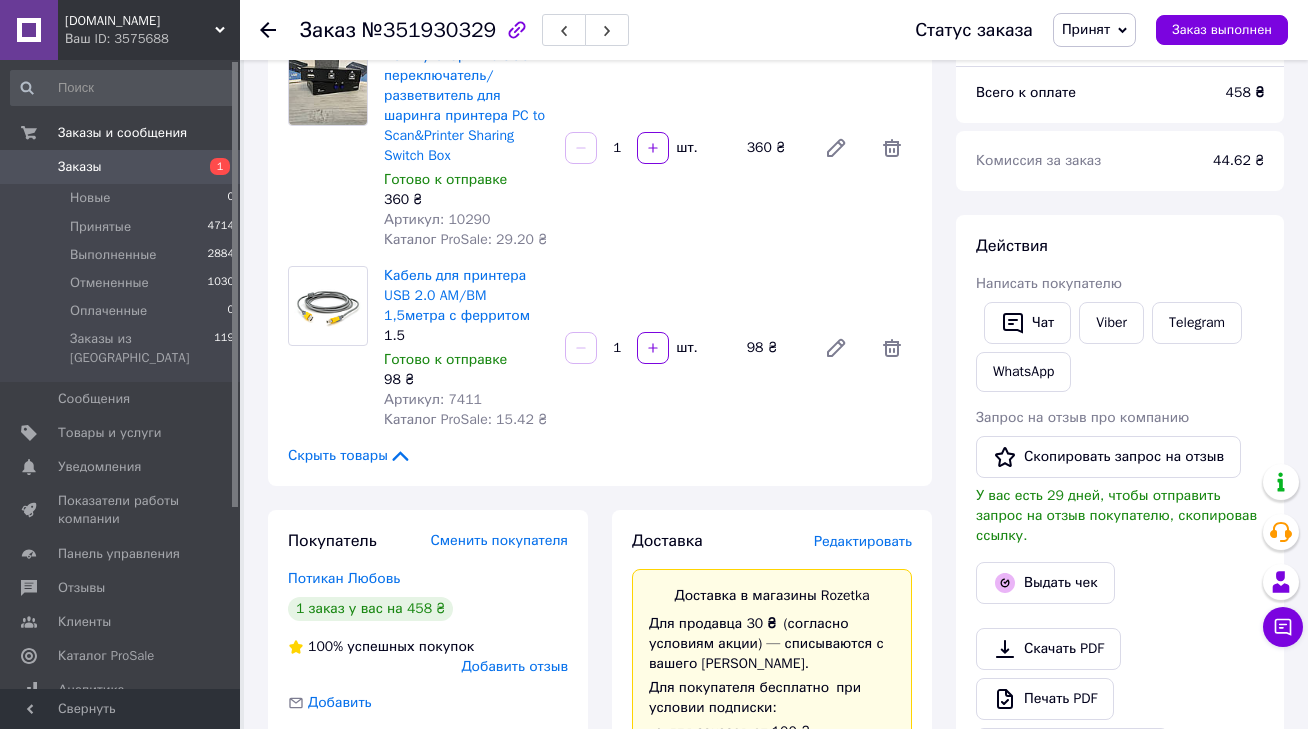 scroll, scrollTop: 52, scrollLeft: 0, axis: vertical 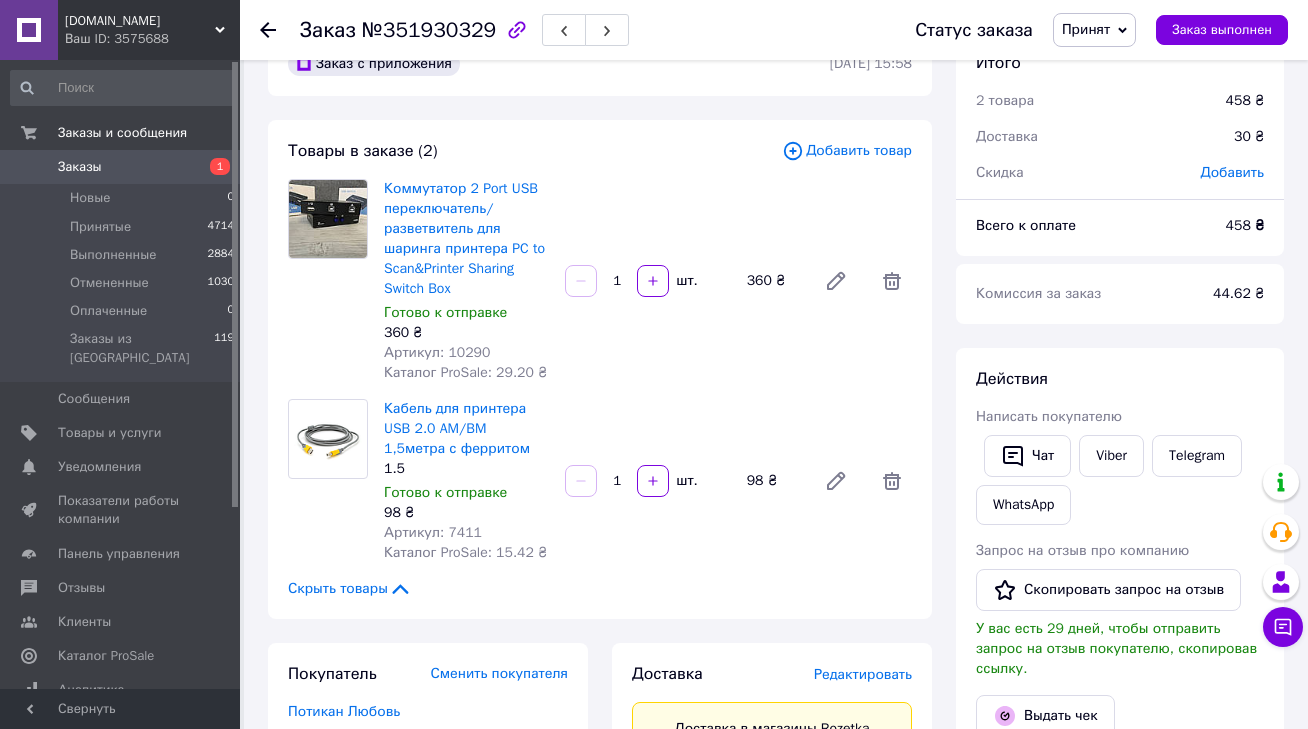 click on "Добавить товар" at bounding box center (847, 151) 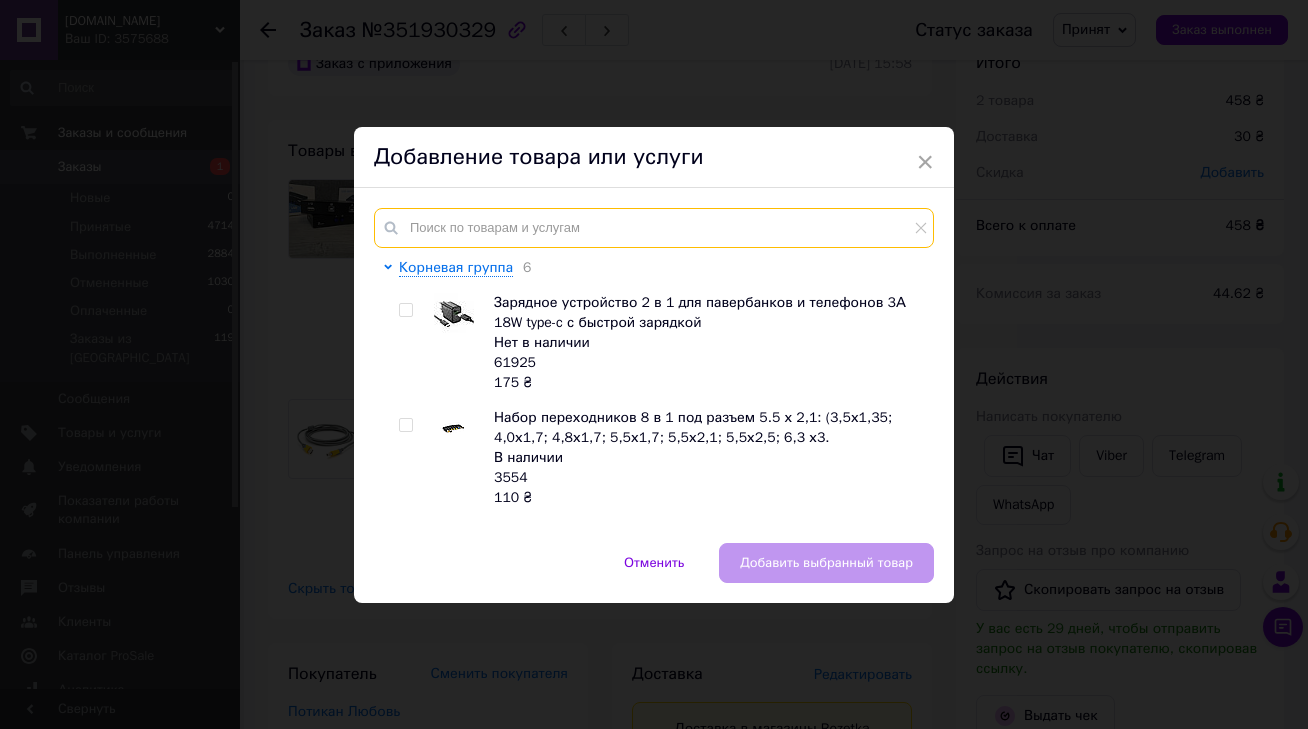 click at bounding box center (654, 228) 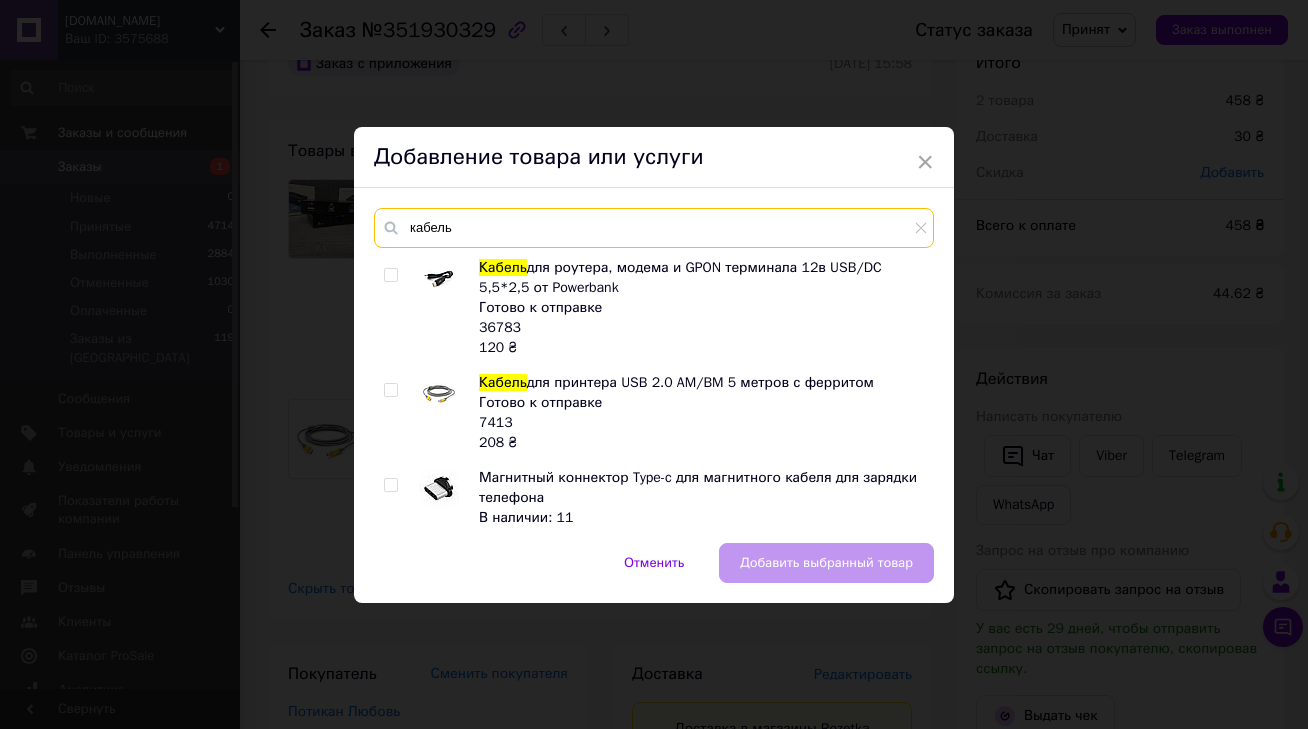 scroll, scrollTop: 0, scrollLeft: 0, axis: both 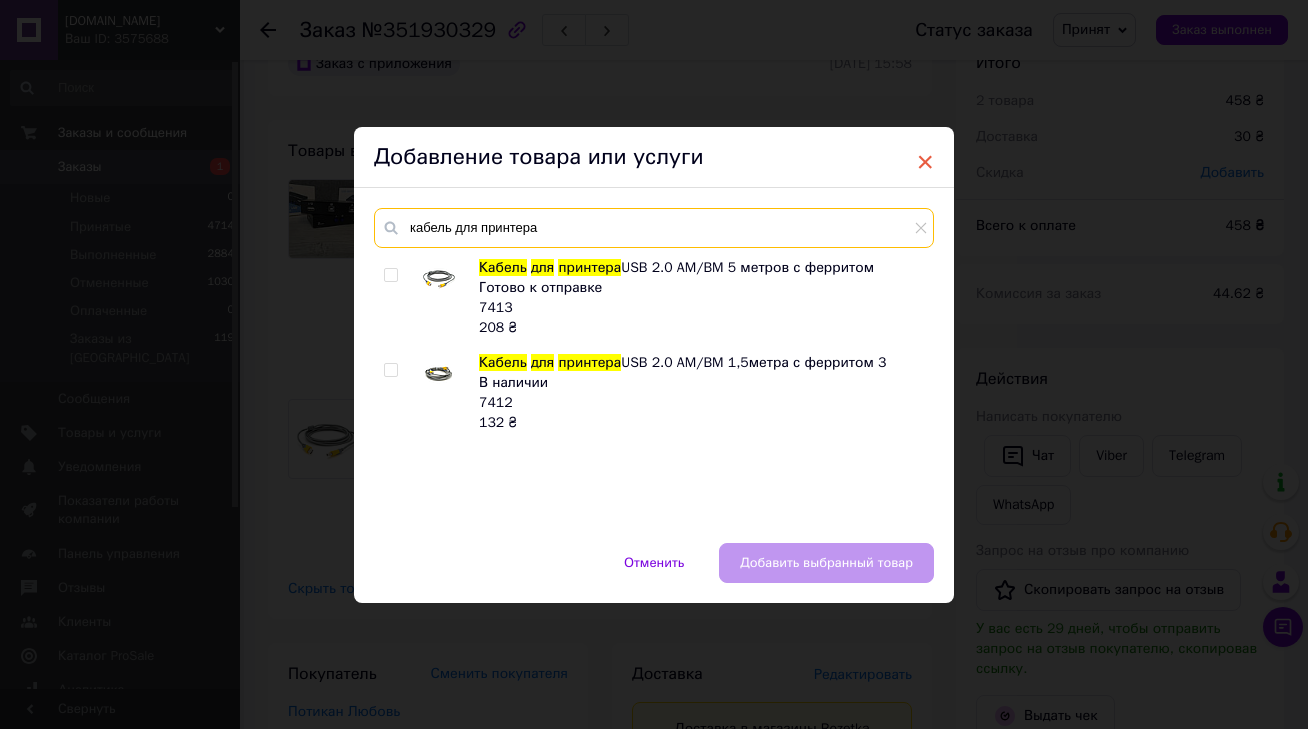type on "кабель для принтера" 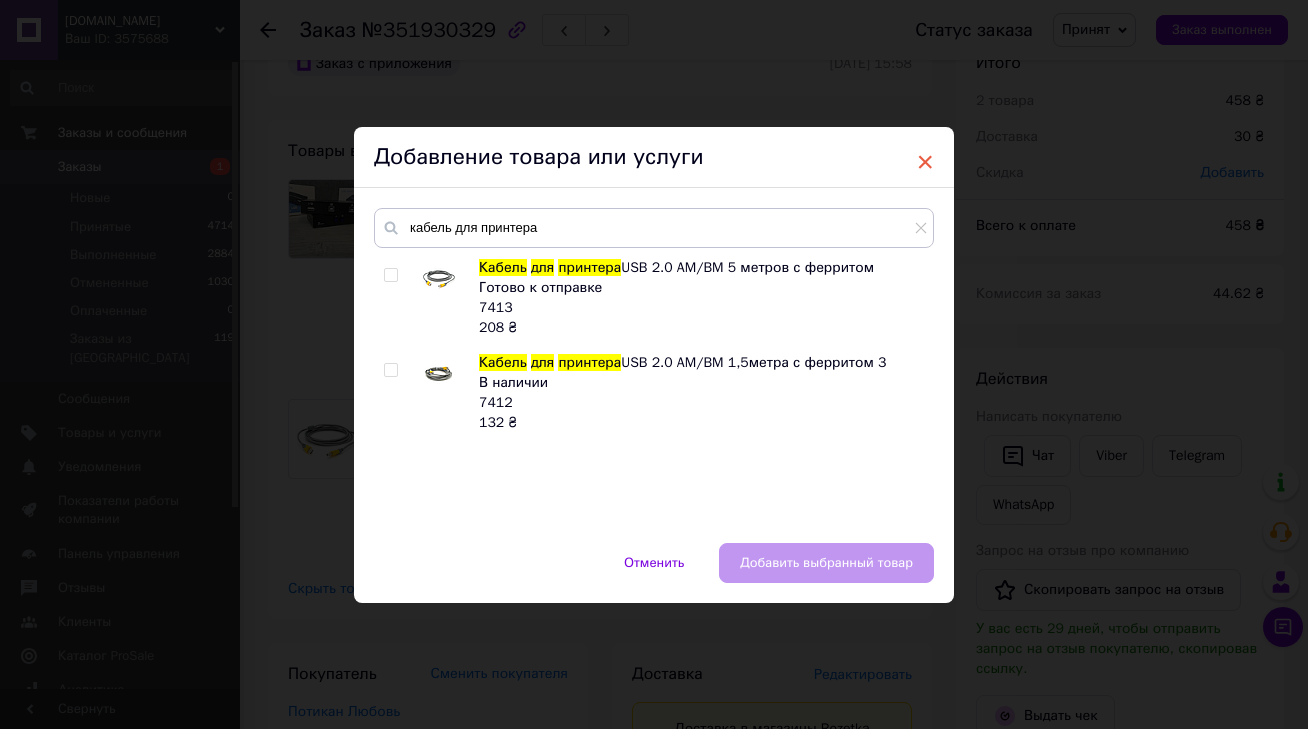 click on "×" at bounding box center [925, 162] 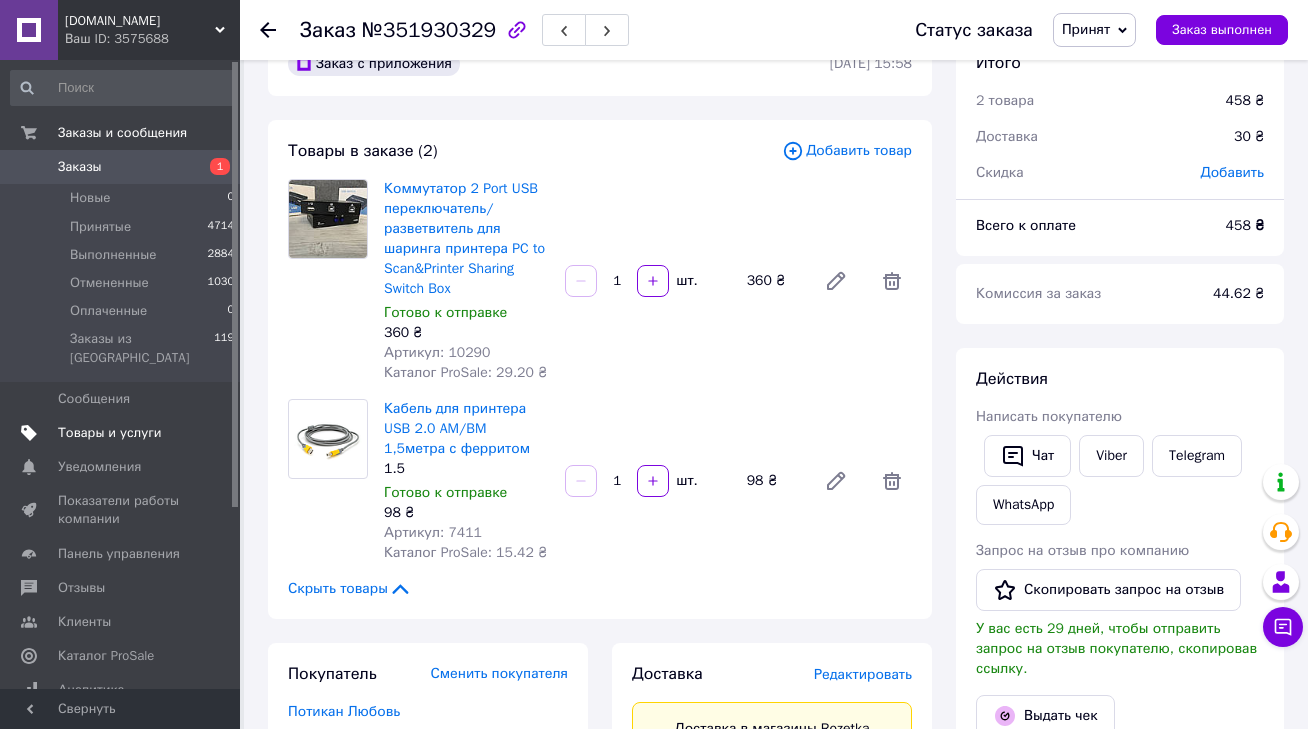 click on "Товары и услуги" at bounding box center [123, 433] 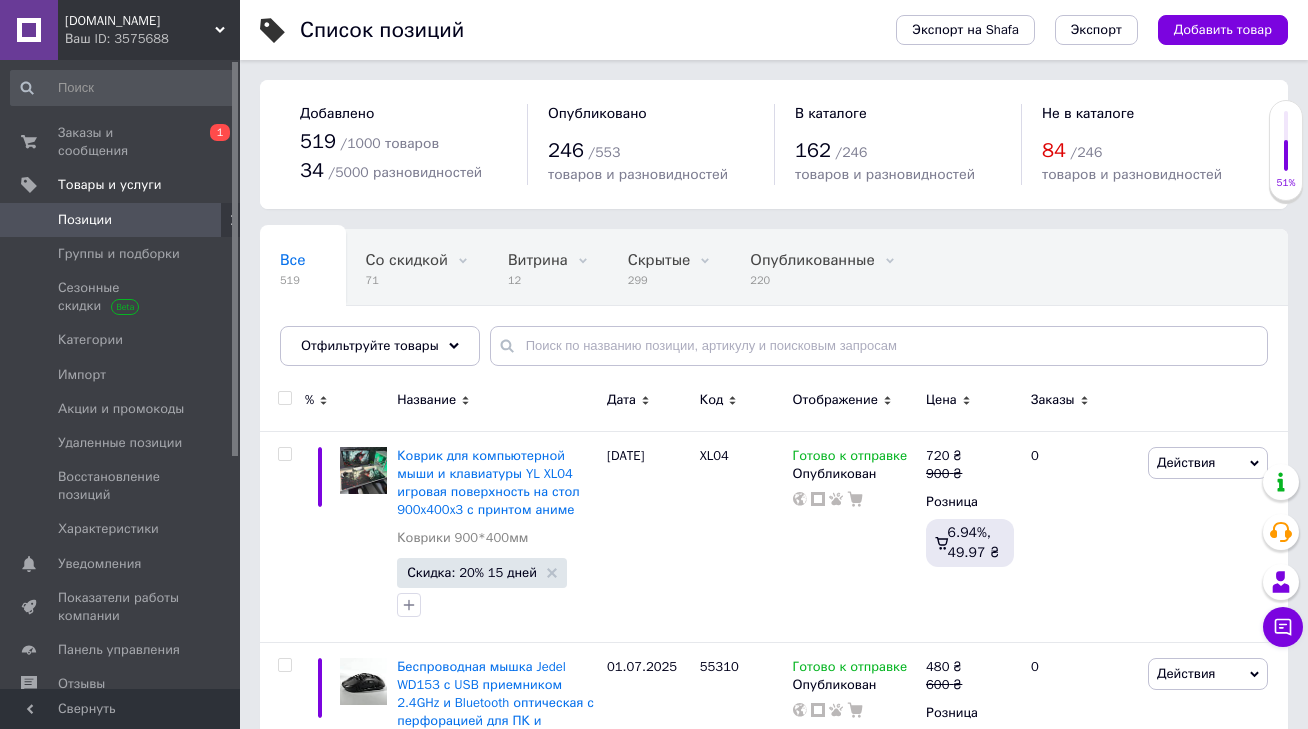 scroll, scrollTop: 0, scrollLeft: 0, axis: both 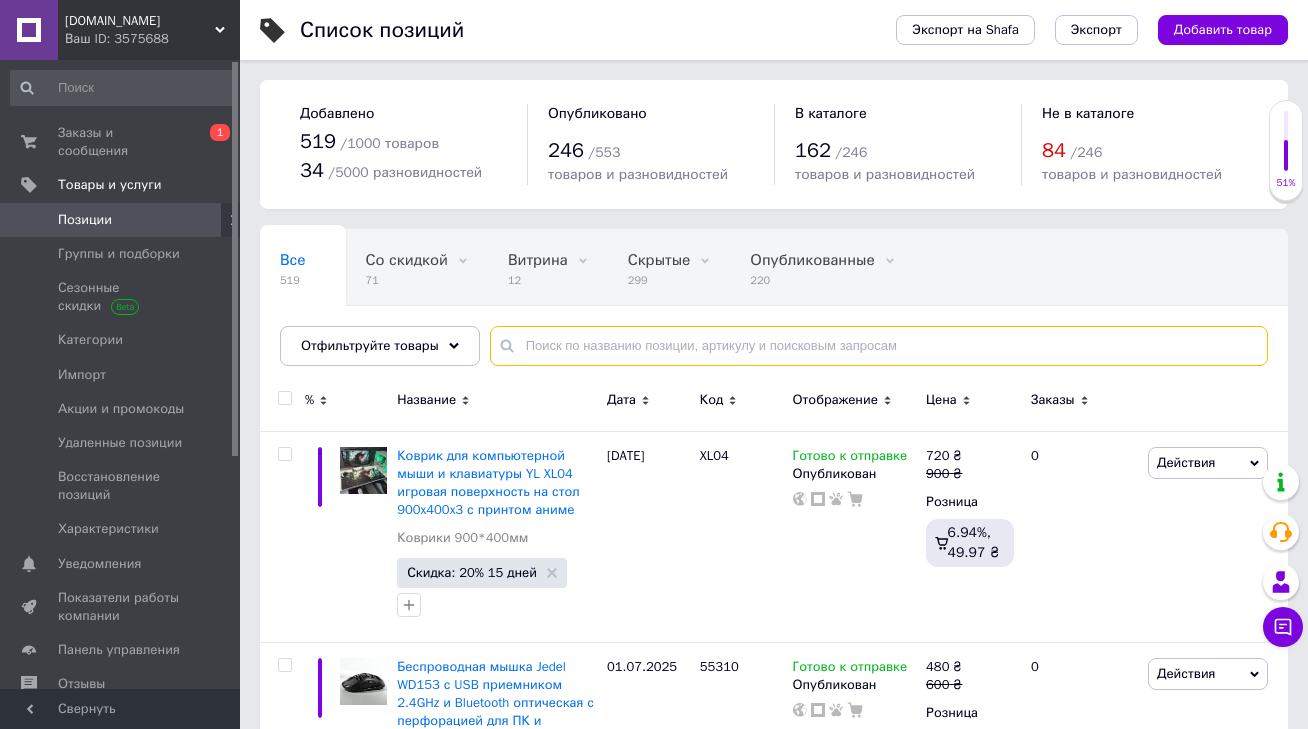 click at bounding box center (879, 346) 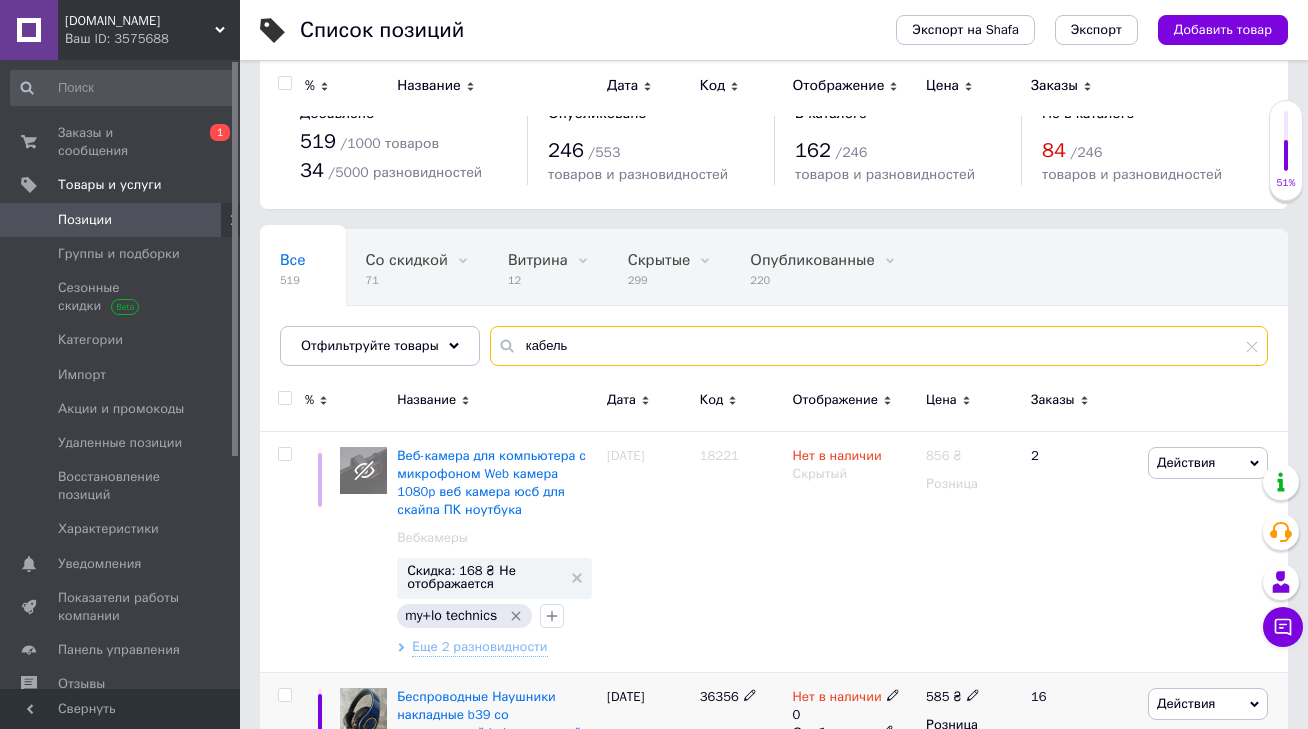 scroll, scrollTop: 0, scrollLeft: 0, axis: both 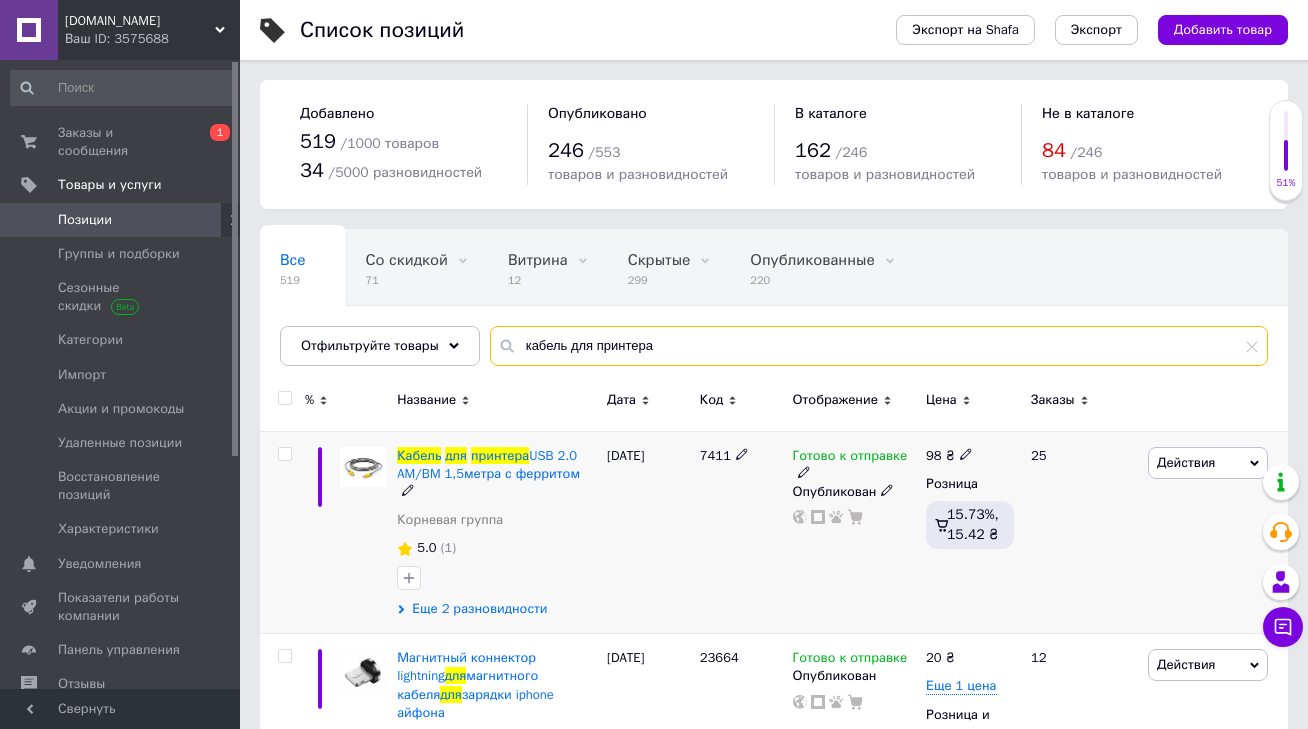 type on "кабель для принтера" 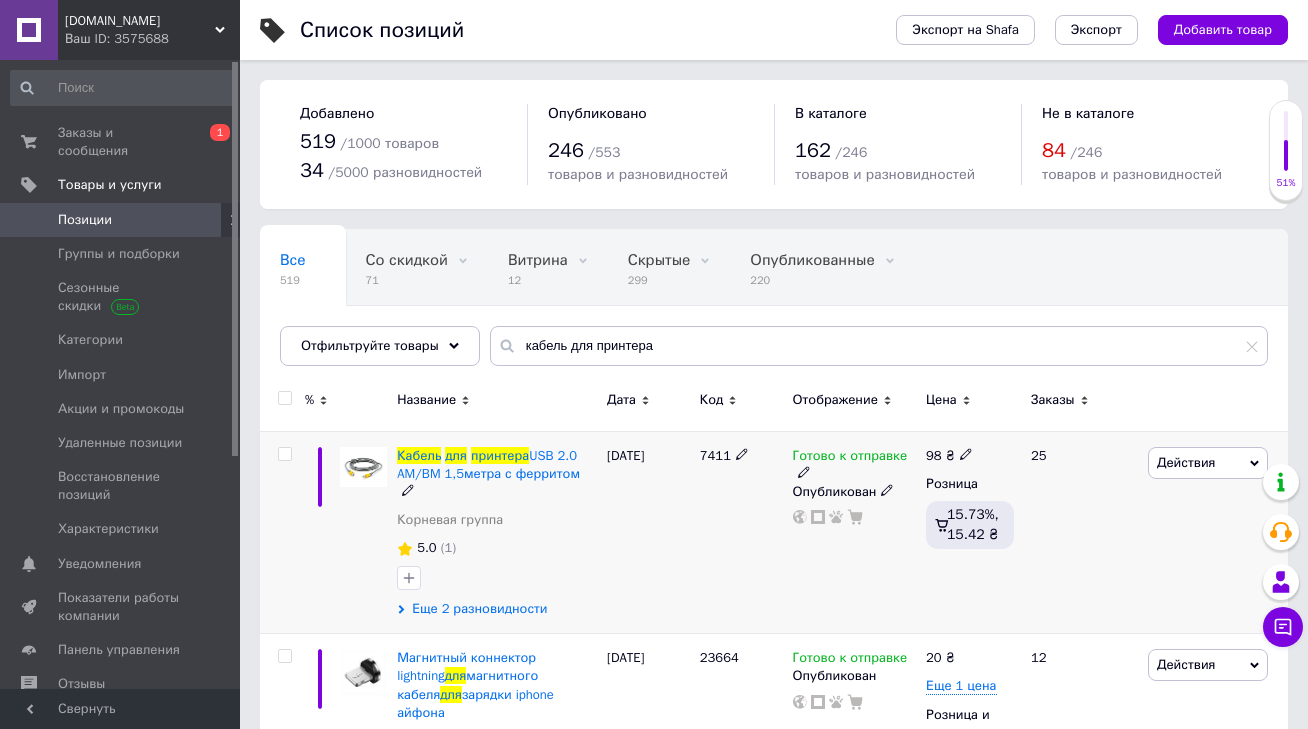 click on "Еще 2 разновидности" at bounding box center [479, 609] 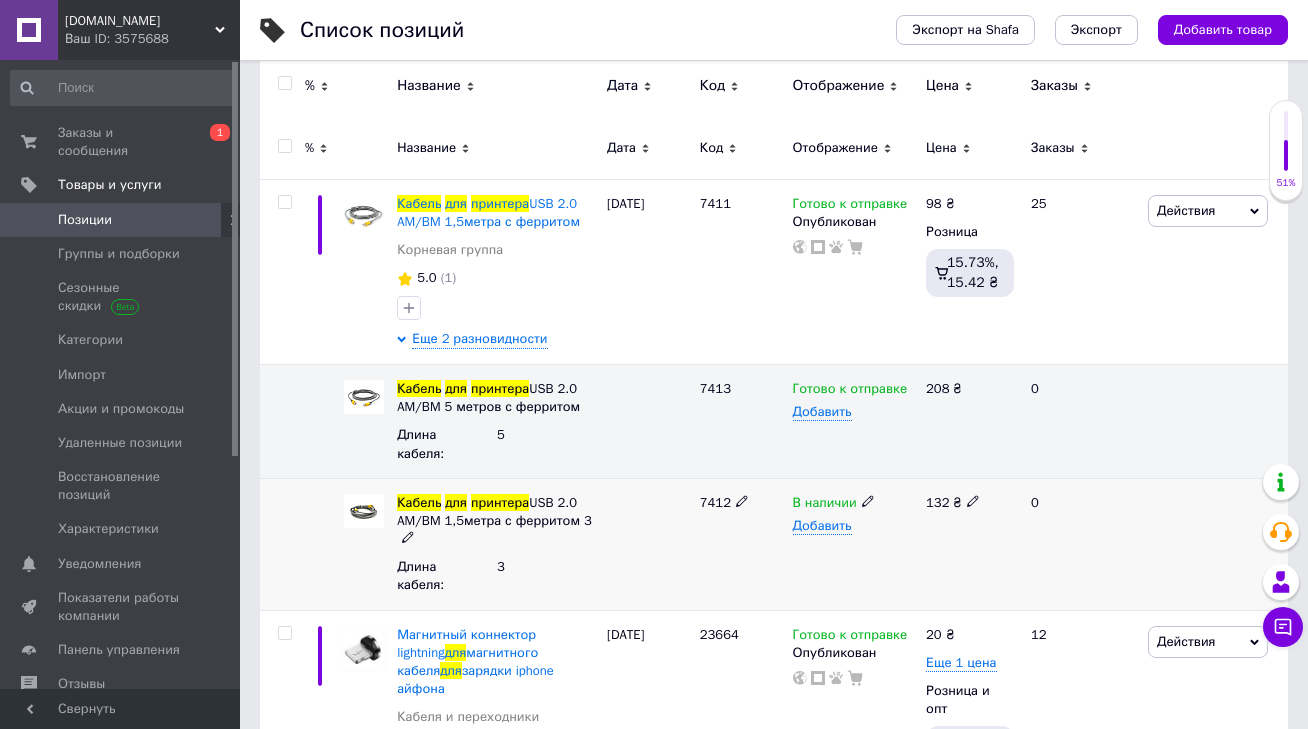 scroll, scrollTop: 252, scrollLeft: 0, axis: vertical 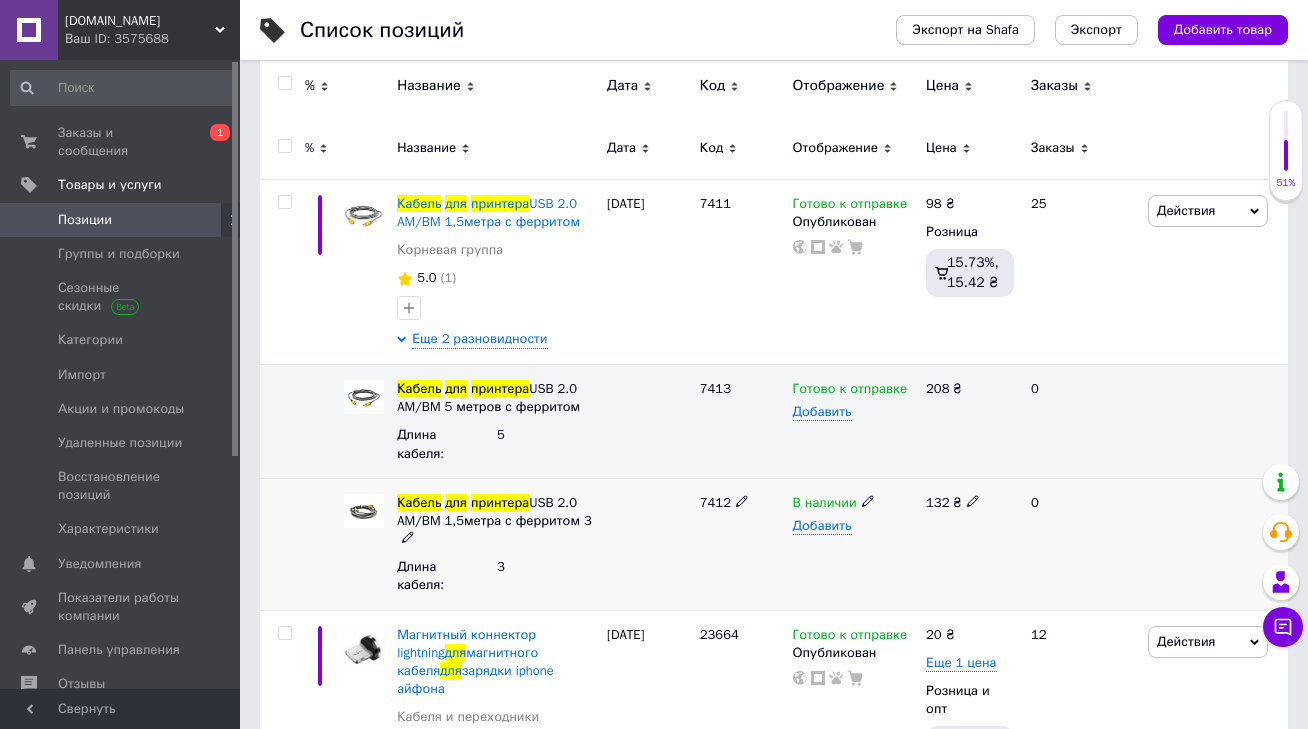 click 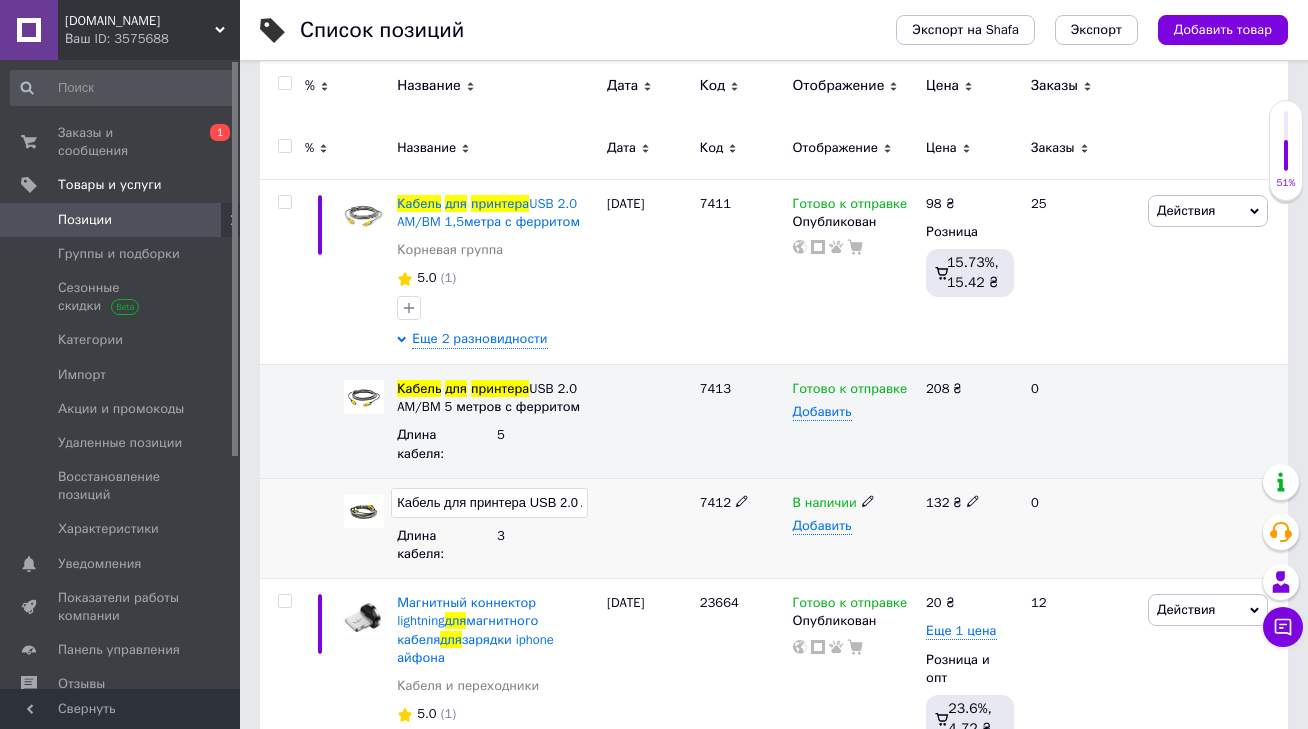 scroll, scrollTop: 0, scrollLeft: 183, axis: horizontal 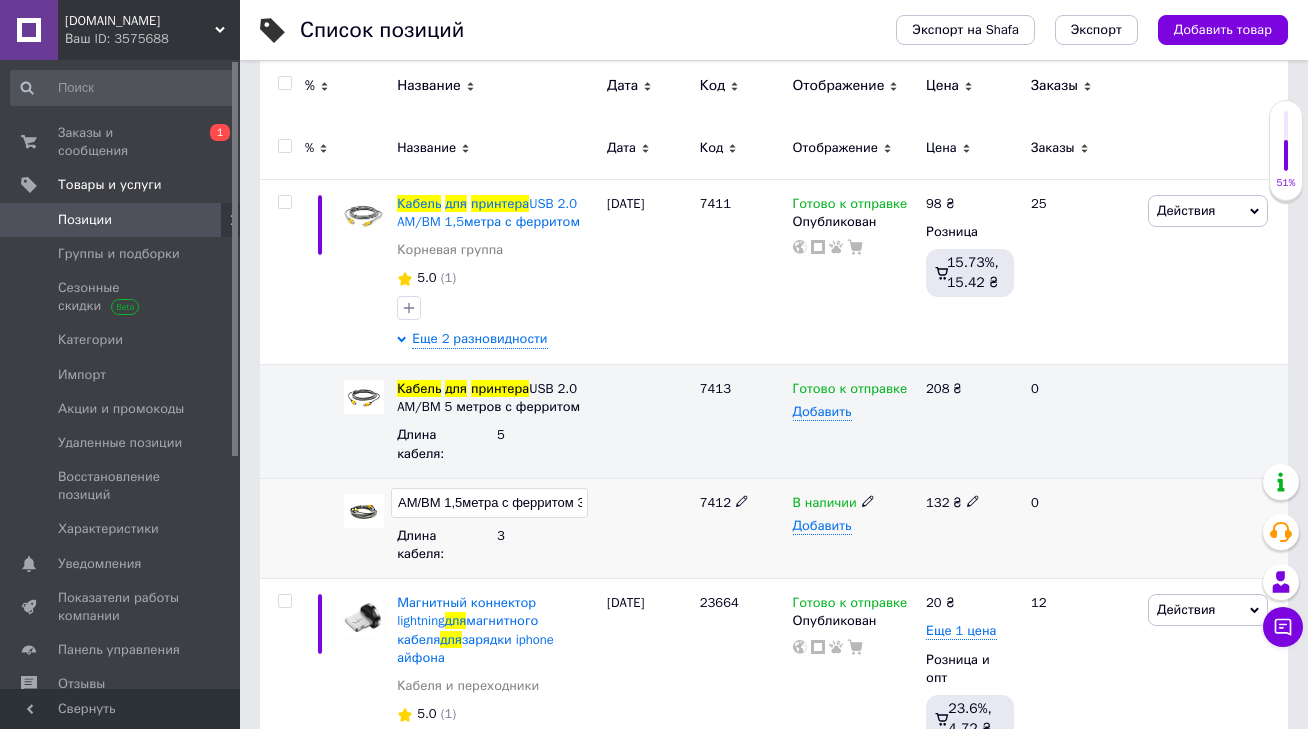 click on "Кабель для принтера USB 2.0 AM/BM 1,5метра с ферритом 3" at bounding box center (489, 503) 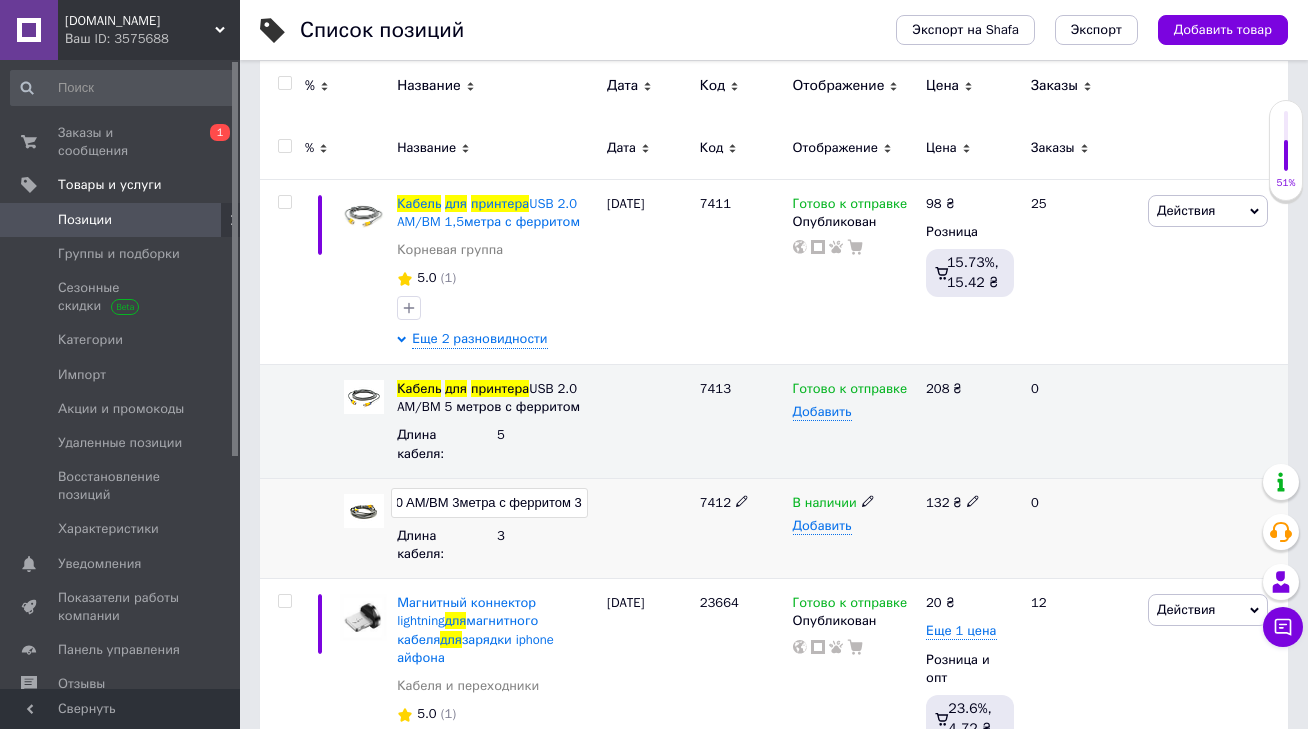 type on "Кабель для принтера USB 2.0 AM/BM 3 метра с ферритом 3" 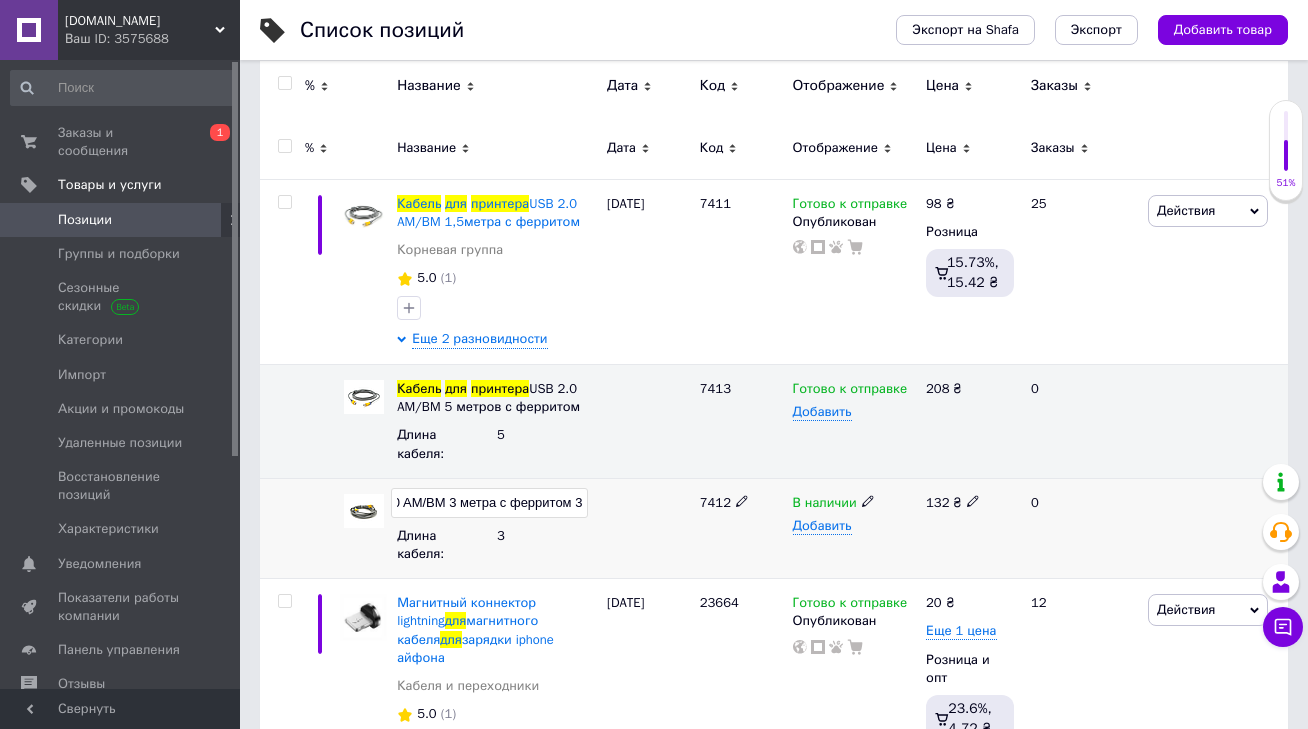 click at bounding box center (648, 528) 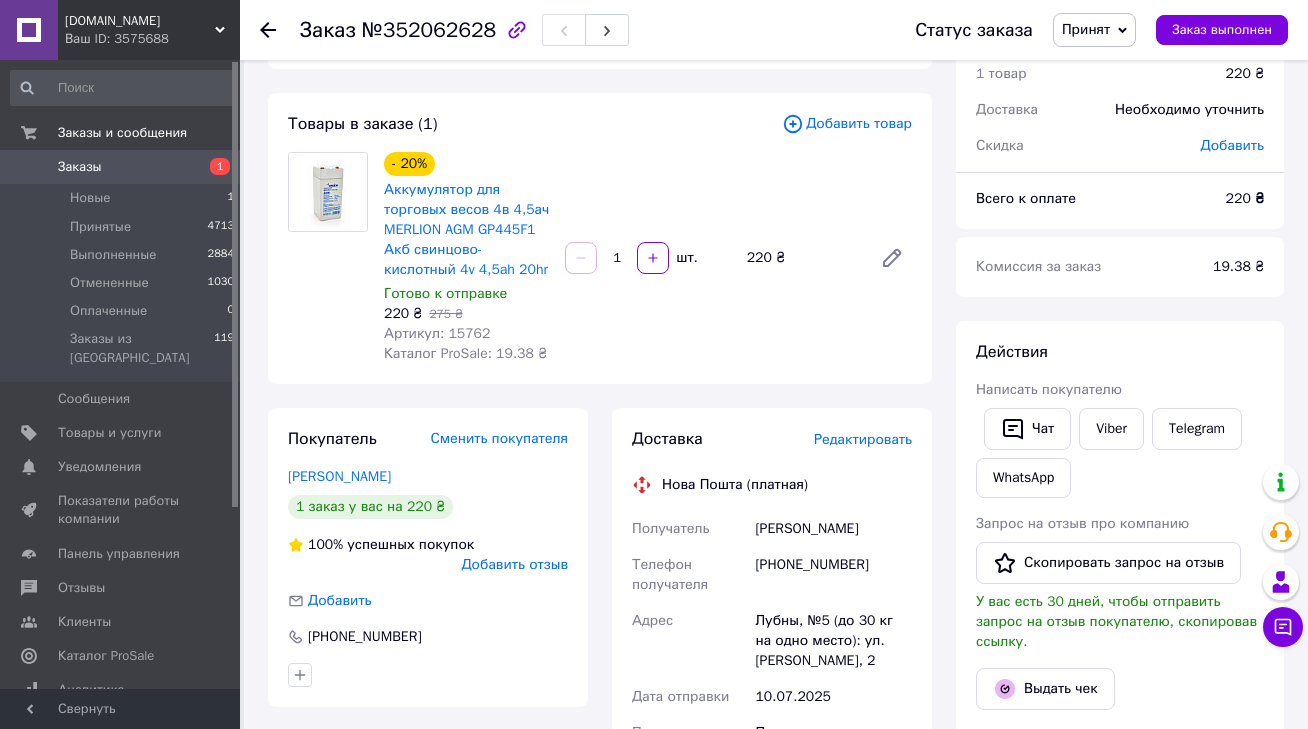 scroll, scrollTop: 113, scrollLeft: 0, axis: vertical 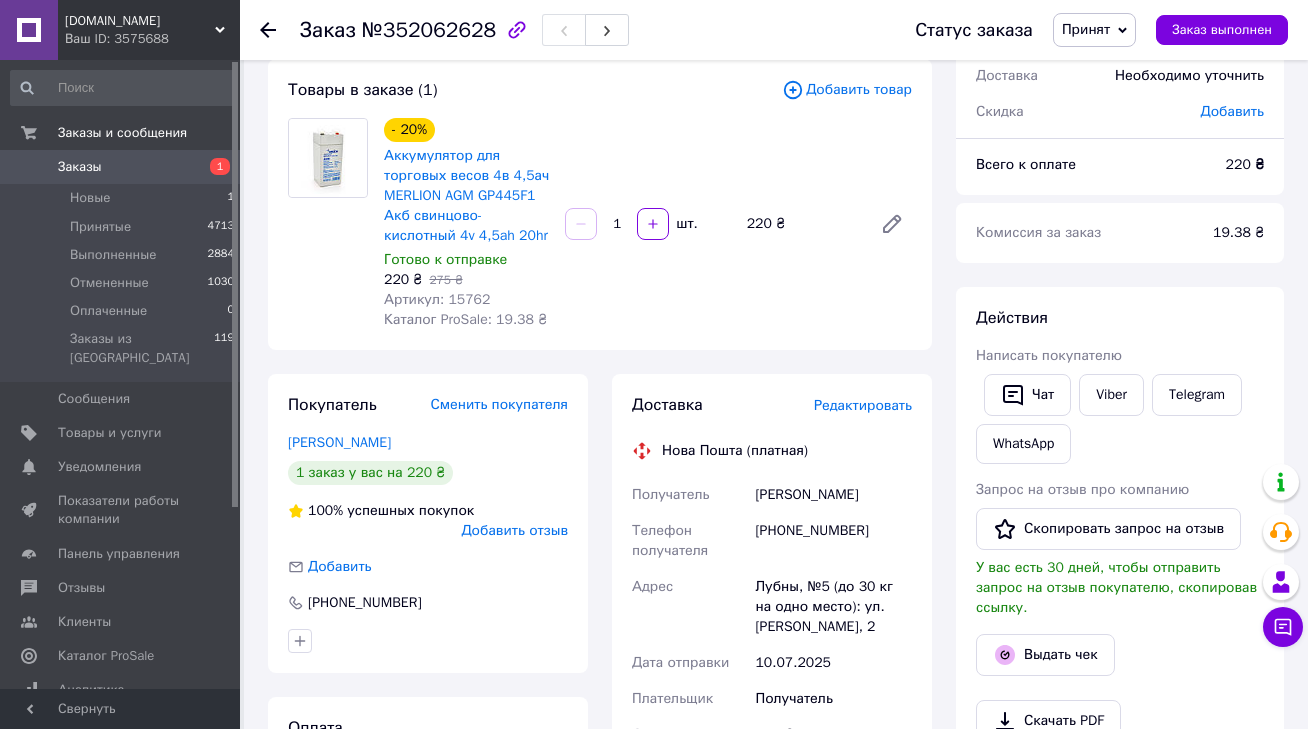 click on "Редактировать" at bounding box center [863, 405] 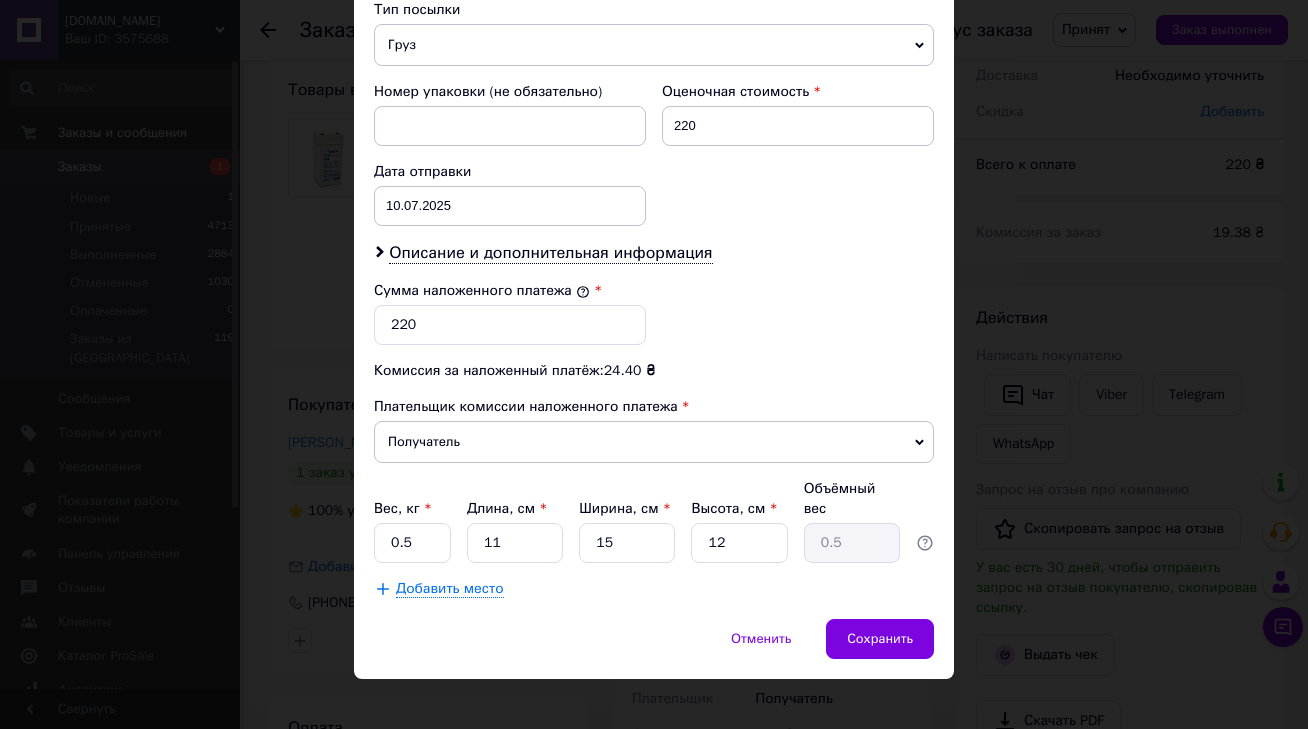 scroll, scrollTop: 816, scrollLeft: 0, axis: vertical 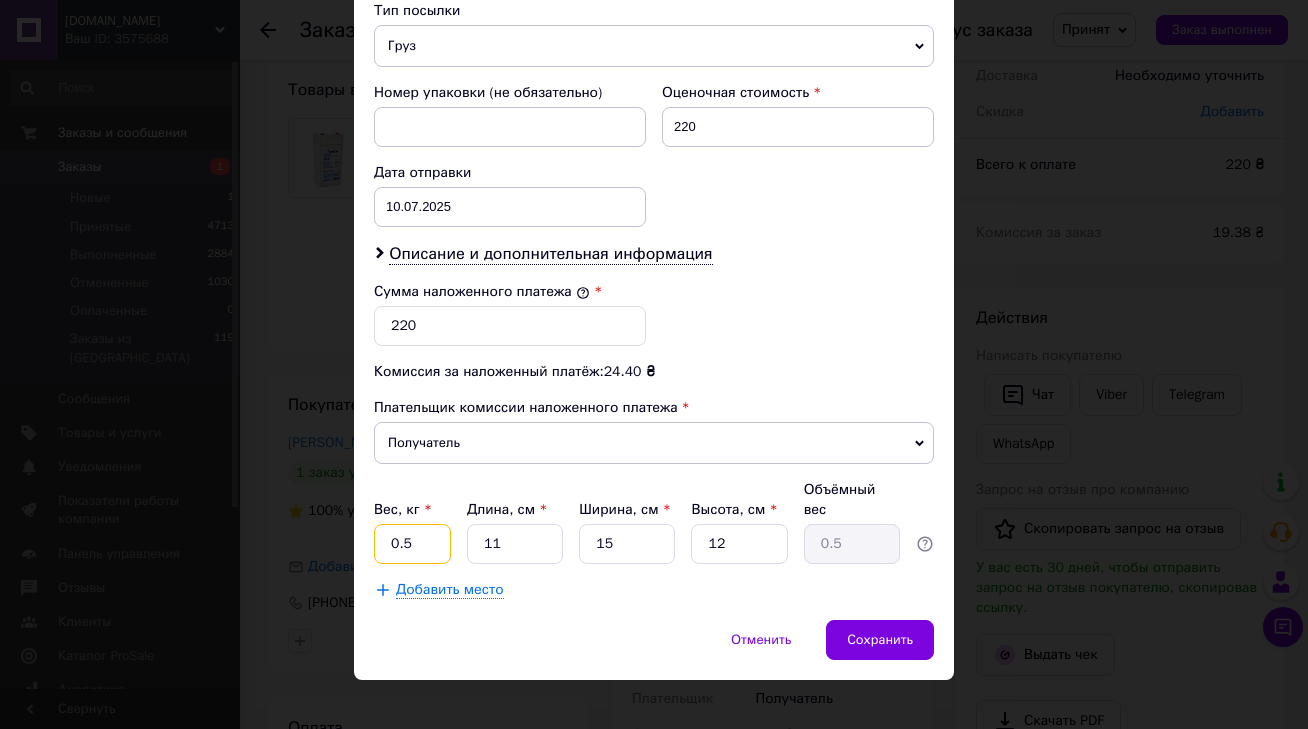 click on "0.5" at bounding box center [412, 544] 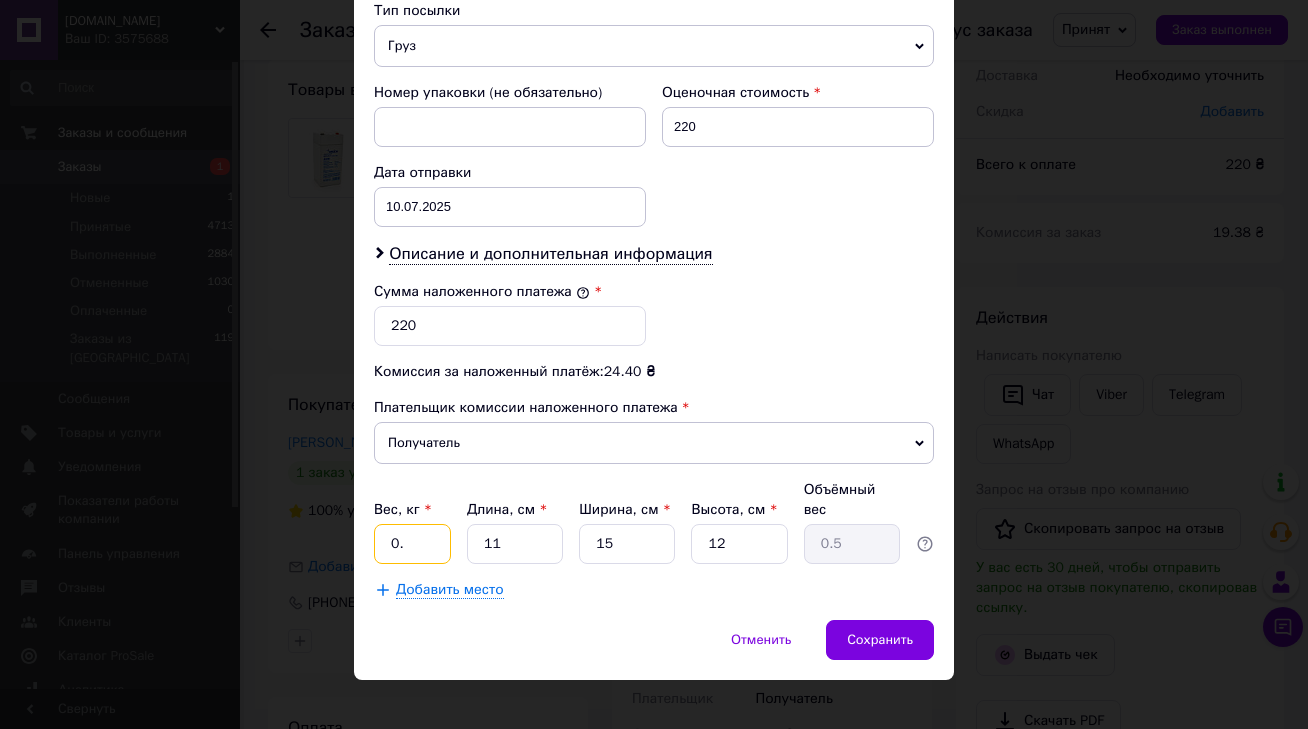 type on "0" 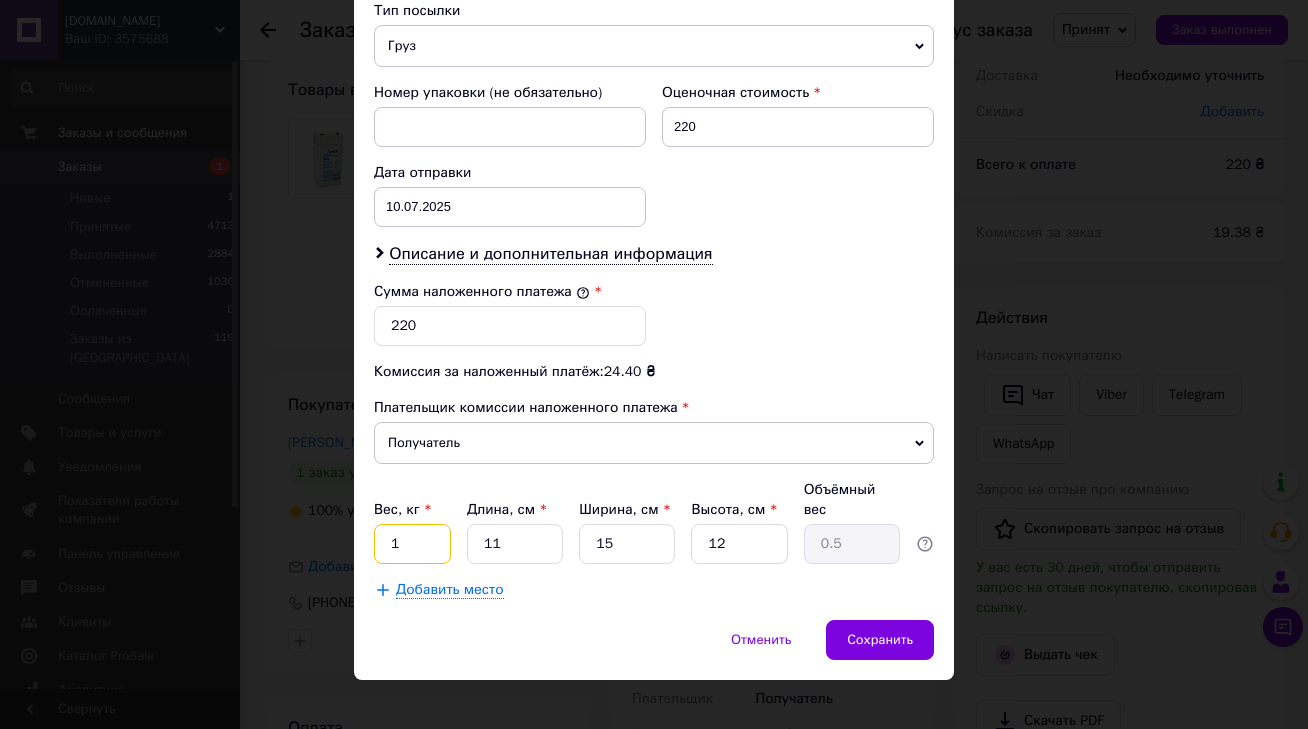 type on "1" 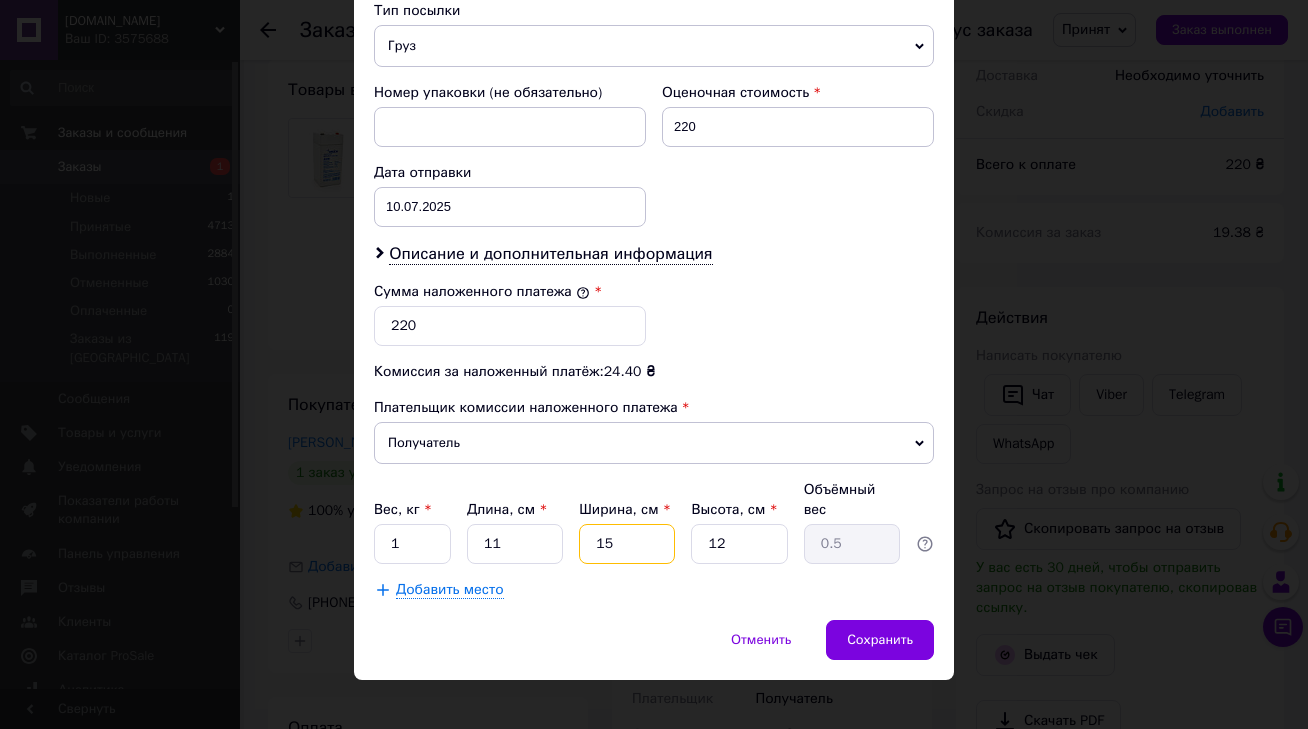 click on "15" at bounding box center (627, 544) 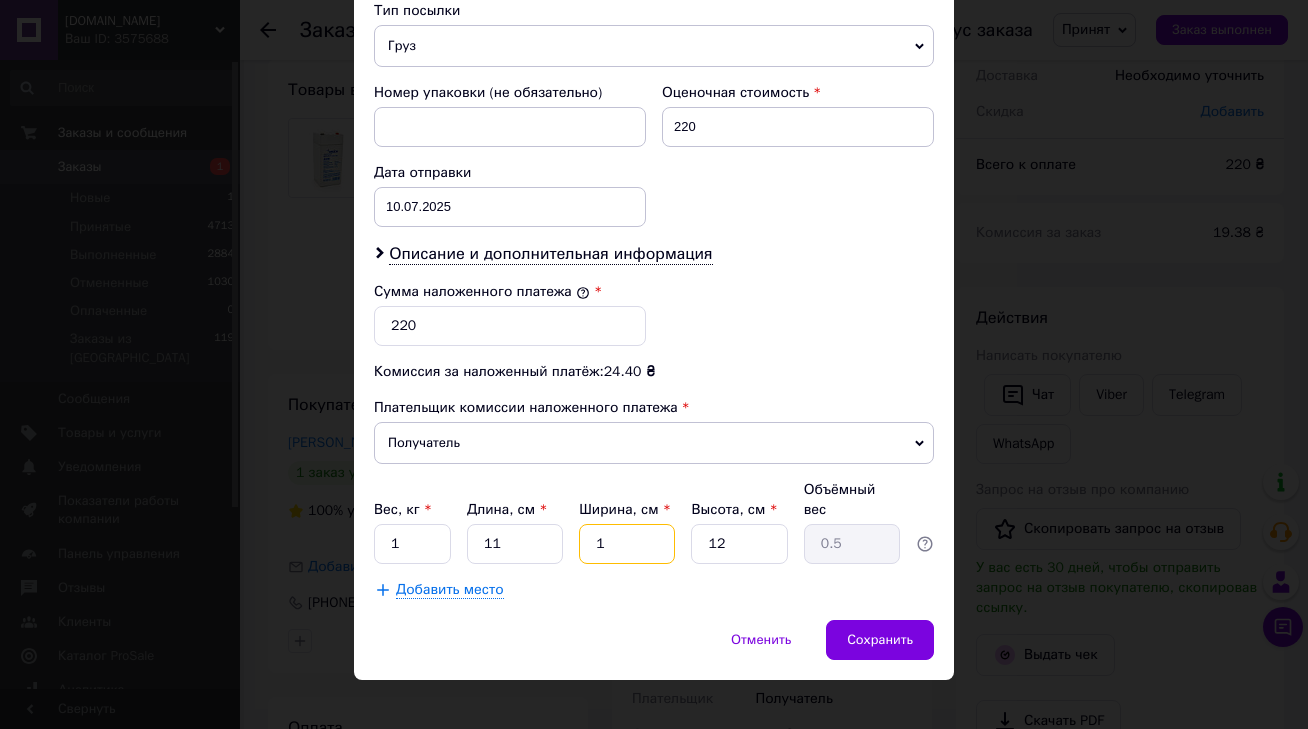 type on "0.1" 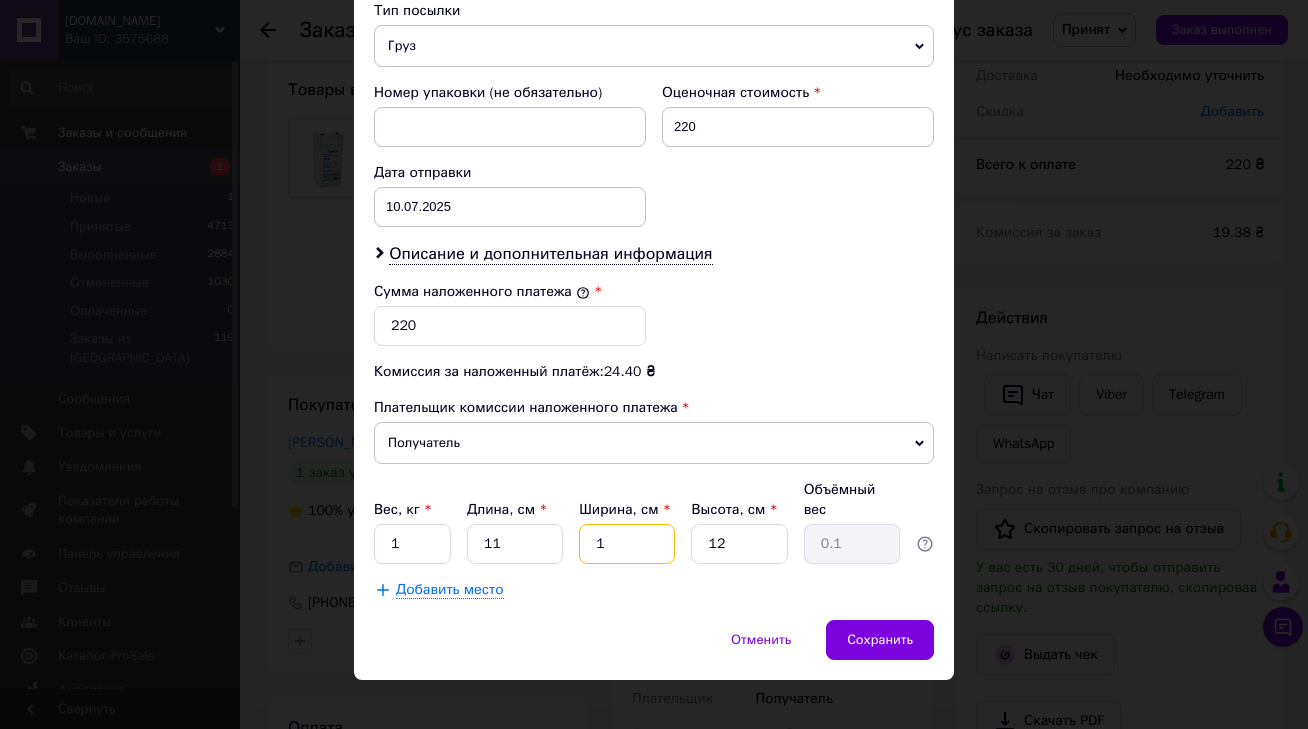 type 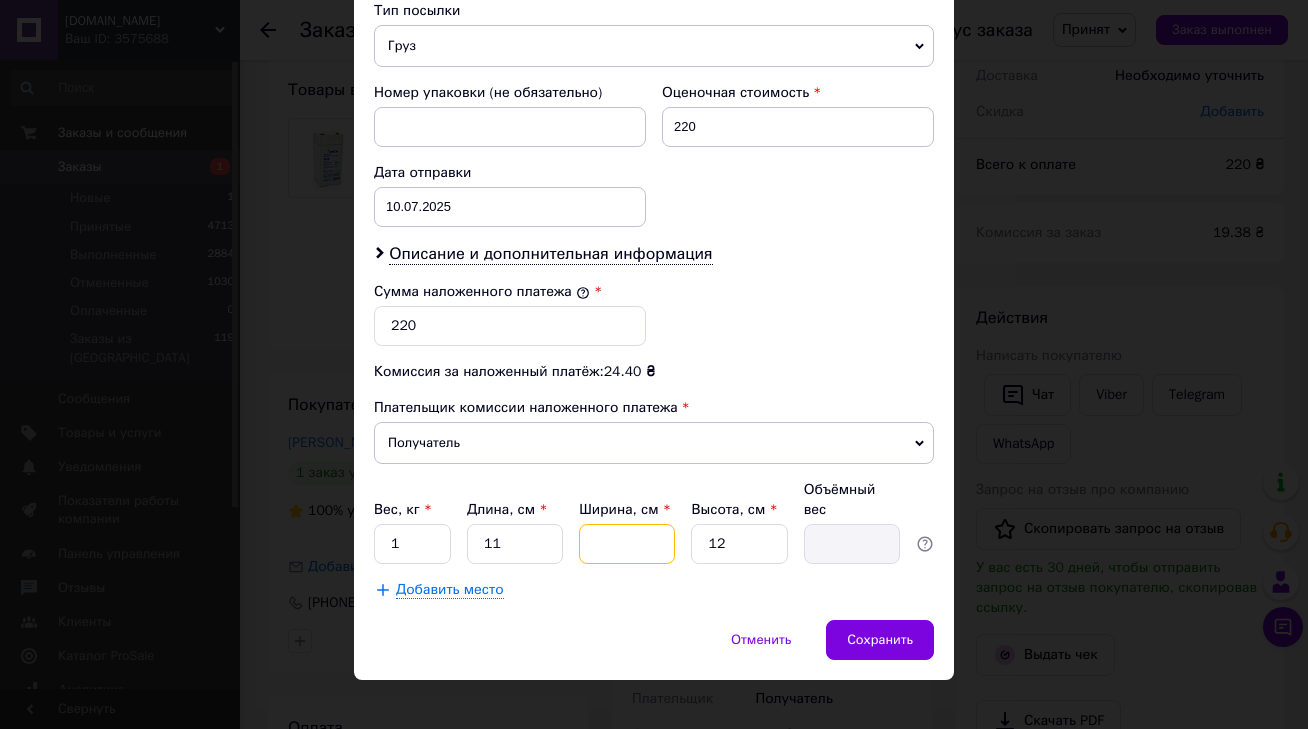 type on "2" 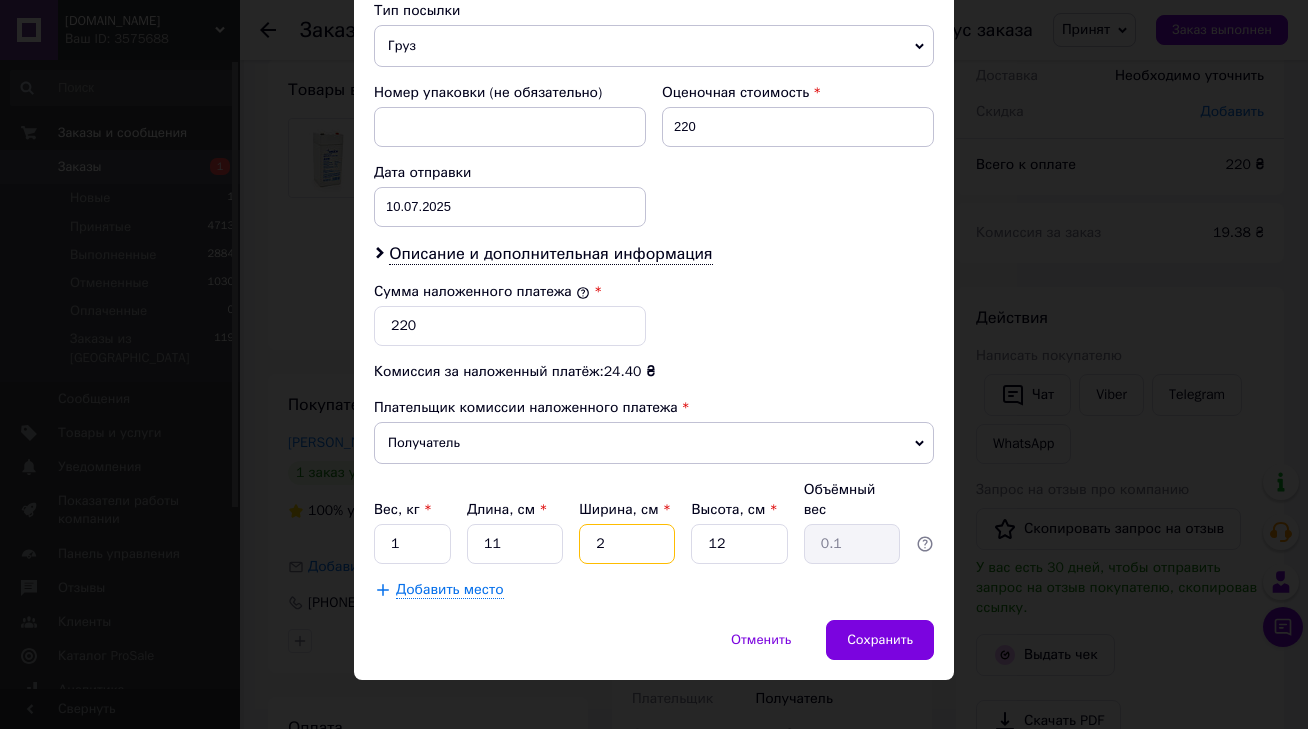 type on "26" 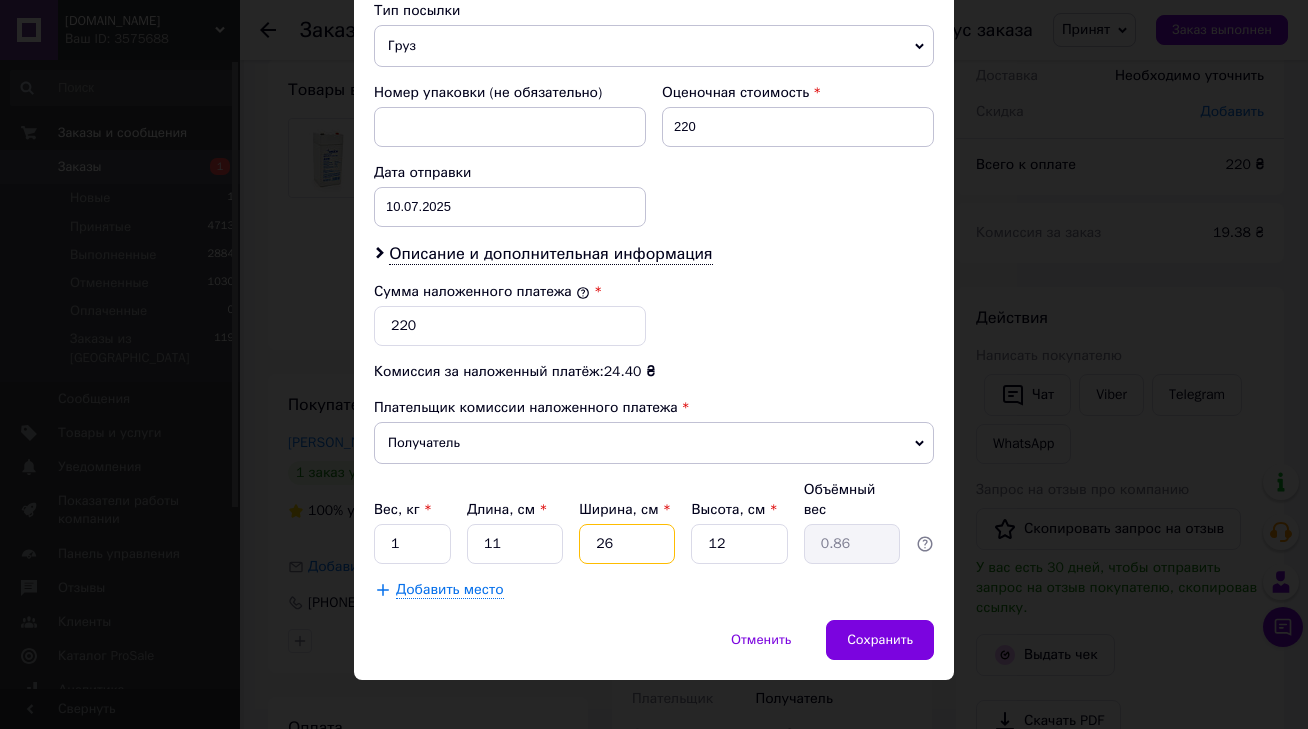 type on "26" 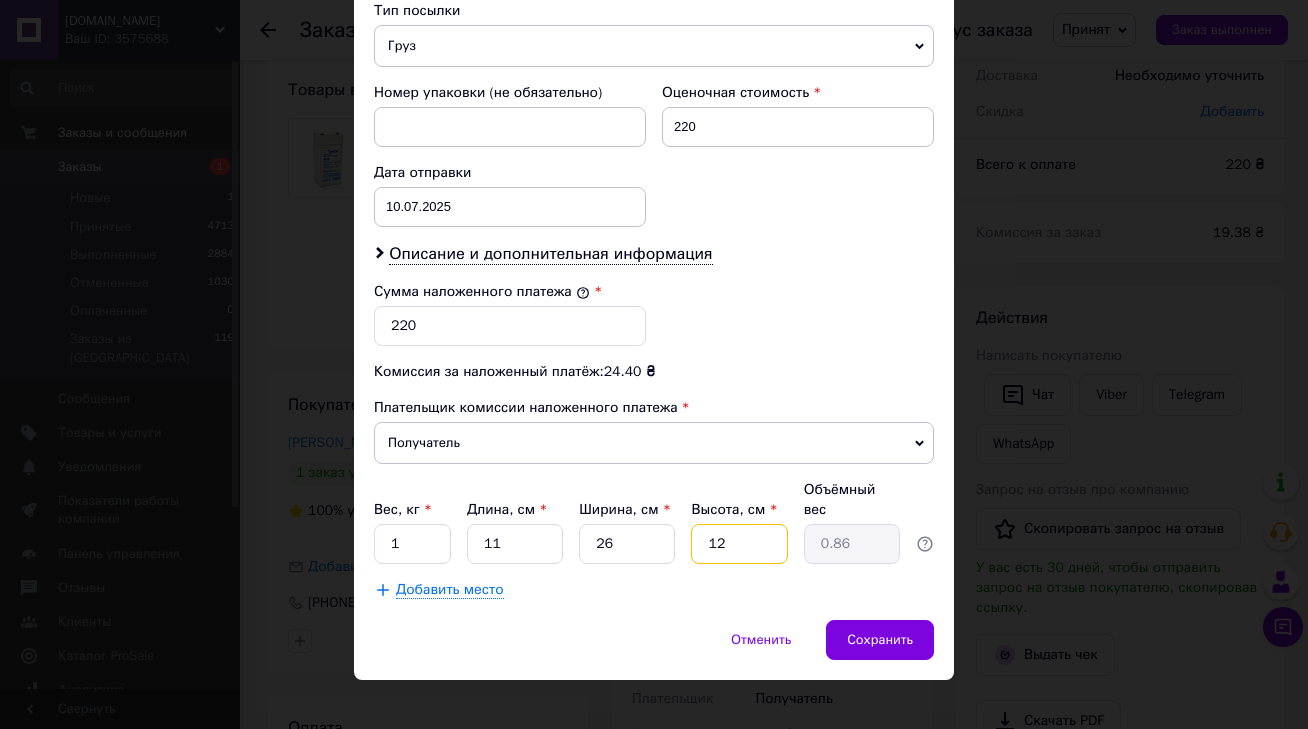 click on "12" at bounding box center [739, 544] 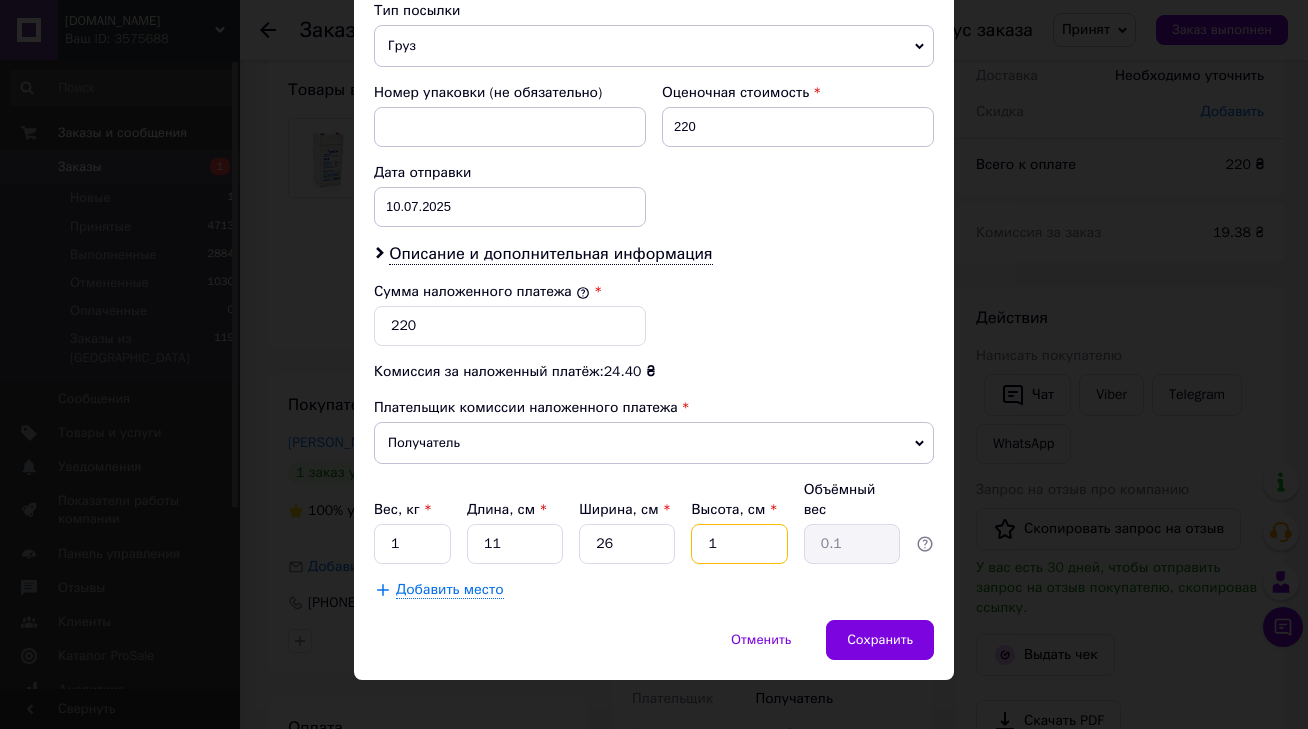 type on "14" 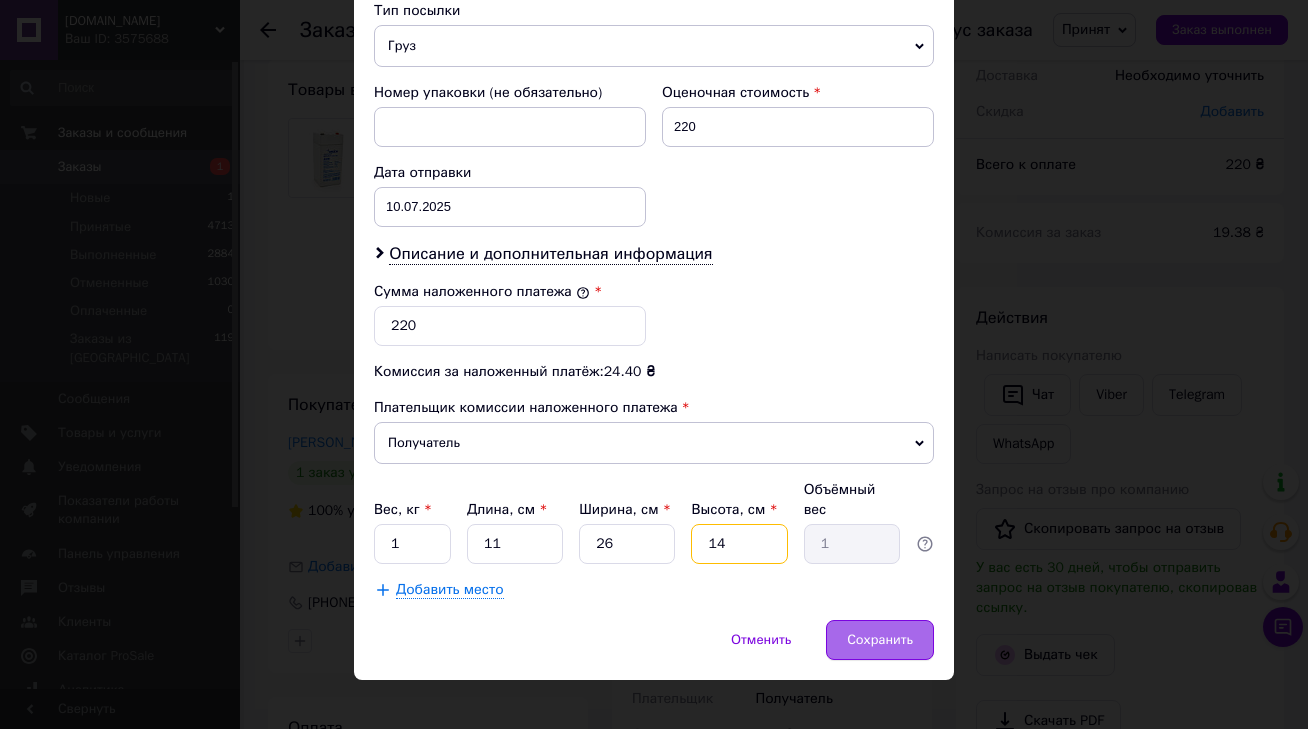type on "14" 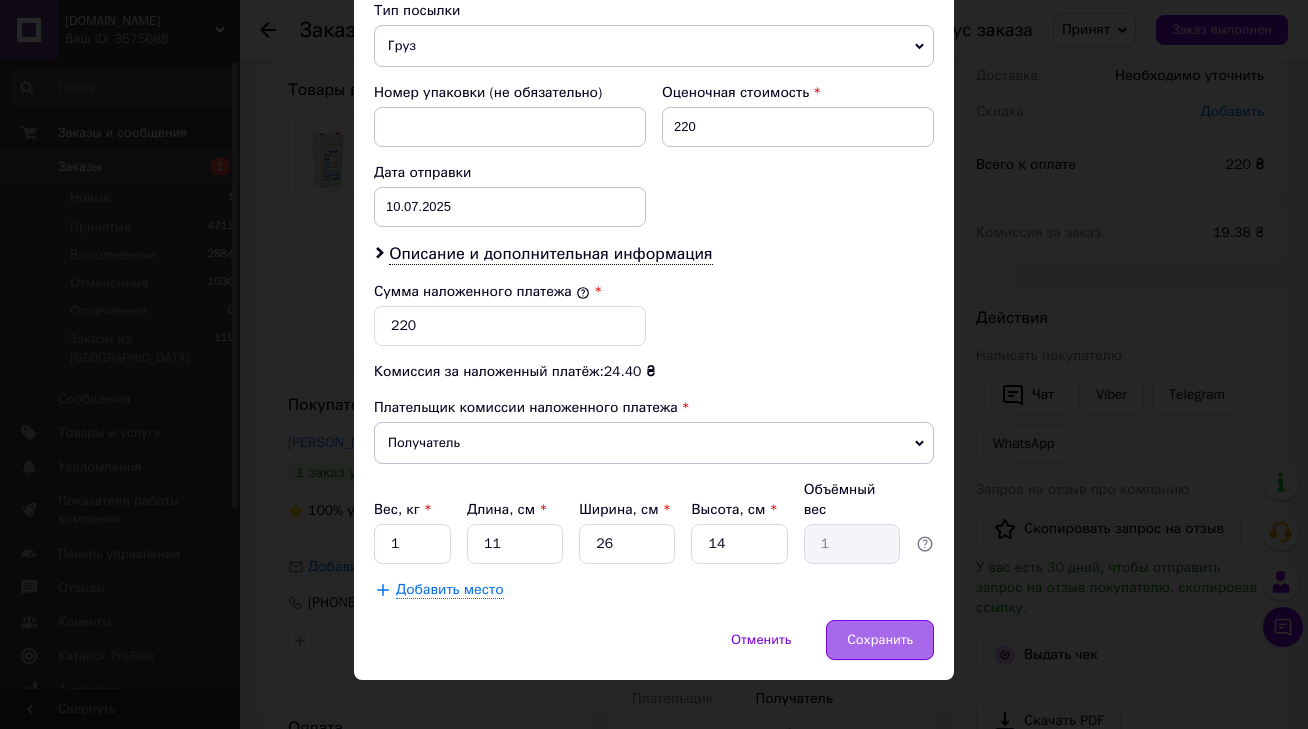 click on "Сохранить" at bounding box center (880, 640) 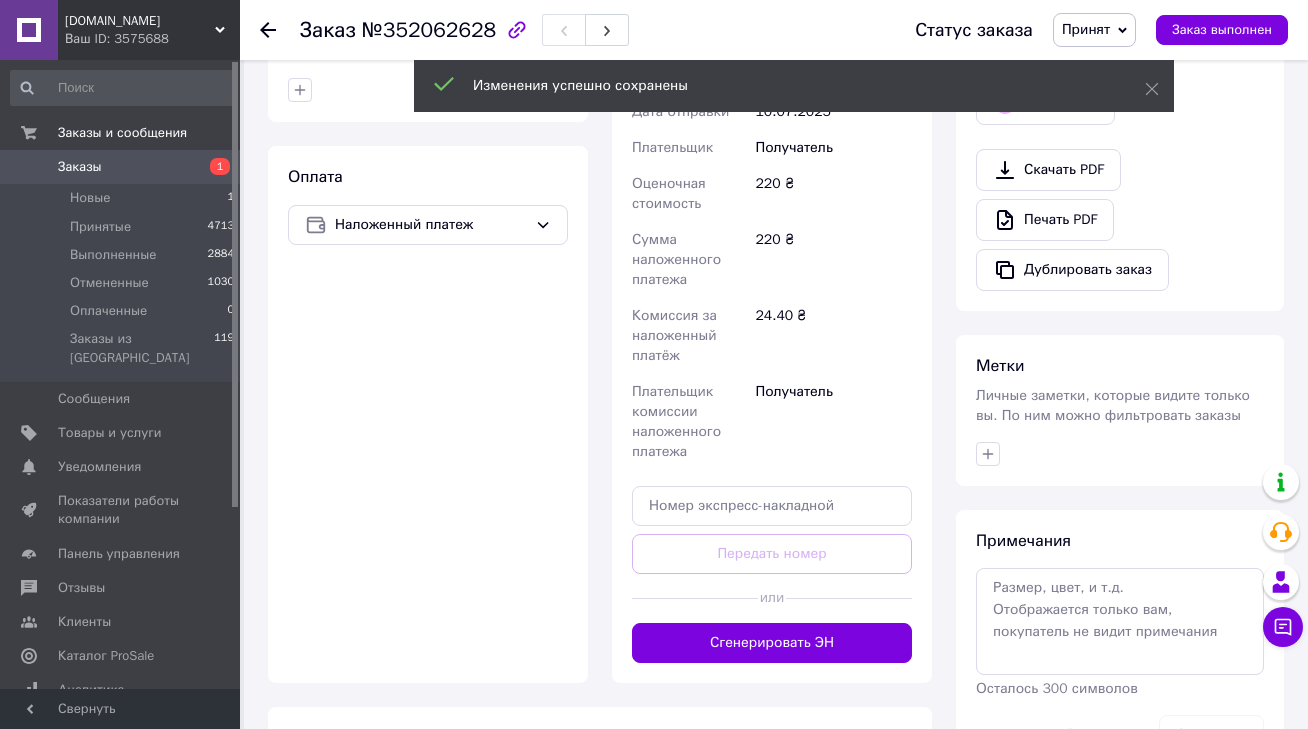 scroll, scrollTop: 664, scrollLeft: 0, axis: vertical 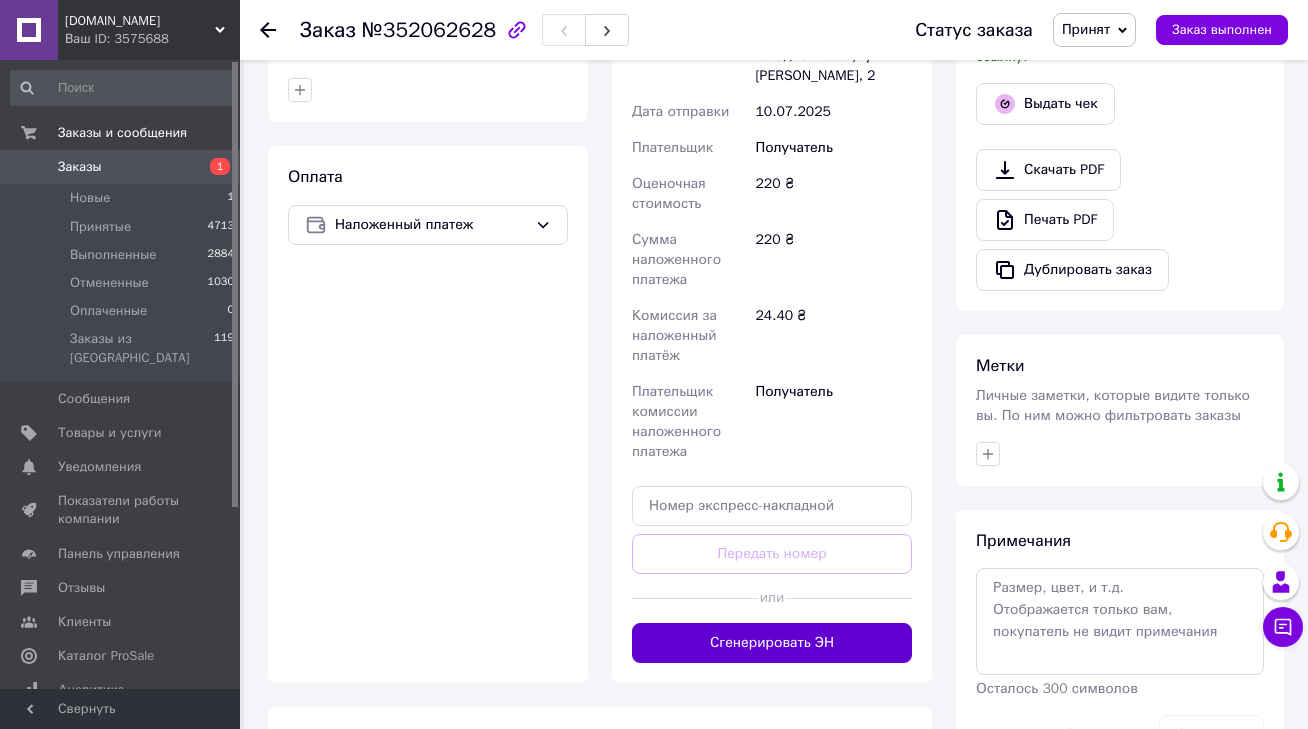 click on "Сгенерировать ЭН" at bounding box center (772, 643) 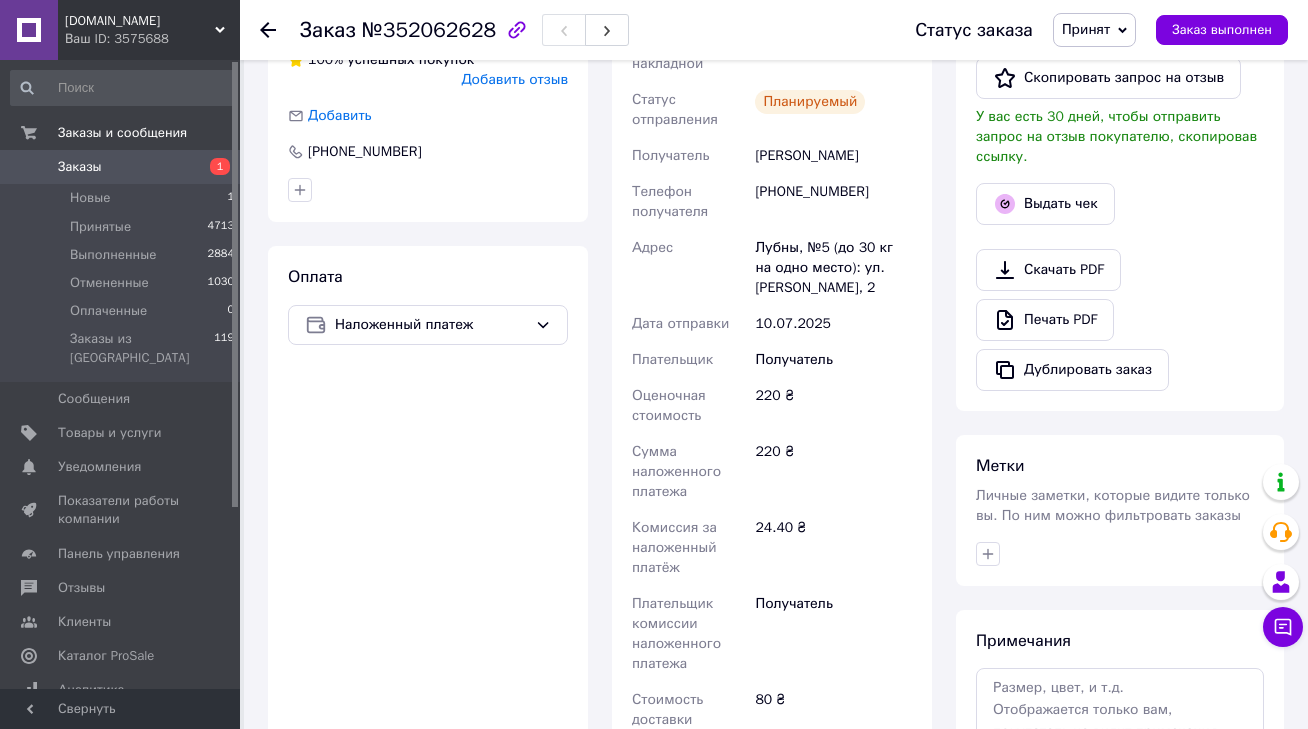 scroll, scrollTop: 514, scrollLeft: 0, axis: vertical 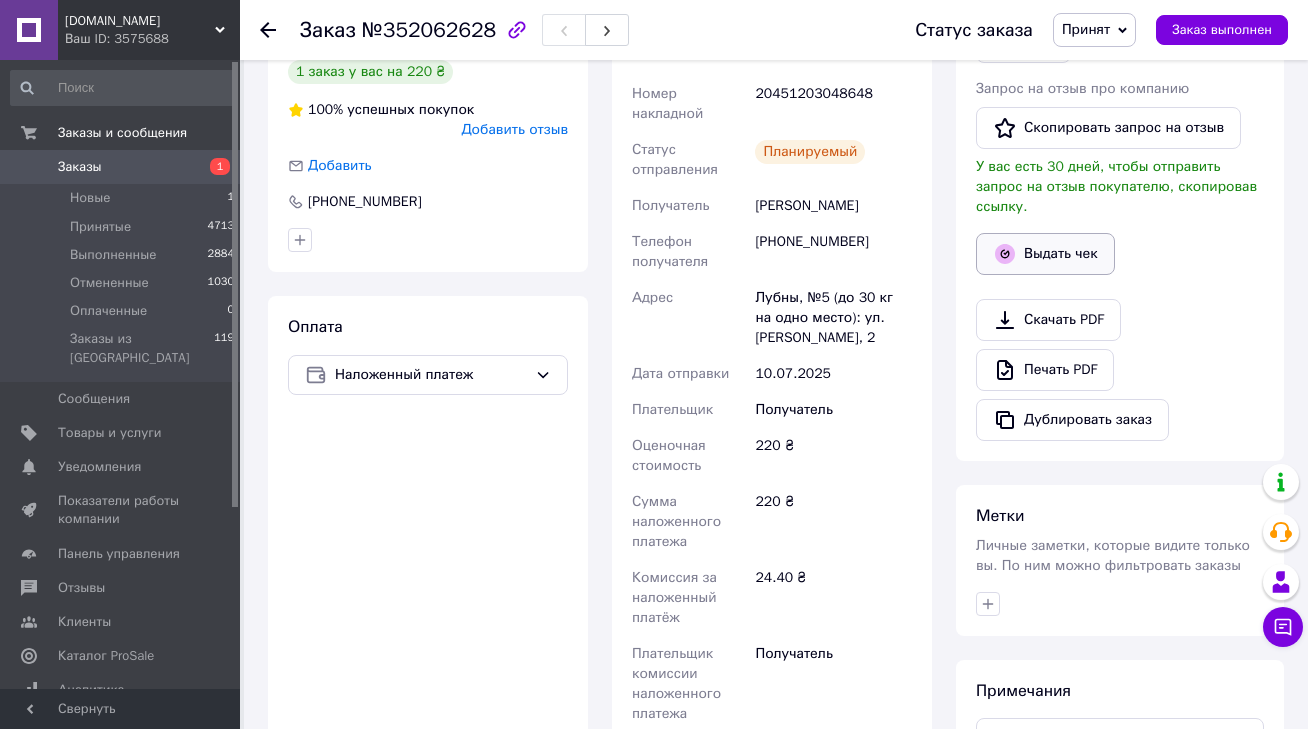 click on "Выдать чек" at bounding box center (1045, 254) 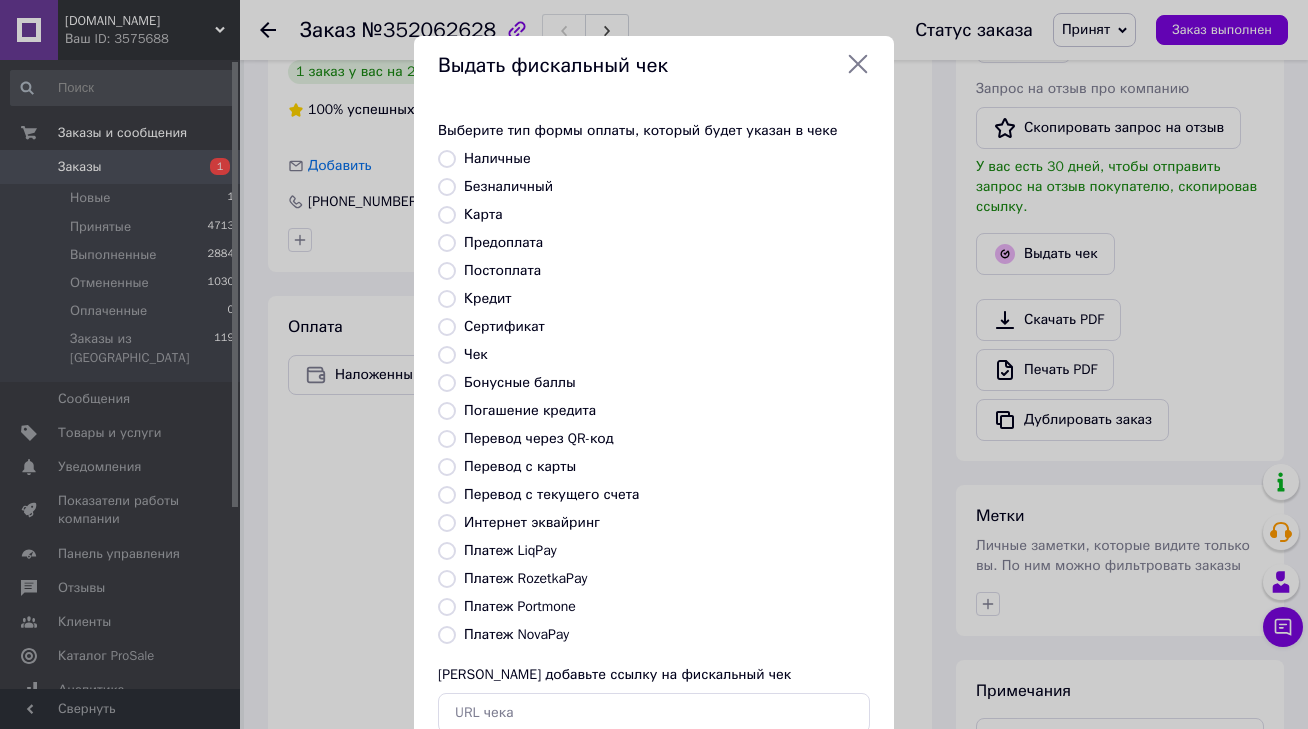 click on "Платеж NovaPay" at bounding box center (516, 634) 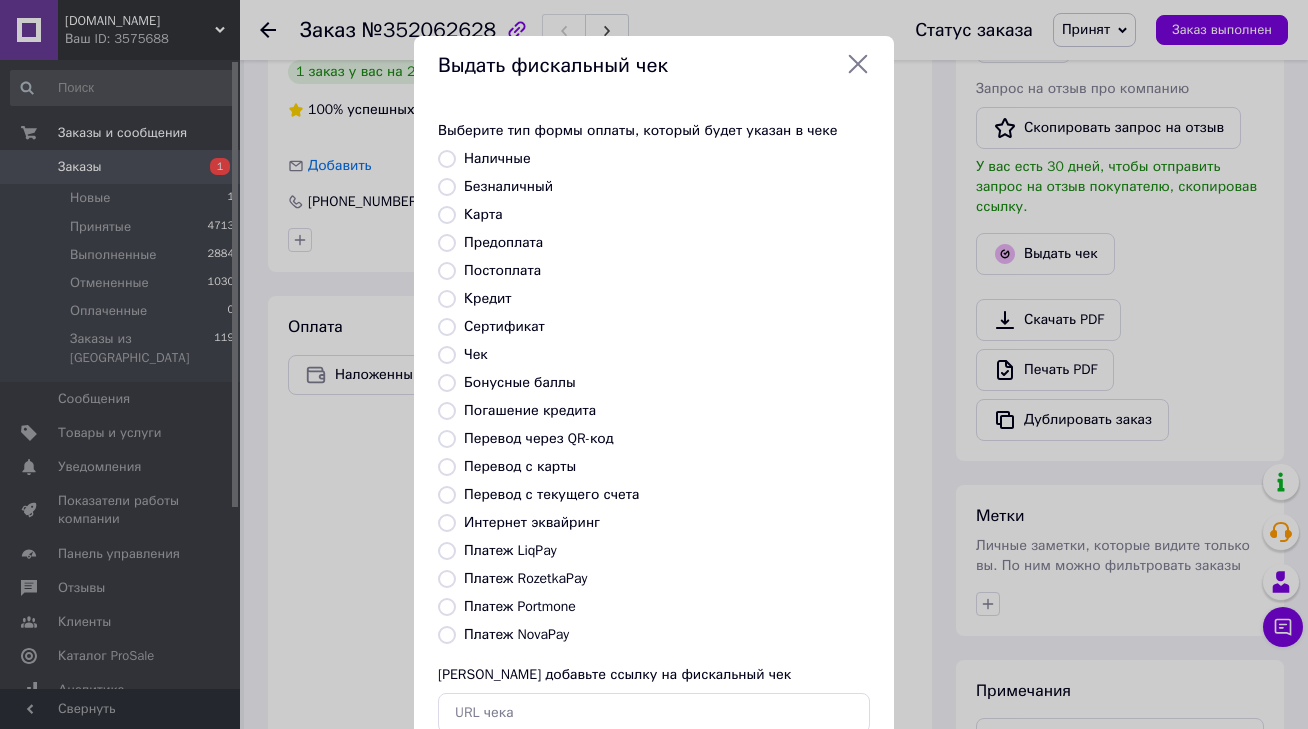 radio on "true" 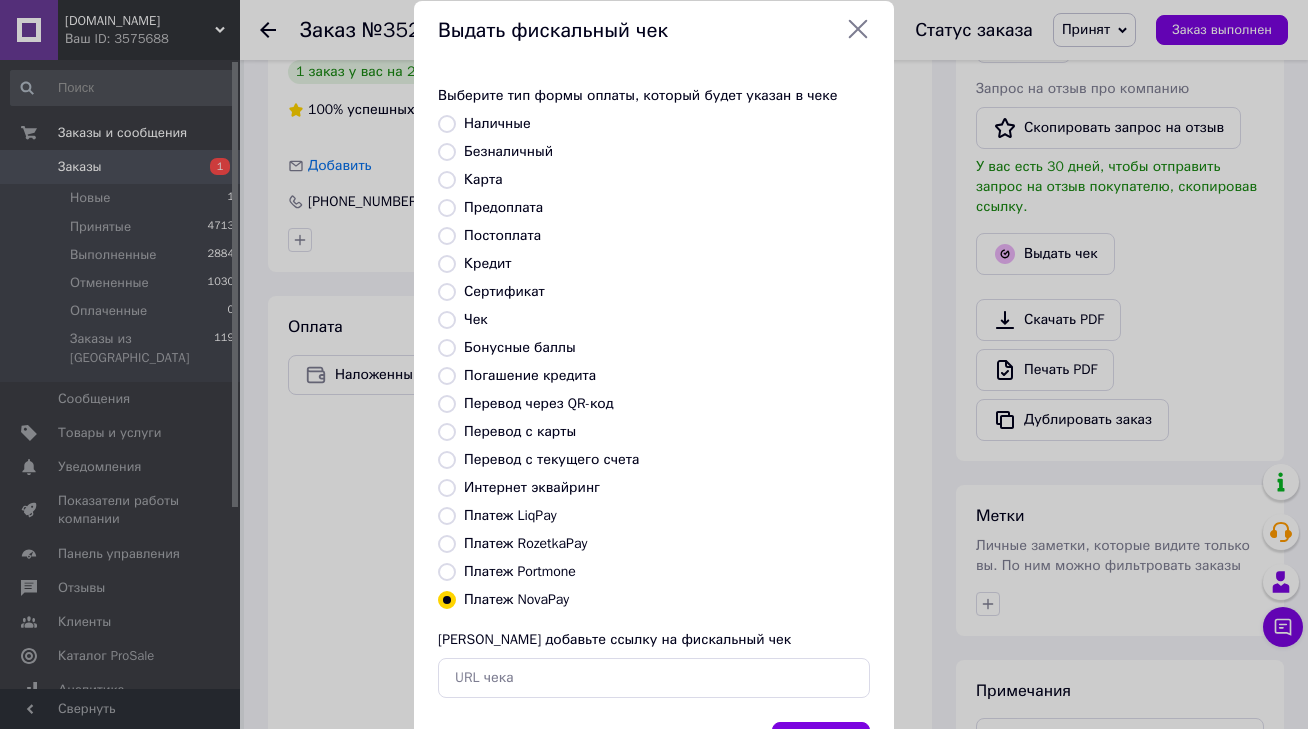 scroll, scrollTop: 63, scrollLeft: 0, axis: vertical 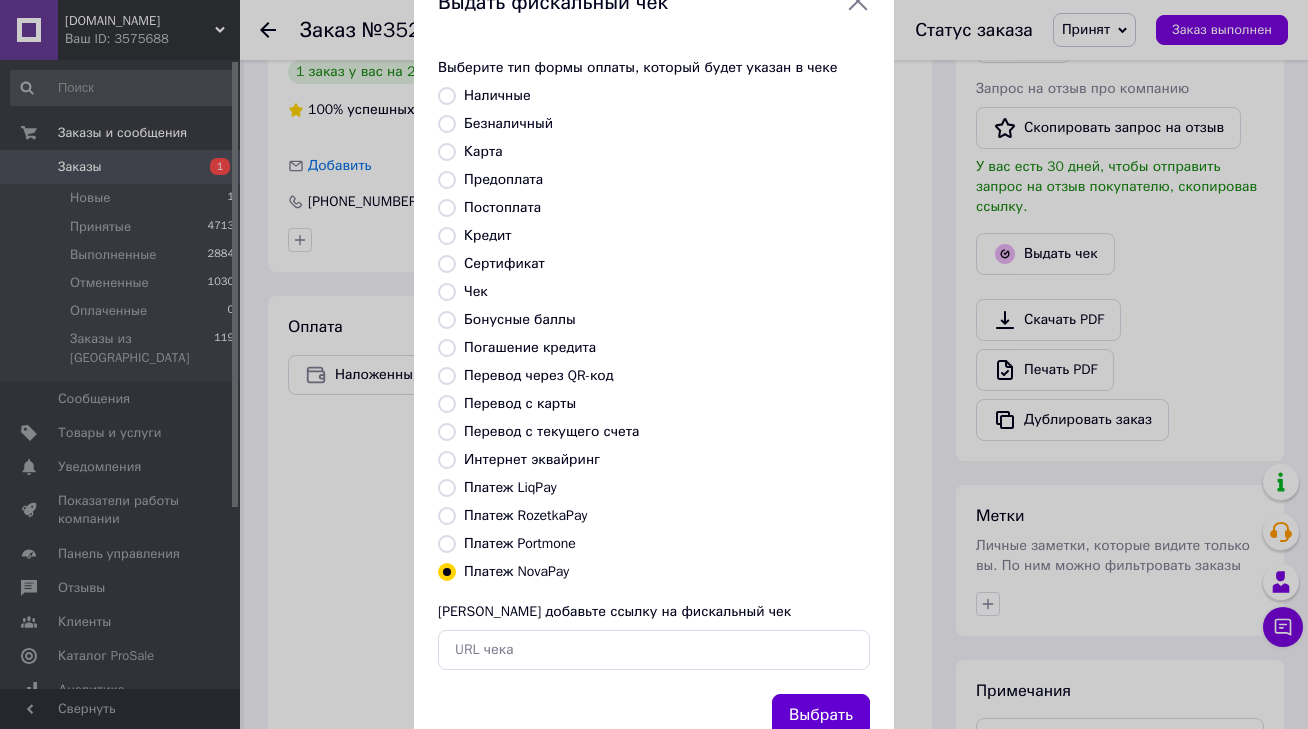 click on "Выбрать" at bounding box center (821, 715) 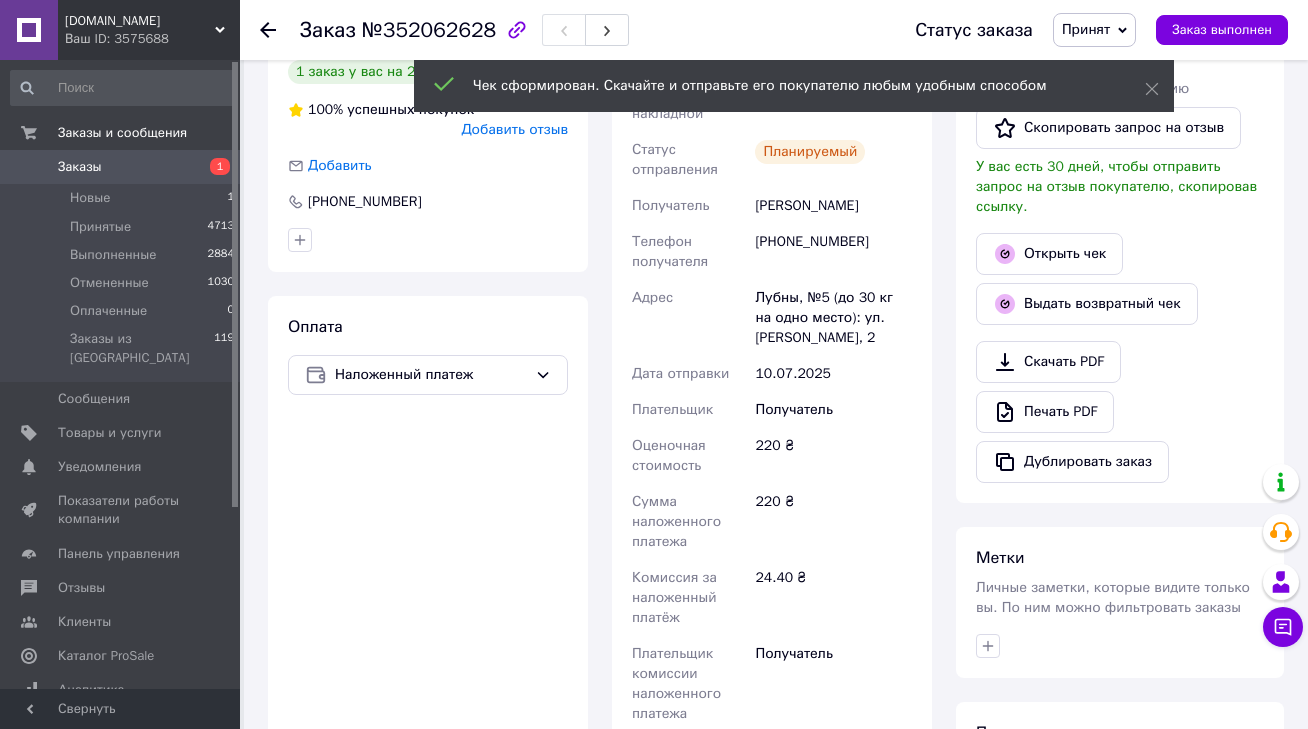 scroll, scrollTop: 467, scrollLeft: 0, axis: vertical 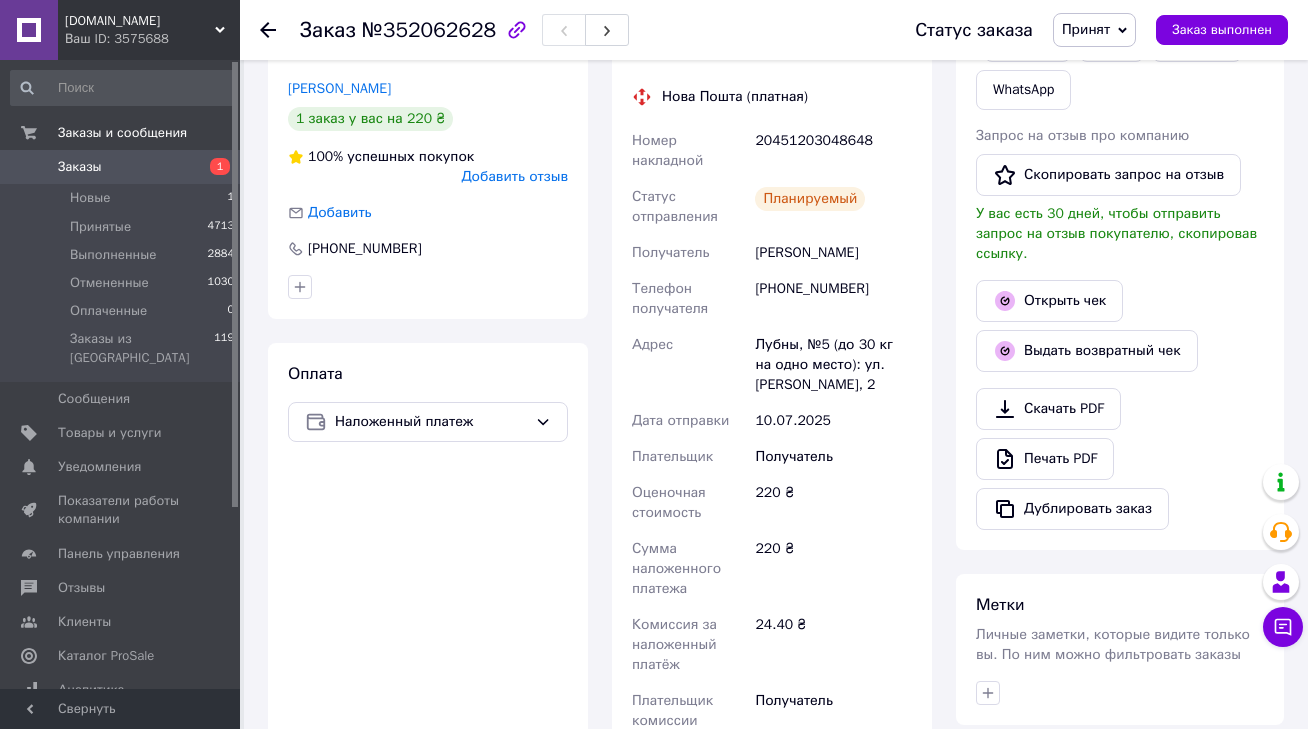 click on "20451203048648" at bounding box center [833, 151] 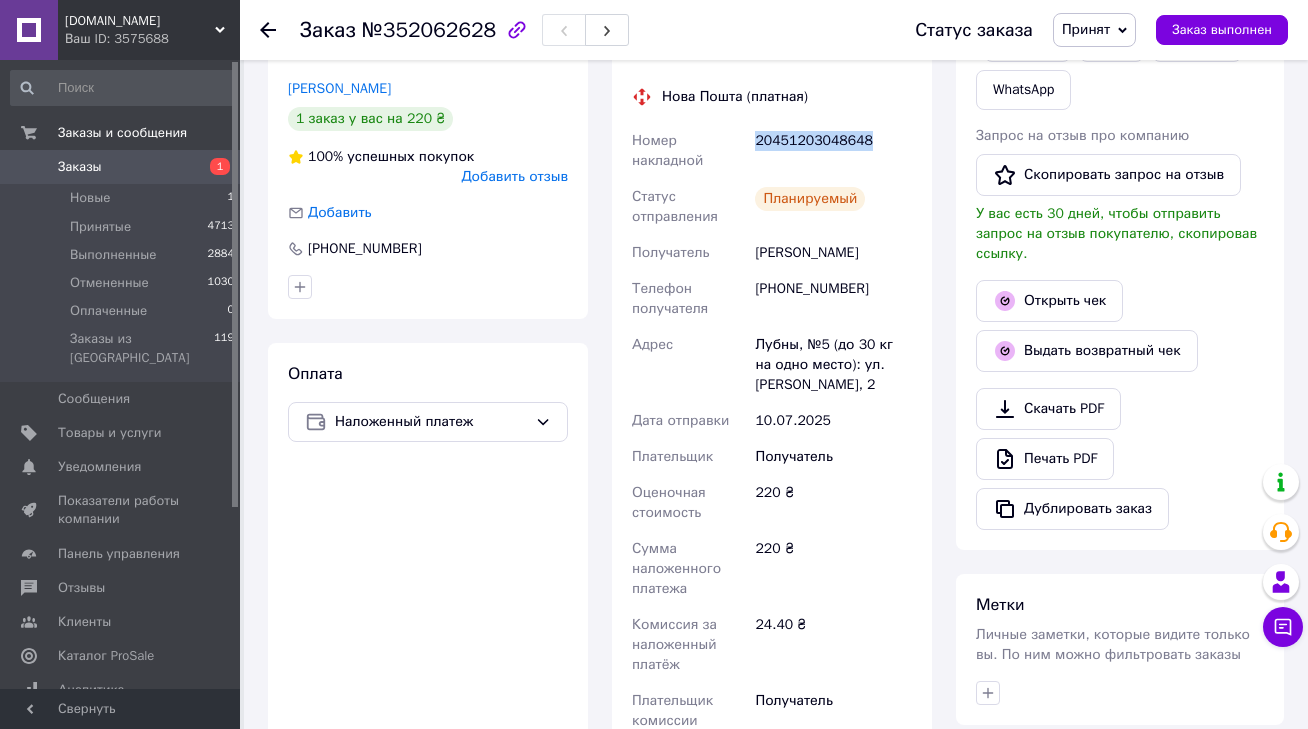 click on "20451203048648" at bounding box center (833, 151) 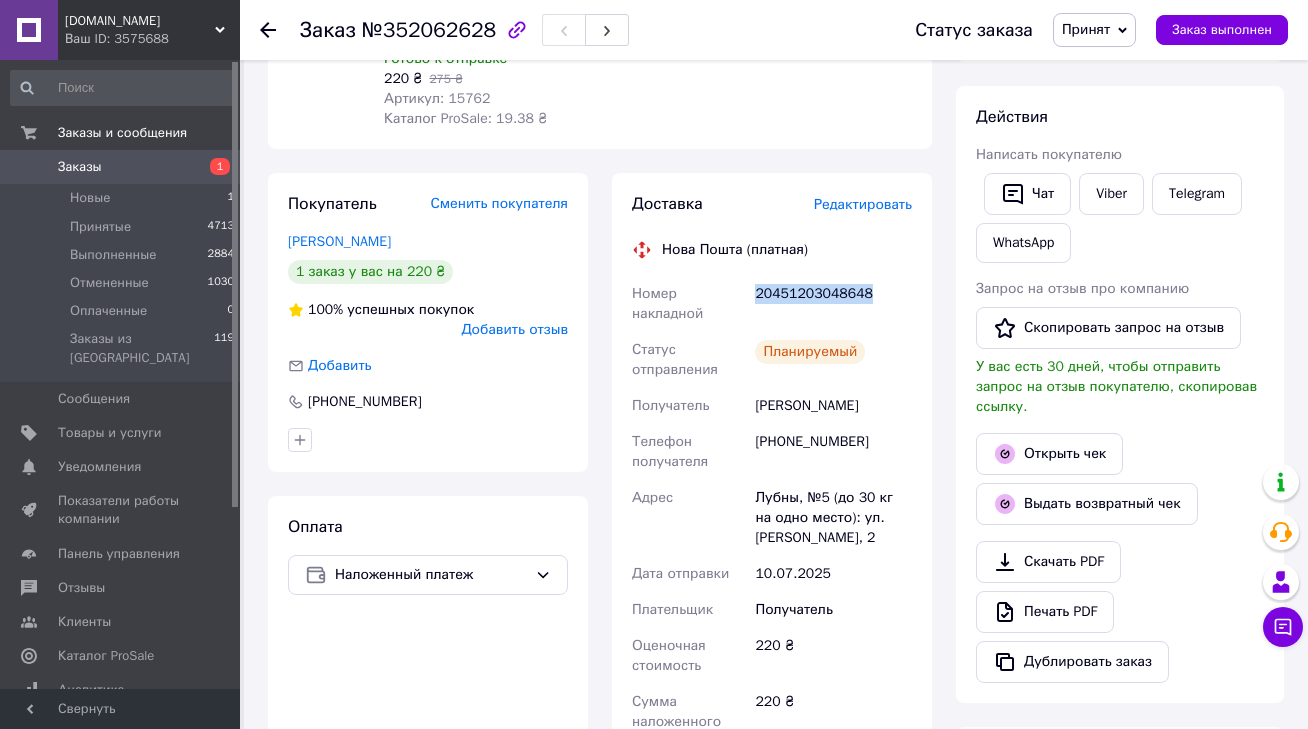 scroll, scrollTop: 268, scrollLeft: 0, axis: vertical 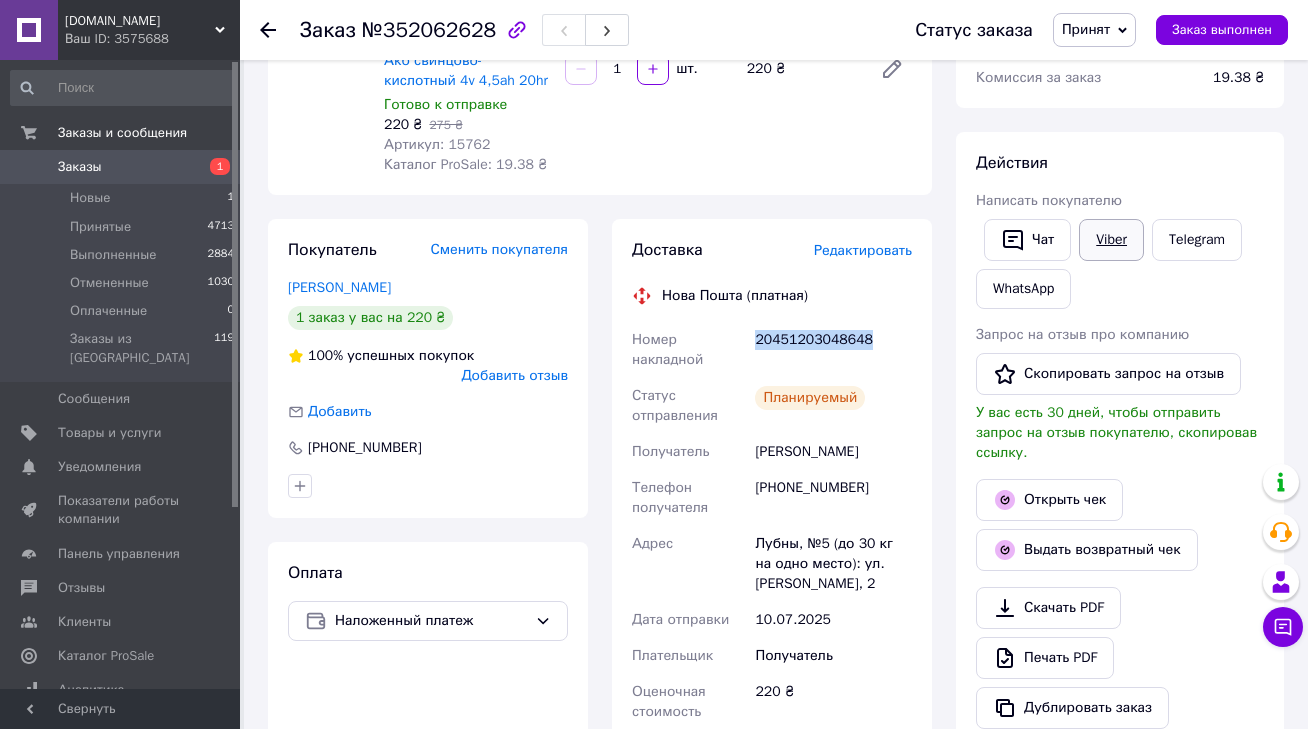 click on "Viber" at bounding box center [1111, 240] 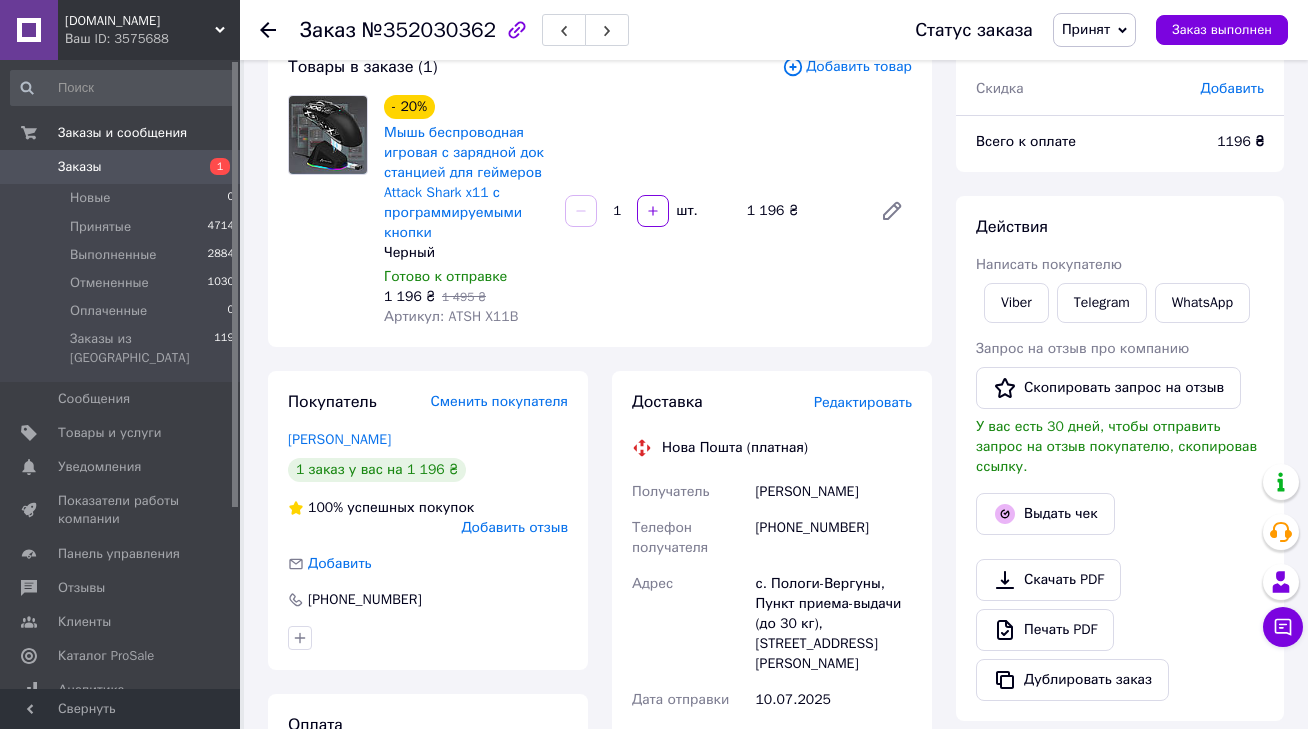 scroll, scrollTop: 187, scrollLeft: 0, axis: vertical 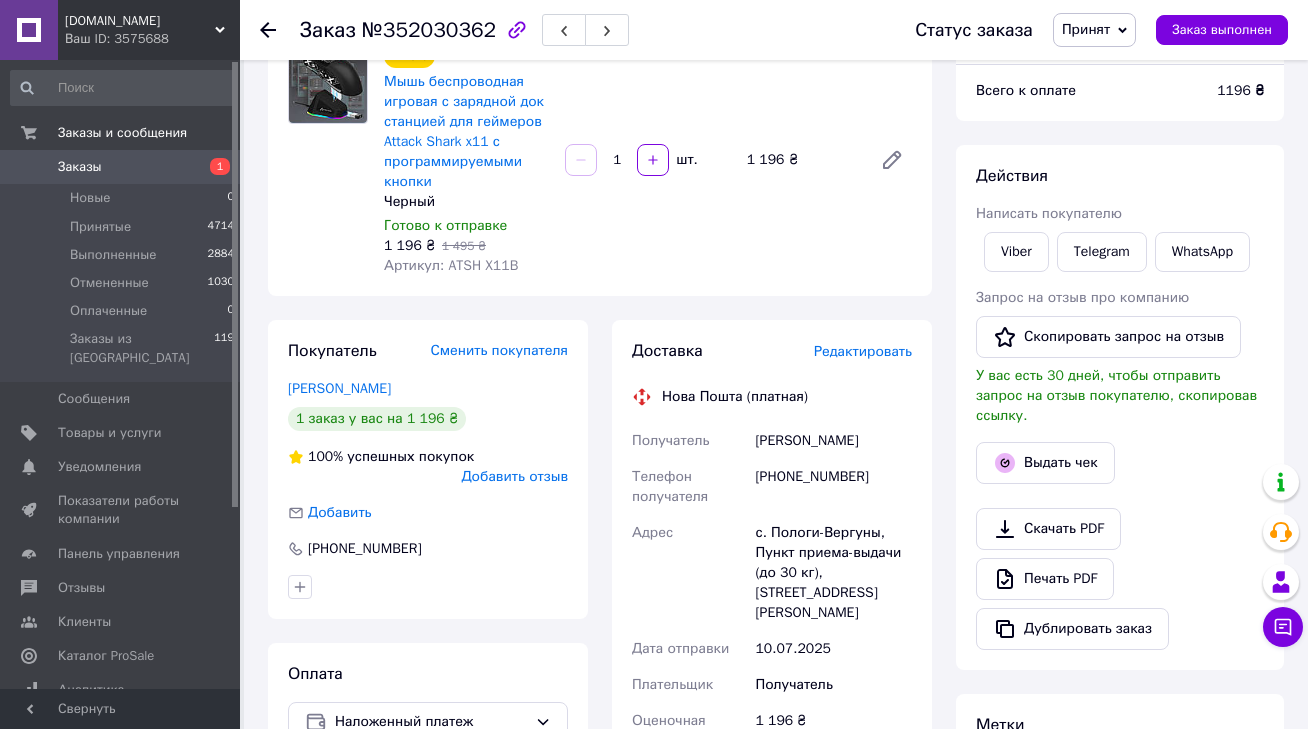 click on "Редактировать" at bounding box center [863, 351] 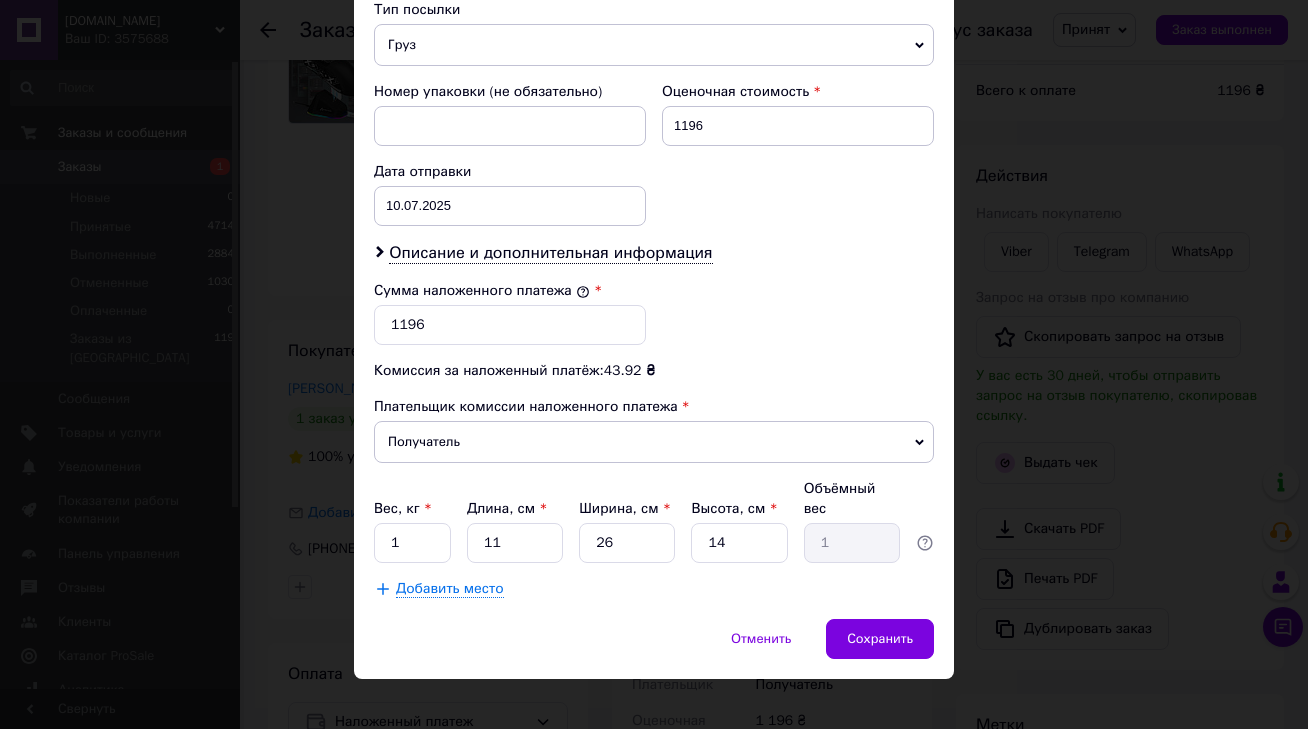 scroll, scrollTop: 816, scrollLeft: 0, axis: vertical 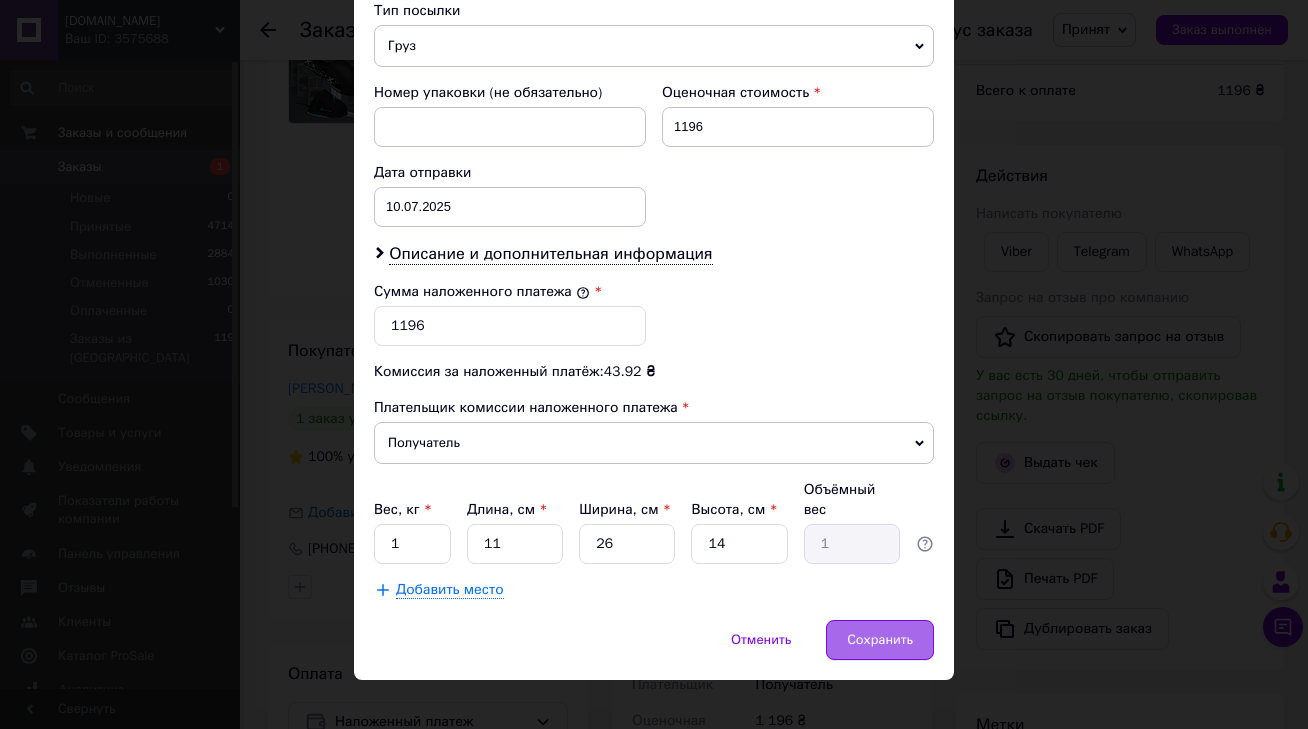 click on "Сохранить" at bounding box center (880, 640) 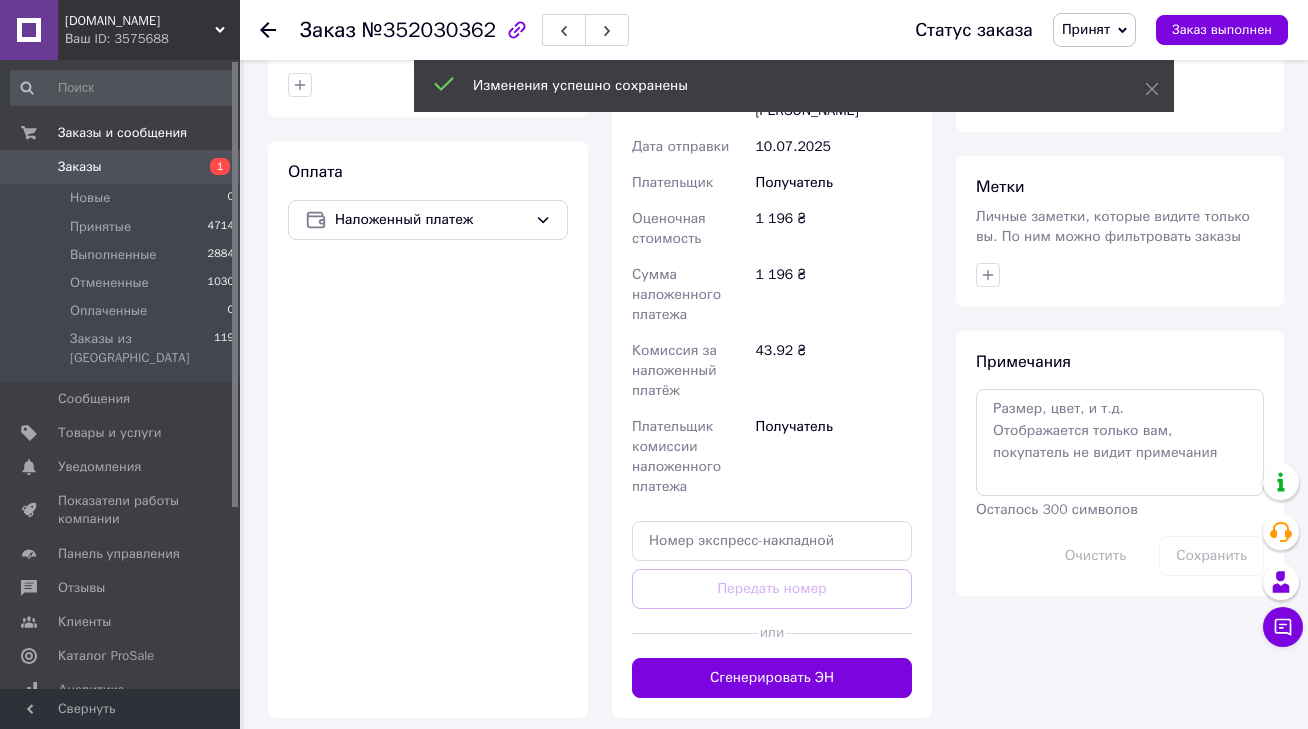 scroll, scrollTop: 701, scrollLeft: 0, axis: vertical 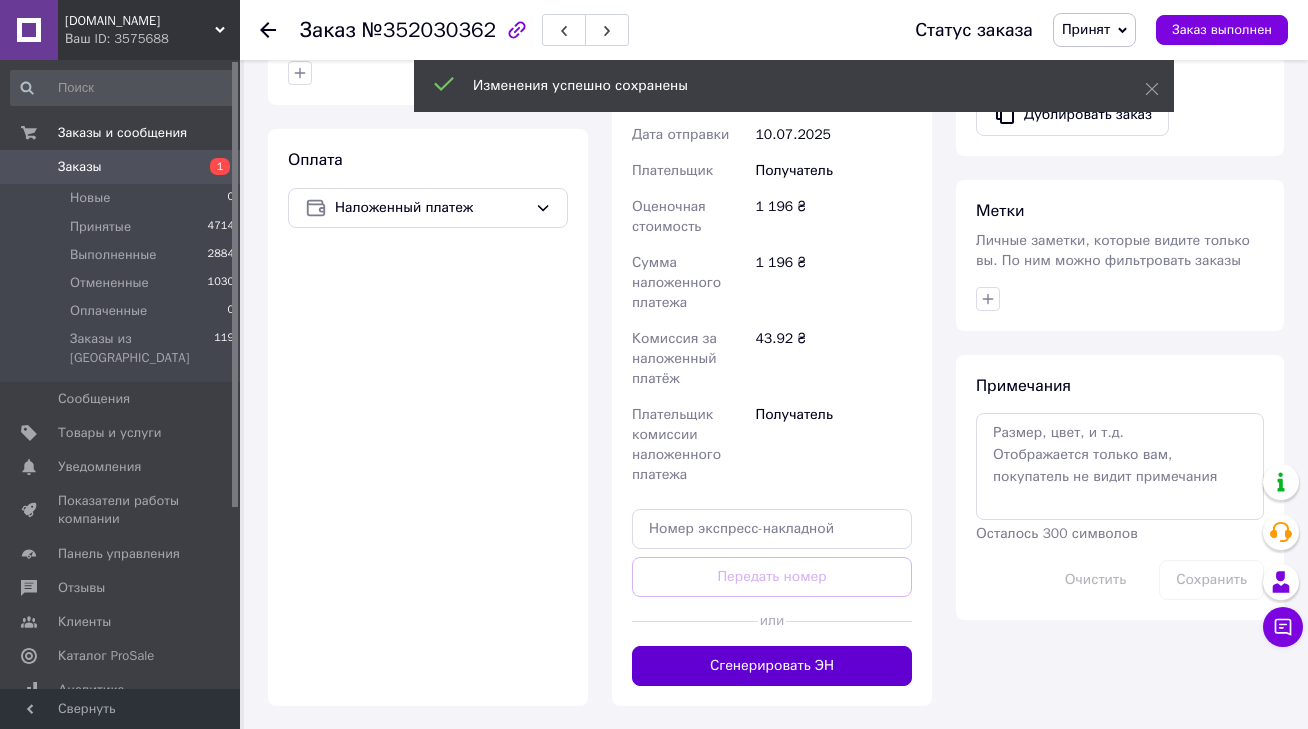 click on "Сгенерировать ЭН" at bounding box center (772, 666) 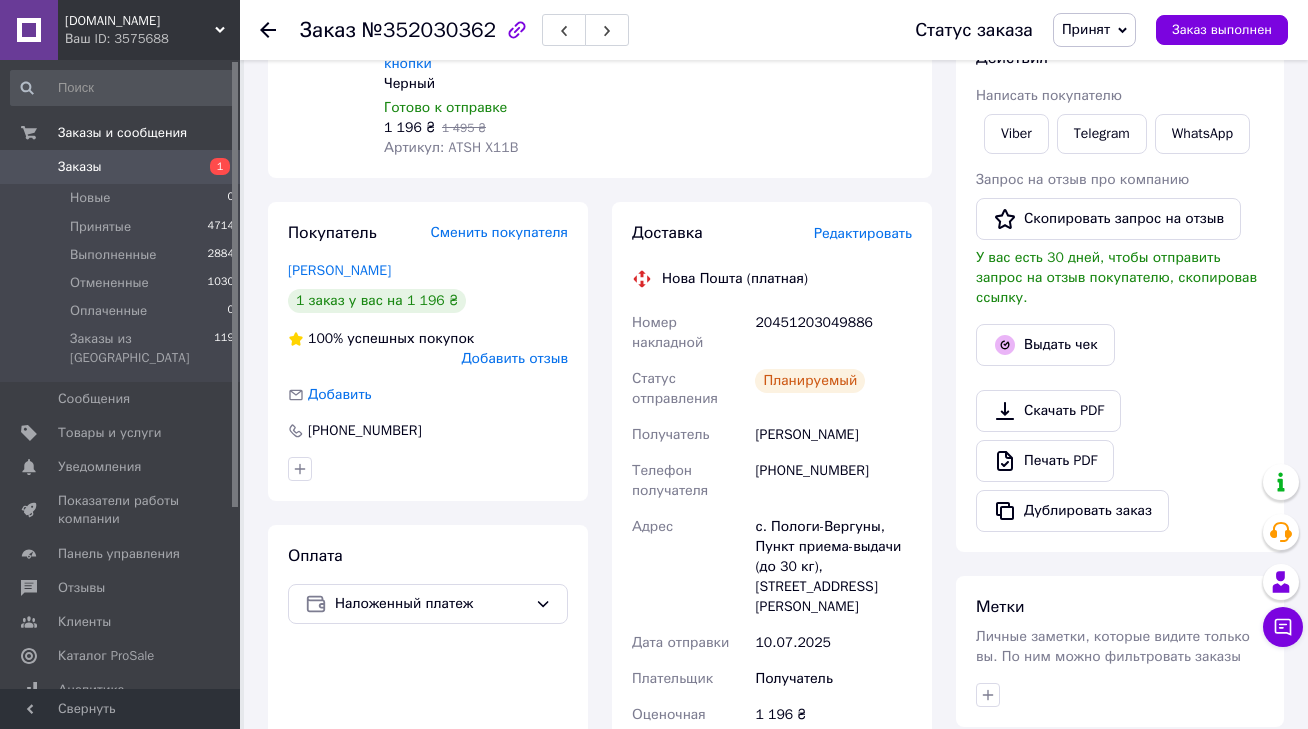 scroll, scrollTop: 305, scrollLeft: 0, axis: vertical 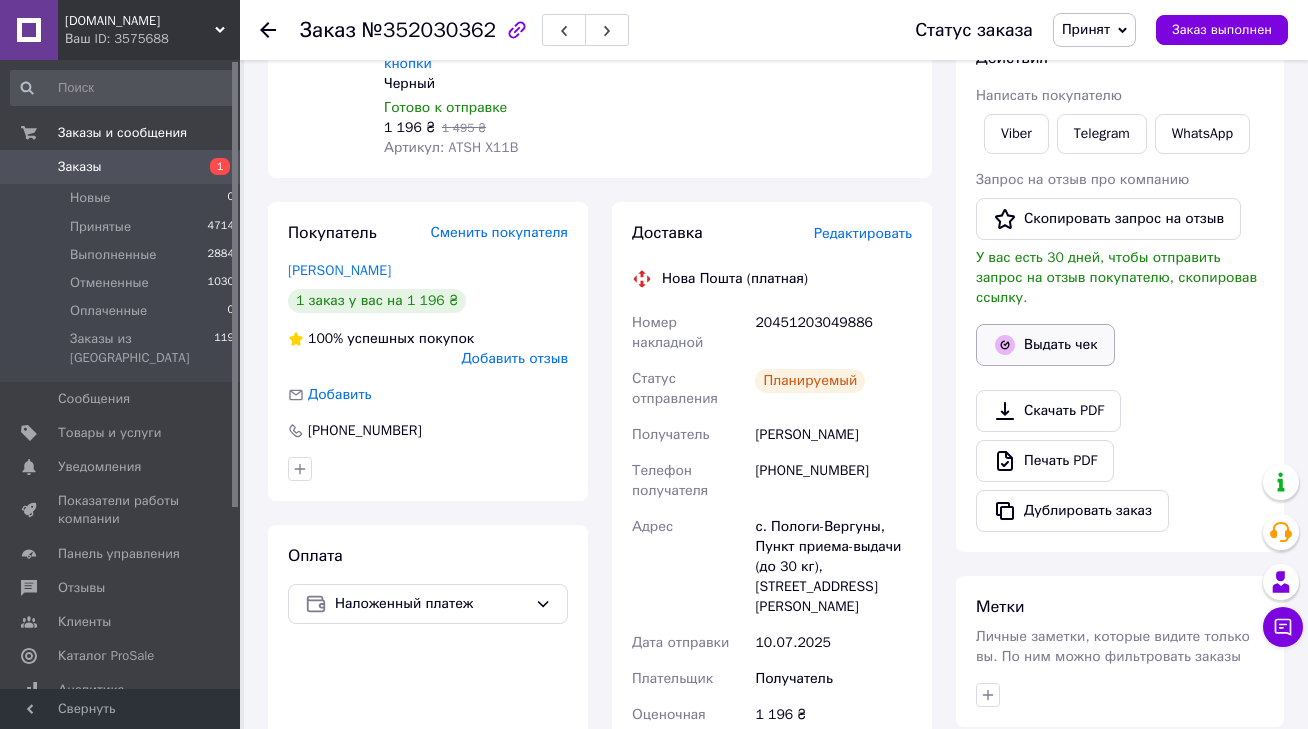 click on "Выдать чек" at bounding box center [1045, 345] 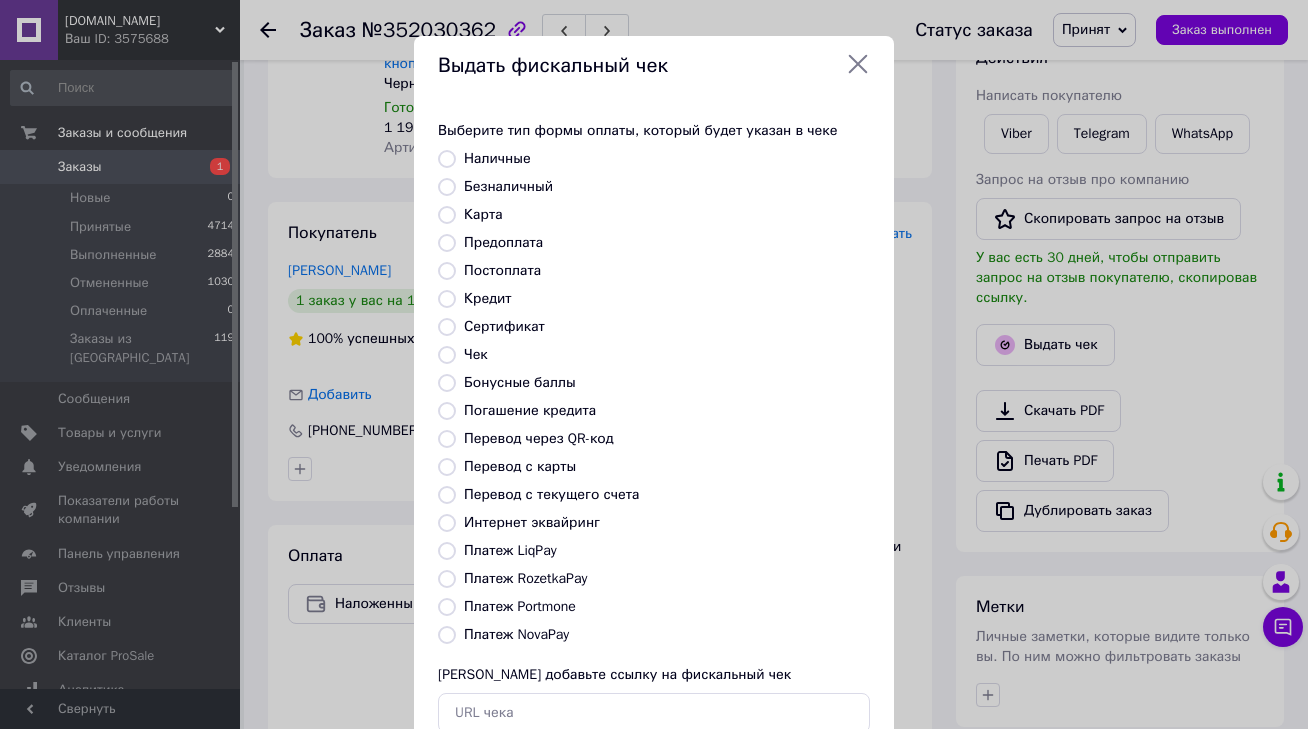 click on "Платеж NovaPay" at bounding box center [516, 634] 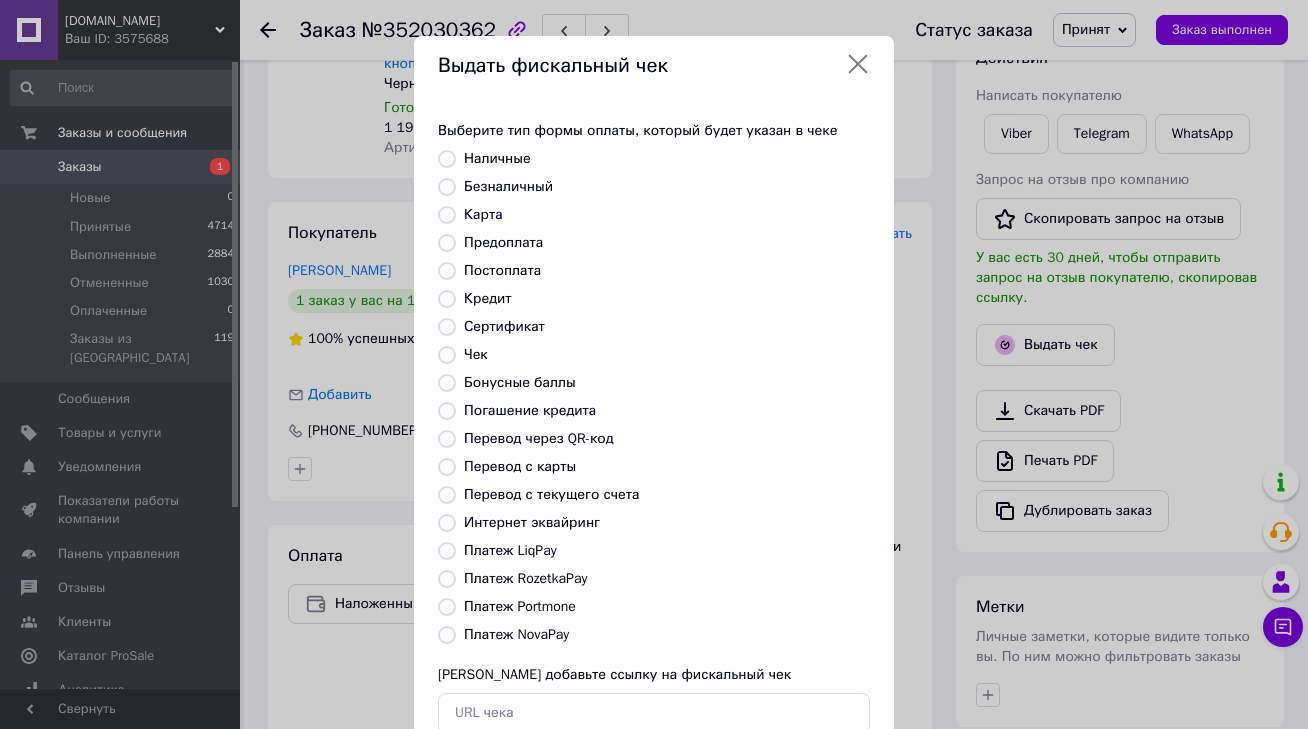 radio on "true" 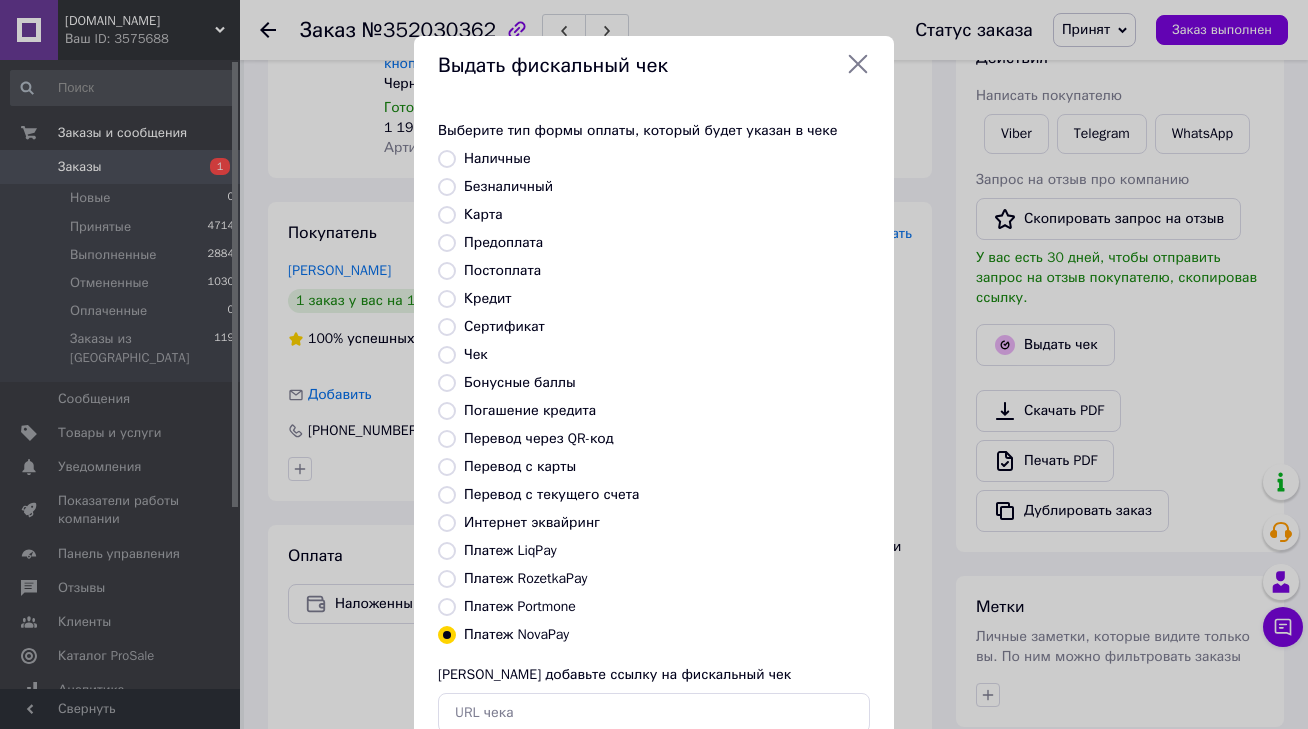 scroll, scrollTop: 78, scrollLeft: 0, axis: vertical 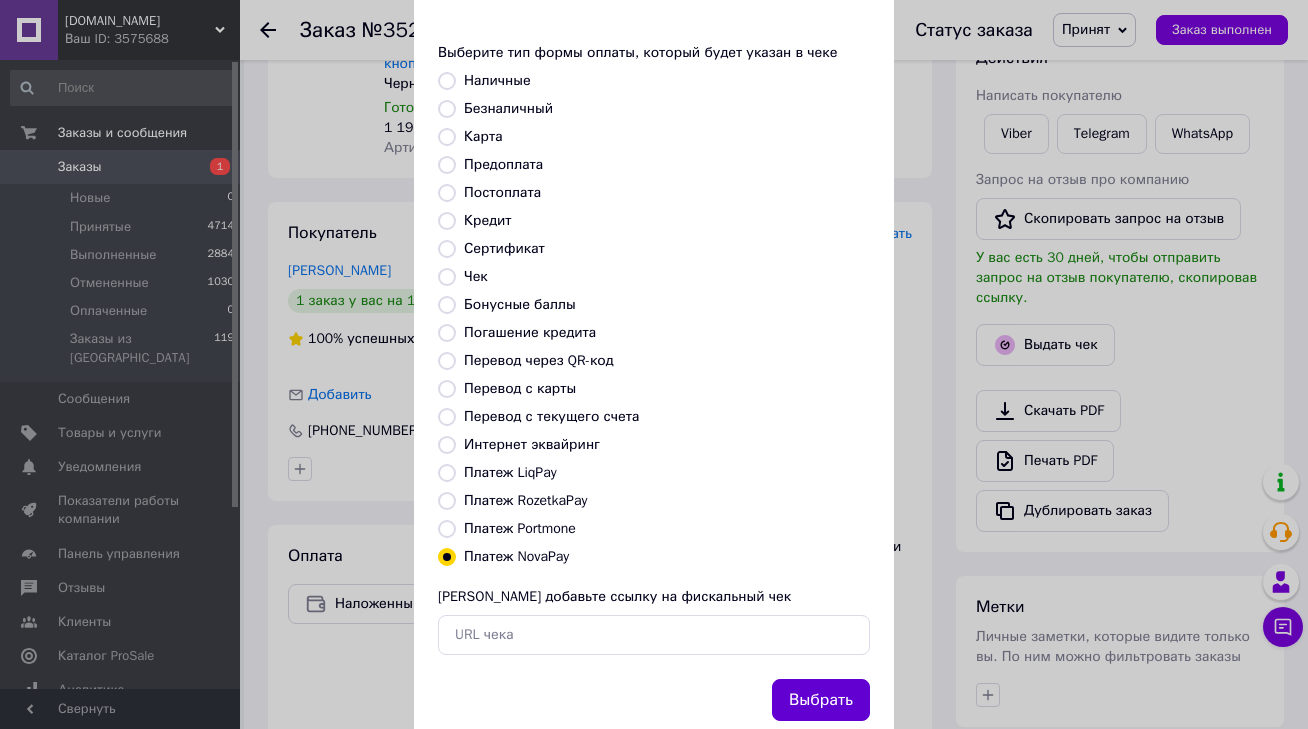 click on "Выбрать" at bounding box center (821, 700) 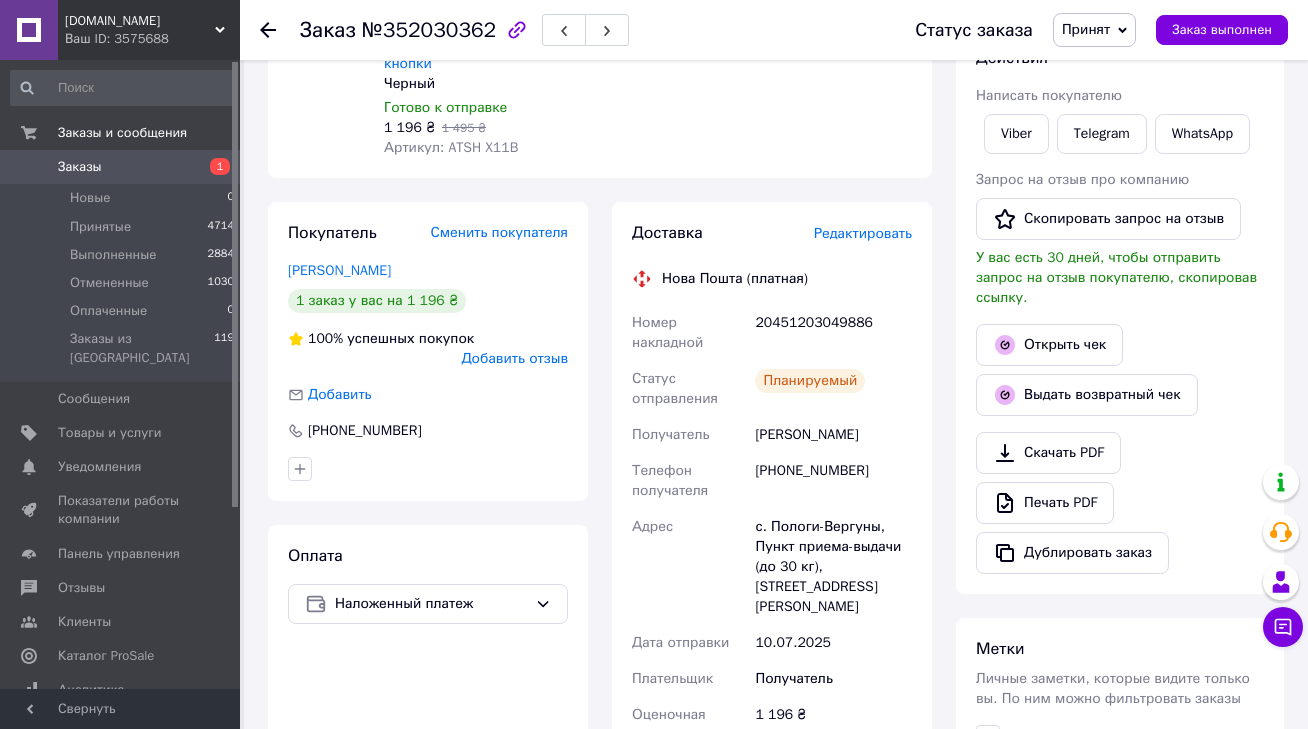 click on "20451203049886" at bounding box center [833, 333] 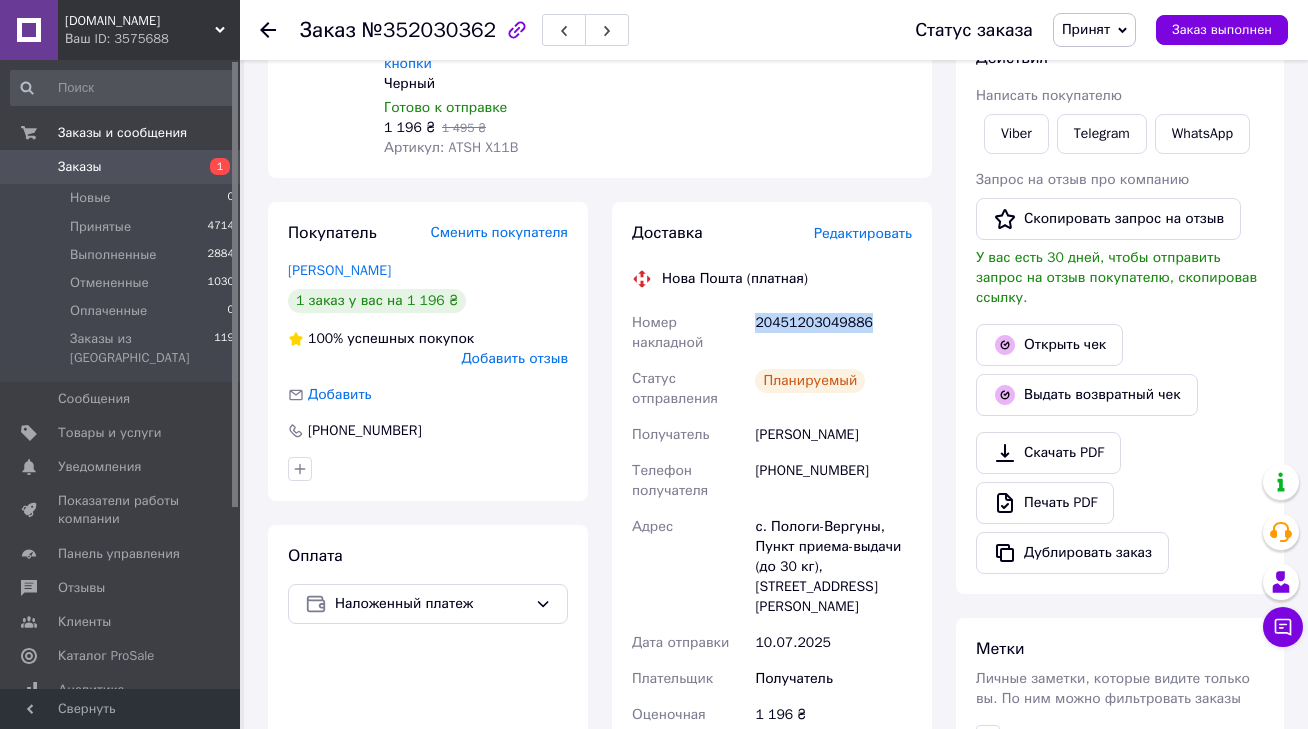 click on "20451203049886" at bounding box center (833, 333) 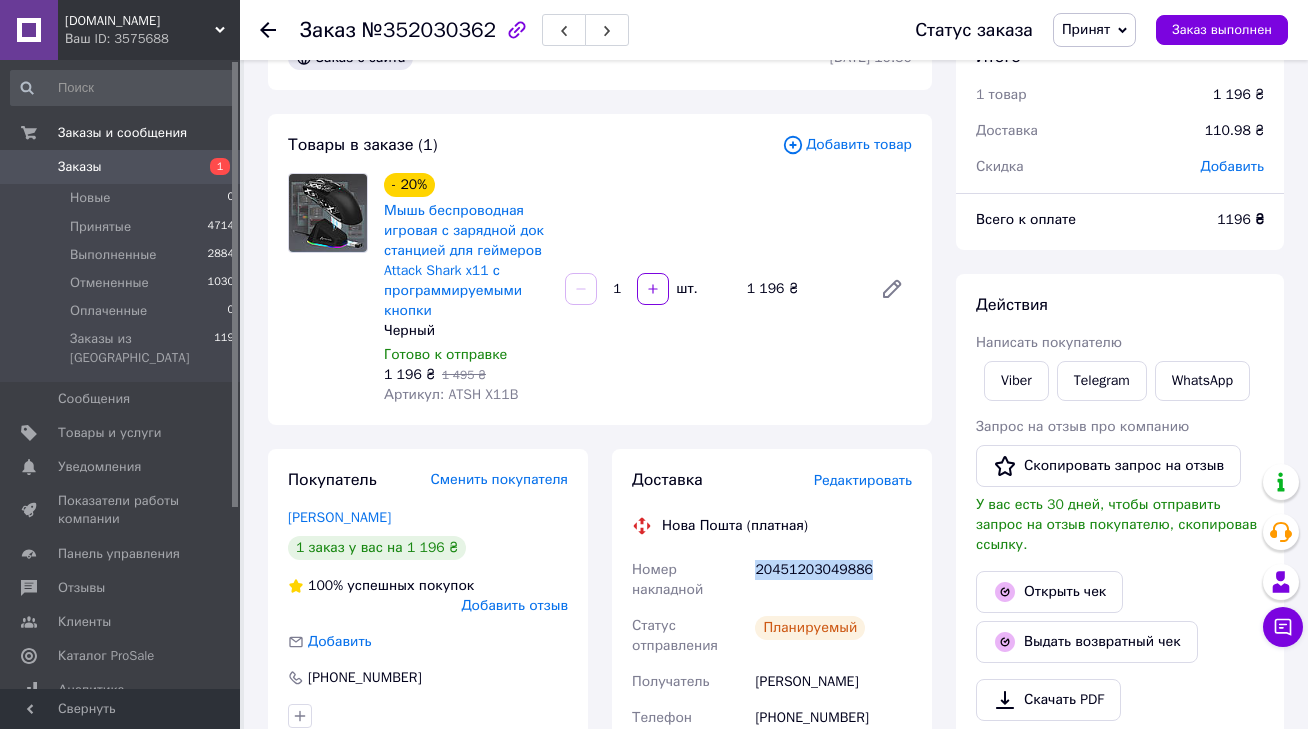 scroll, scrollTop: 55, scrollLeft: 0, axis: vertical 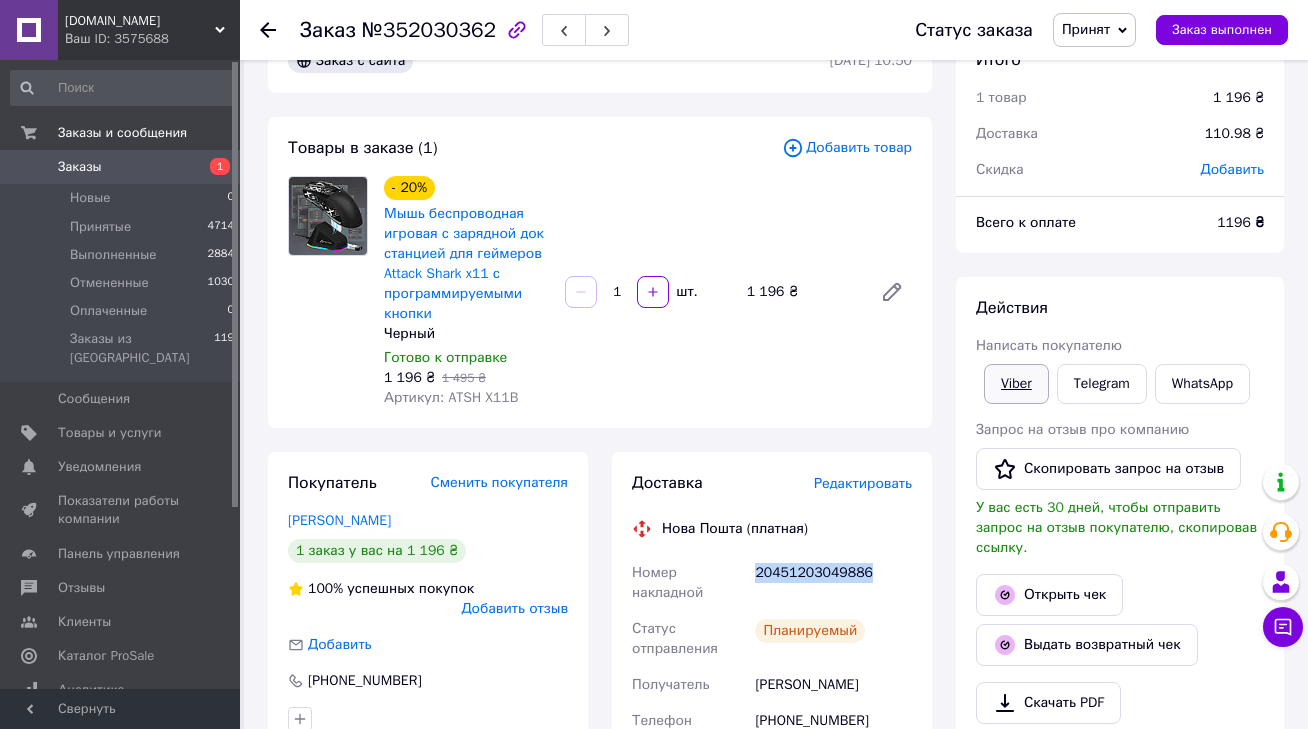 click on "Viber" at bounding box center (1016, 384) 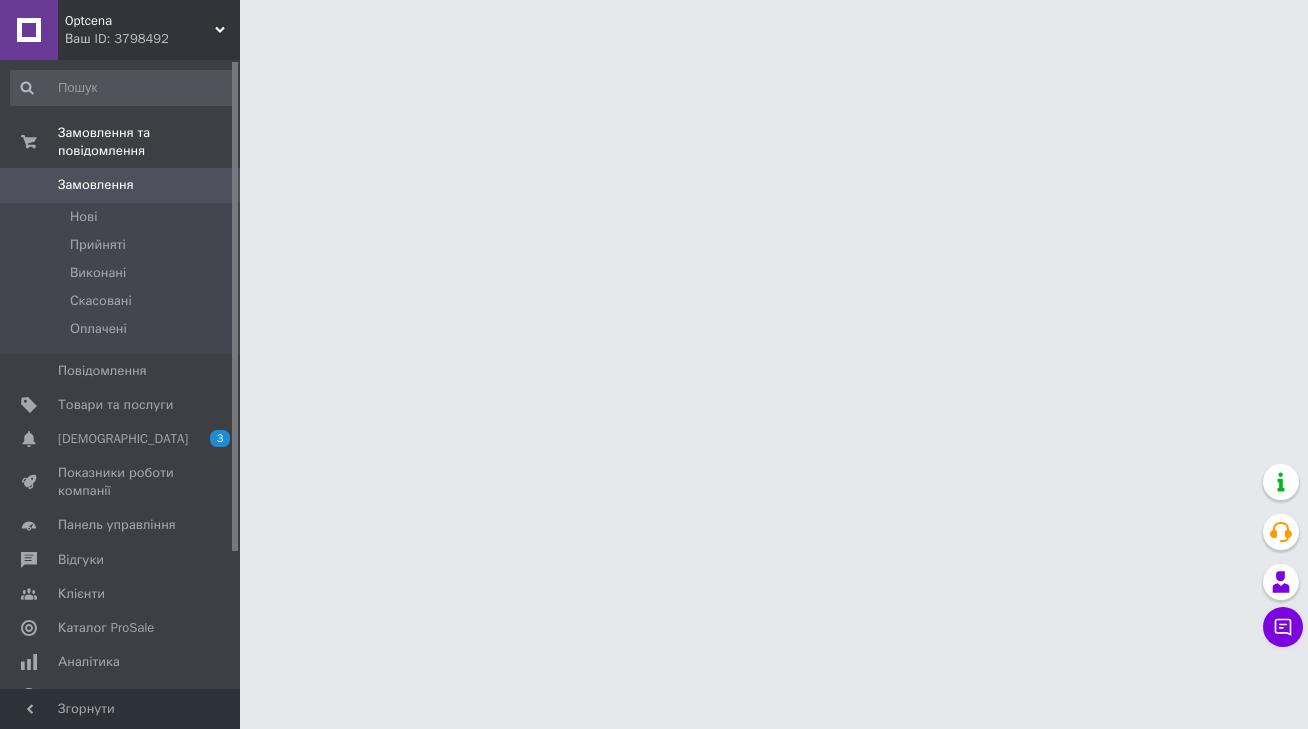scroll, scrollTop: 0, scrollLeft: 0, axis: both 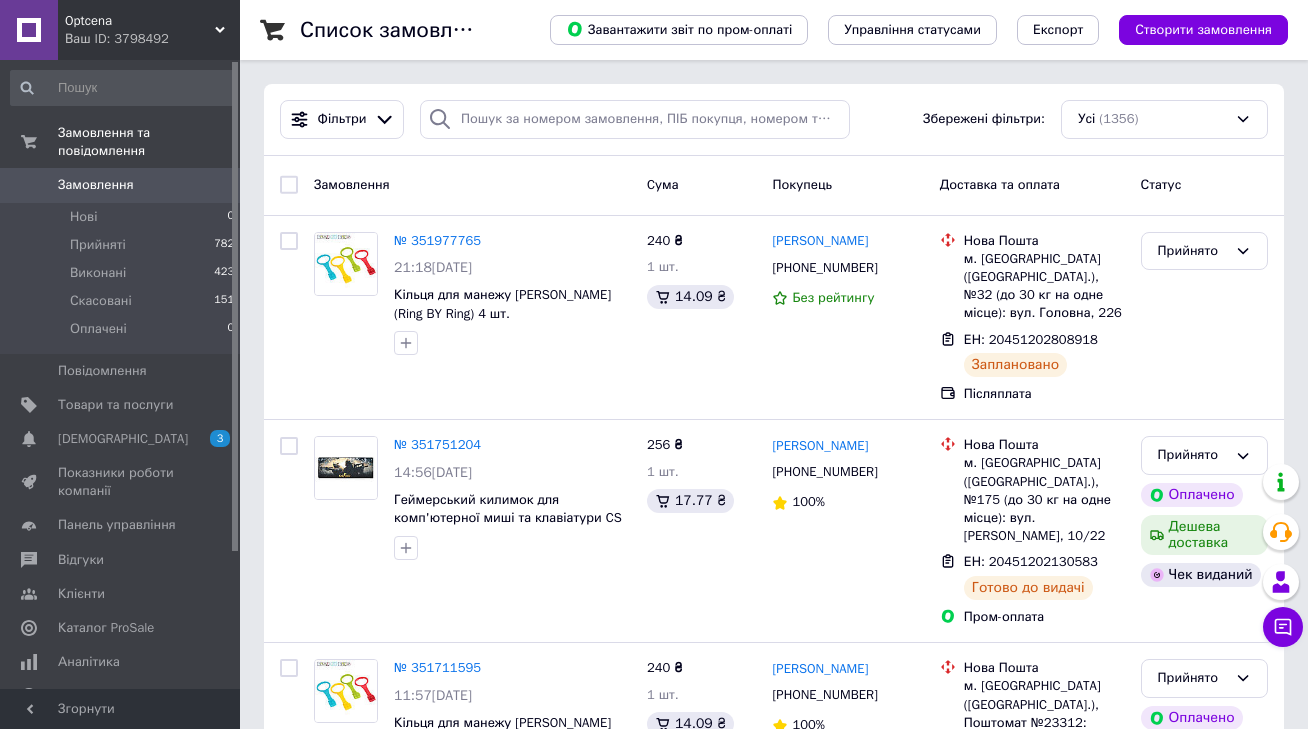click on "Ваш ID: 3798492" at bounding box center [152, 39] 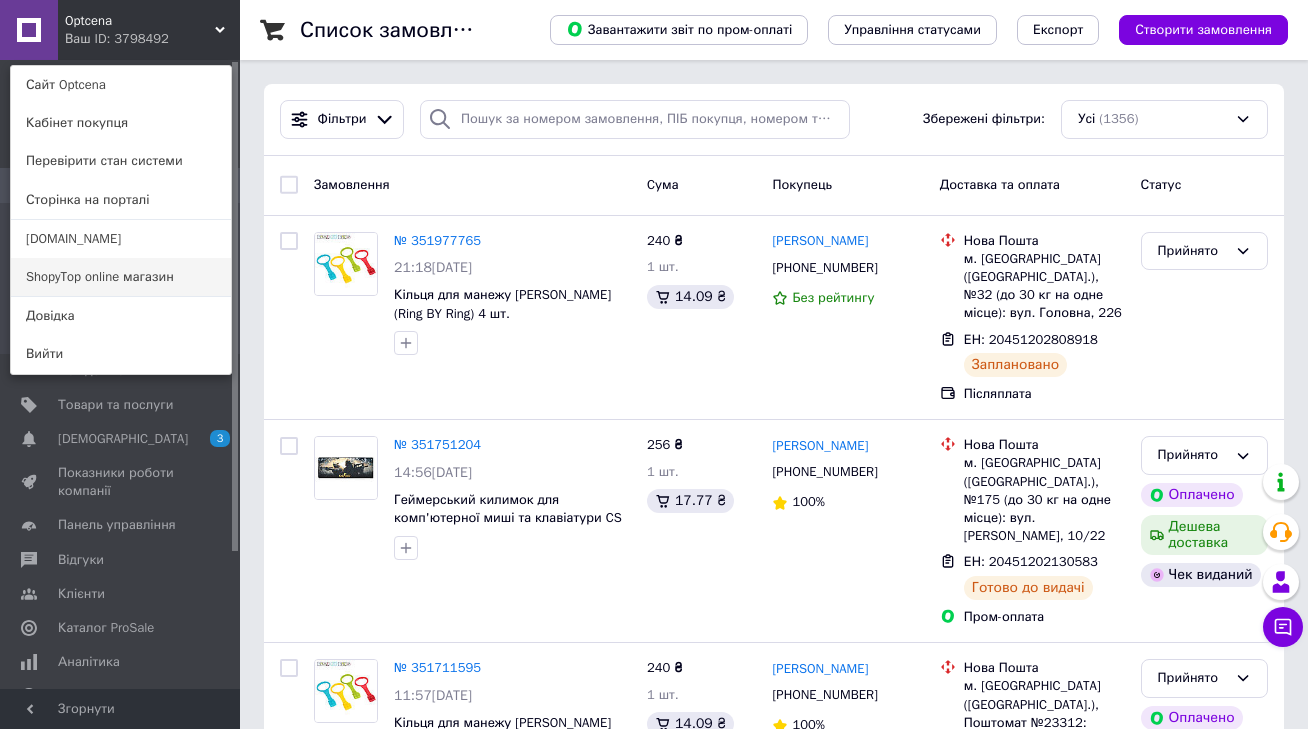 click on "ShopyTop online магазин" at bounding box center [121, 277] 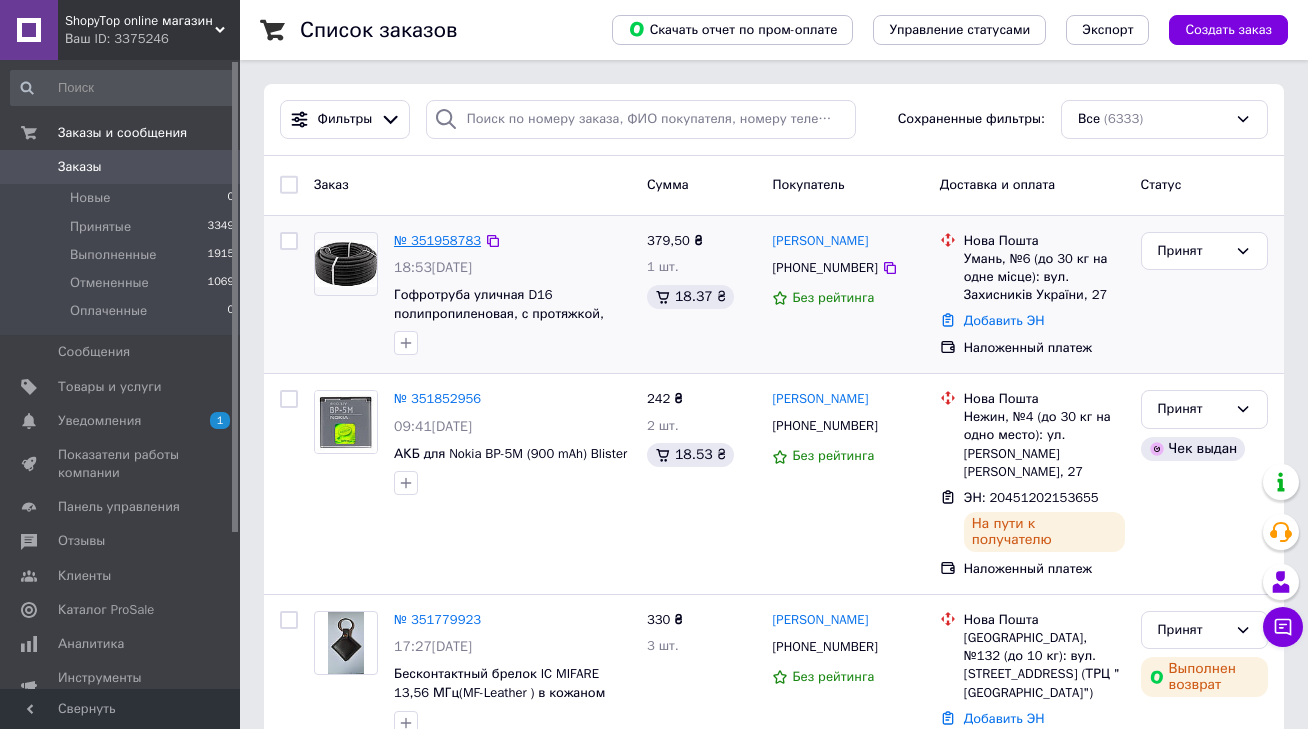 scroll, scrollTop: 0, scrollLeft: 0, axis: both 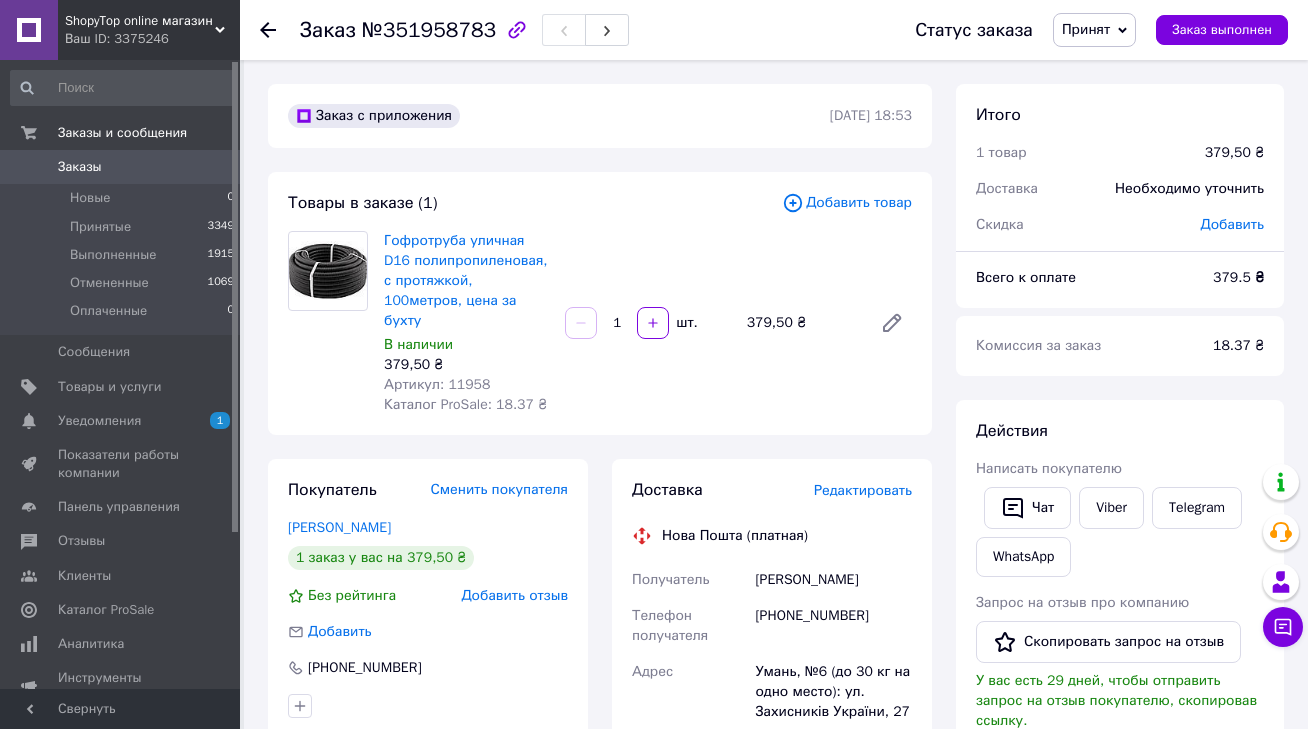 click on "Редактировать" at bounding box center [863, 490] 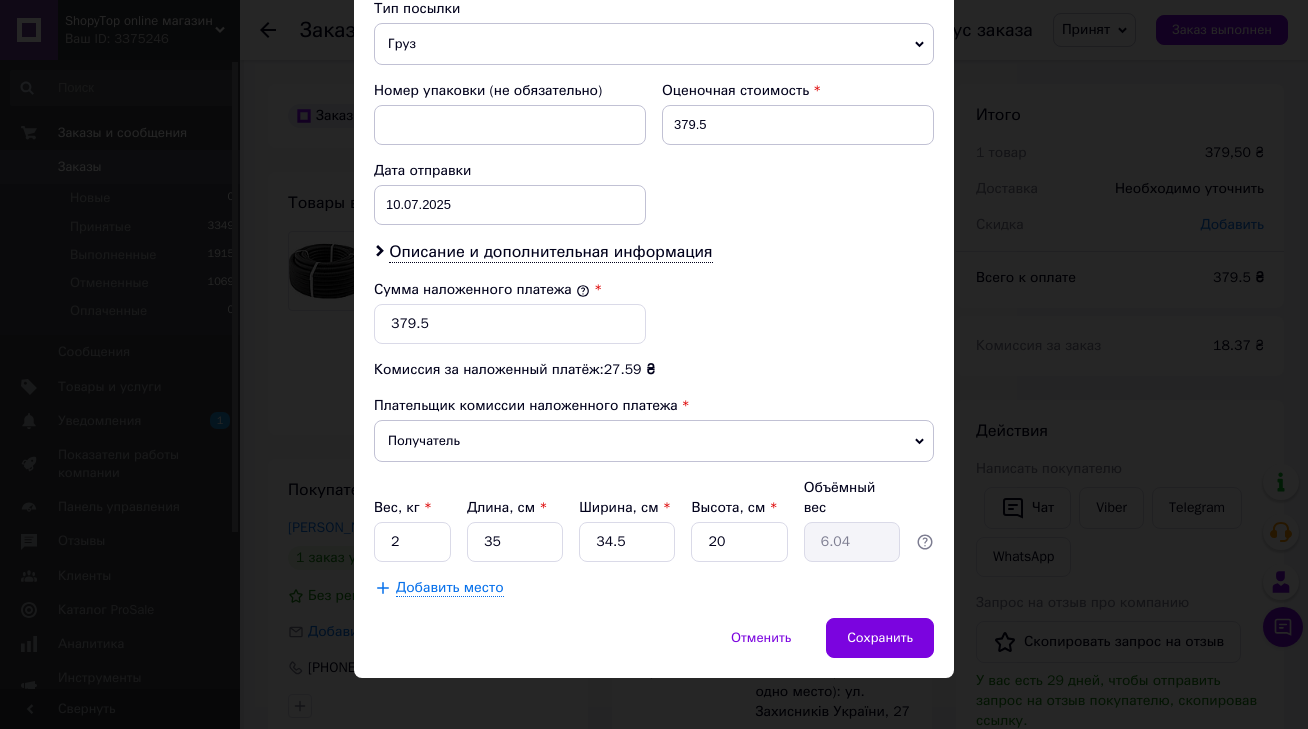 scroll, scrollTop: 816, scrollLeft: 0, axis: vertical 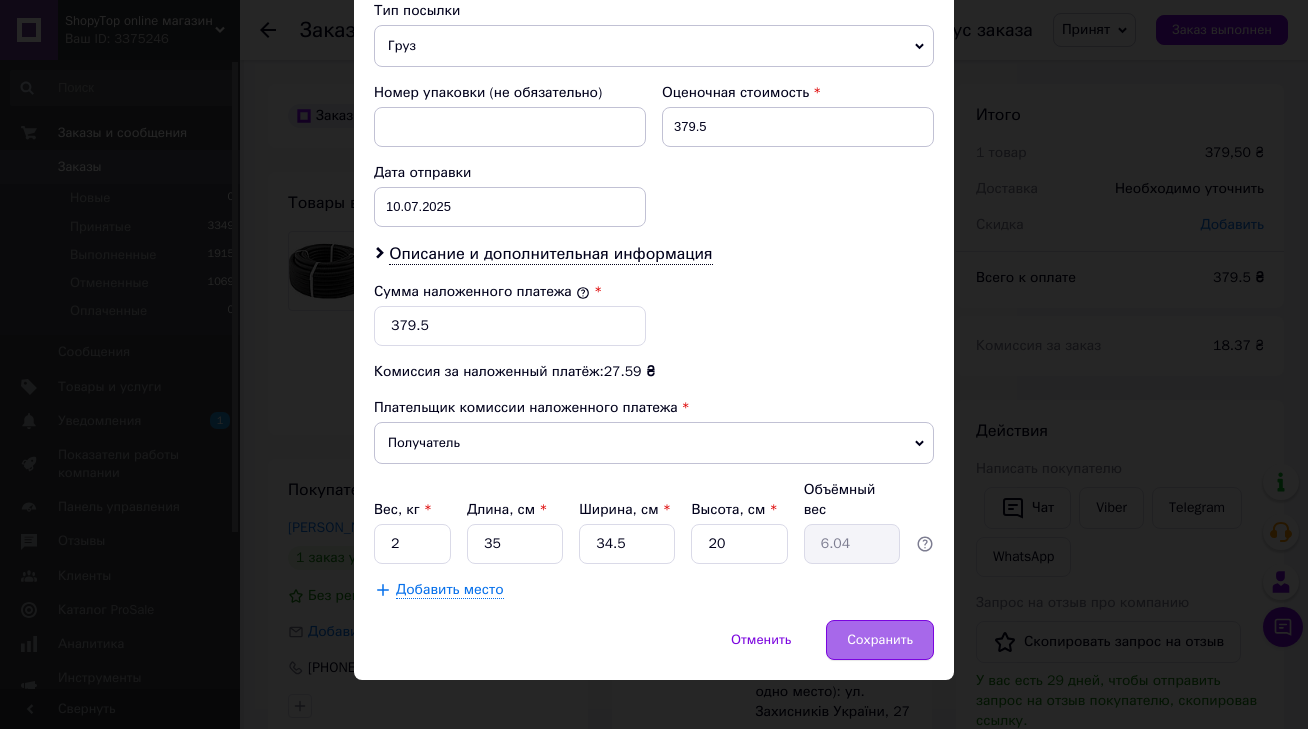 click on "Сохранить" at bounding box center [880, 640] 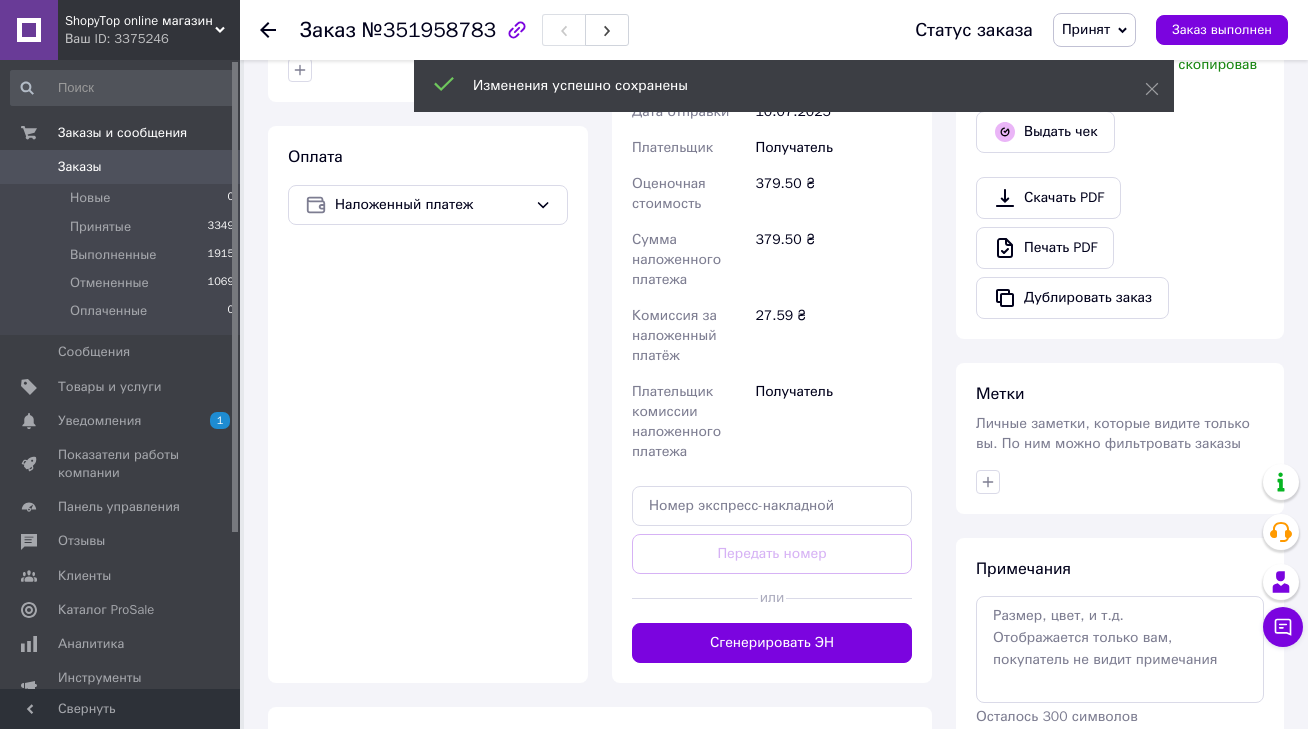 scroll, scrollTop: 637, scrollLeft: 0, axis: vertical 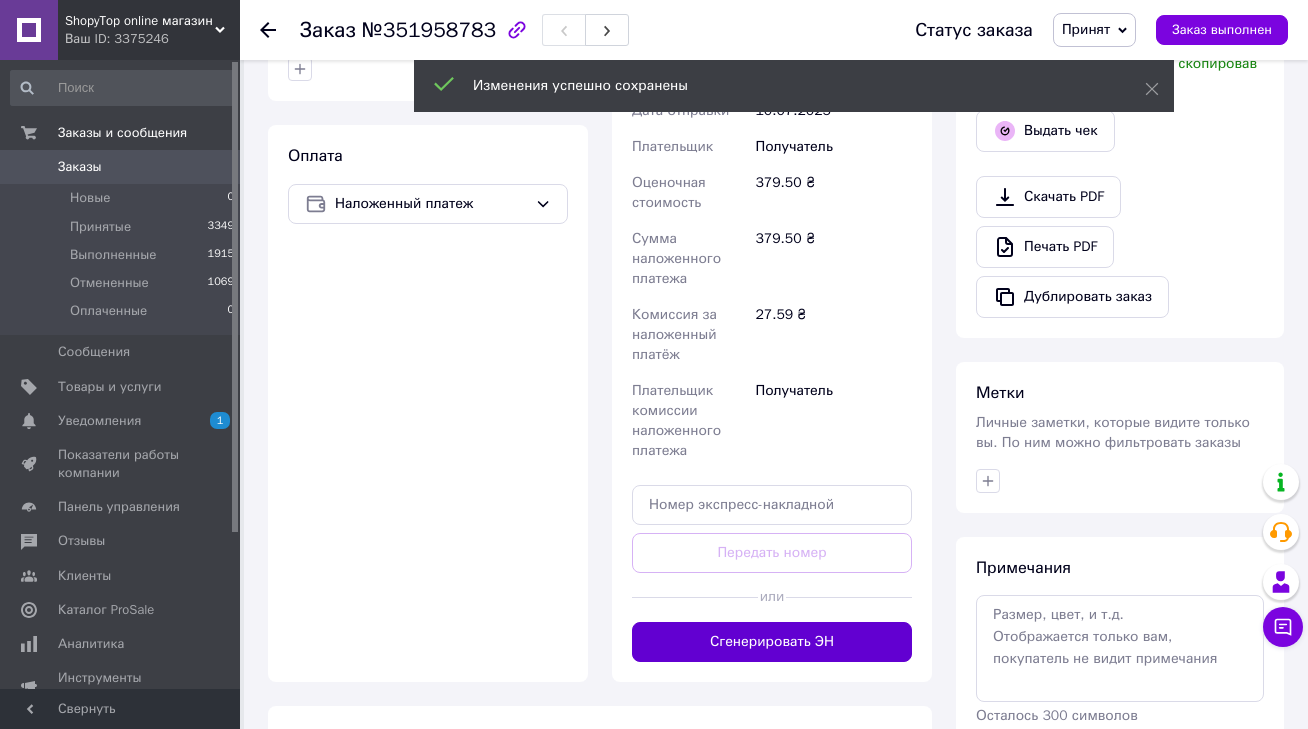click on "Сгенерировать ЭН" at bounding box center (772, 642) 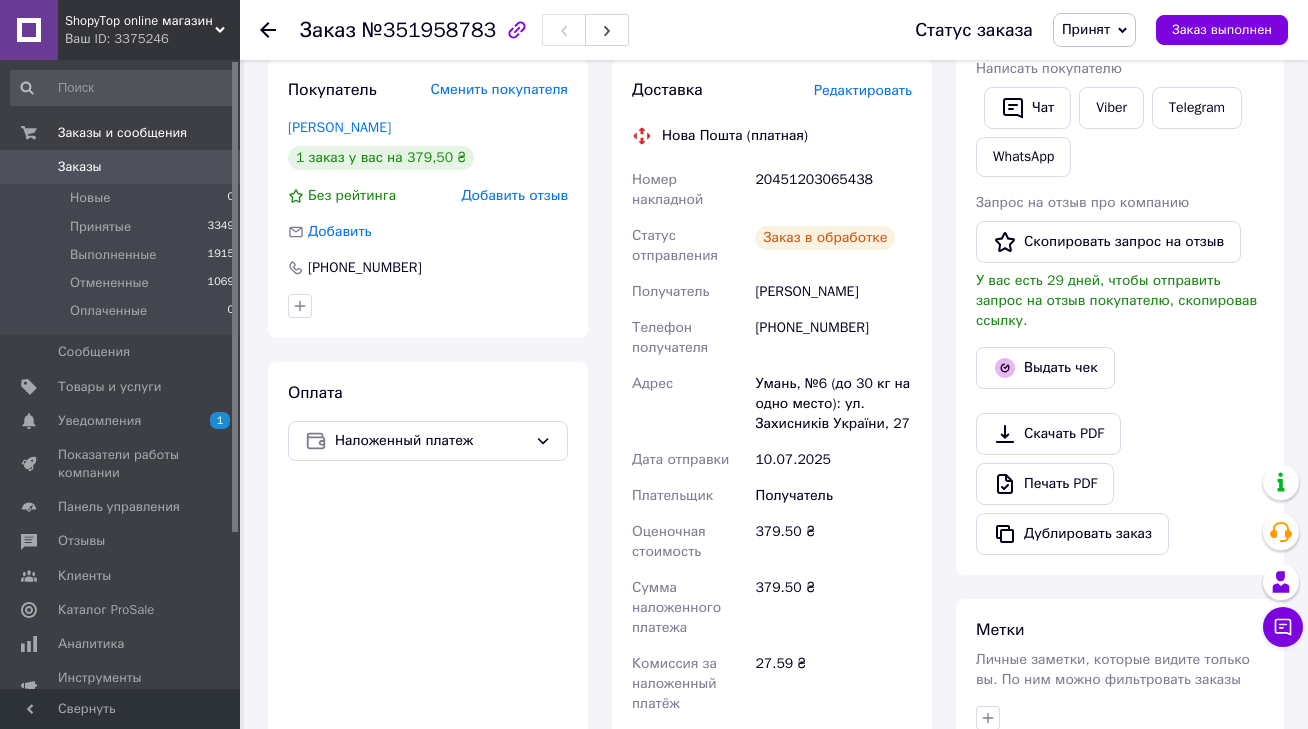 scroll, scrollTop: 381, scrollLeft: 0, axis: vertical 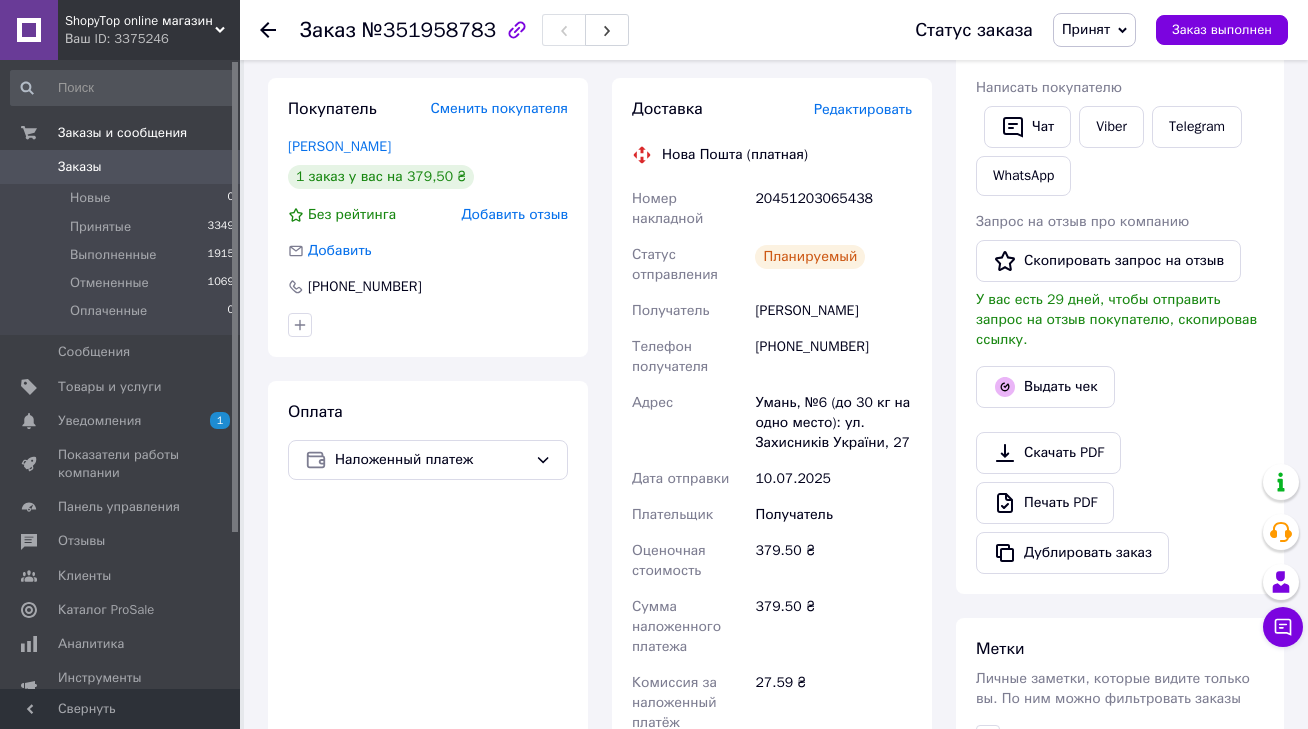 click on "20451203065438" at bounding box center (833, 209) 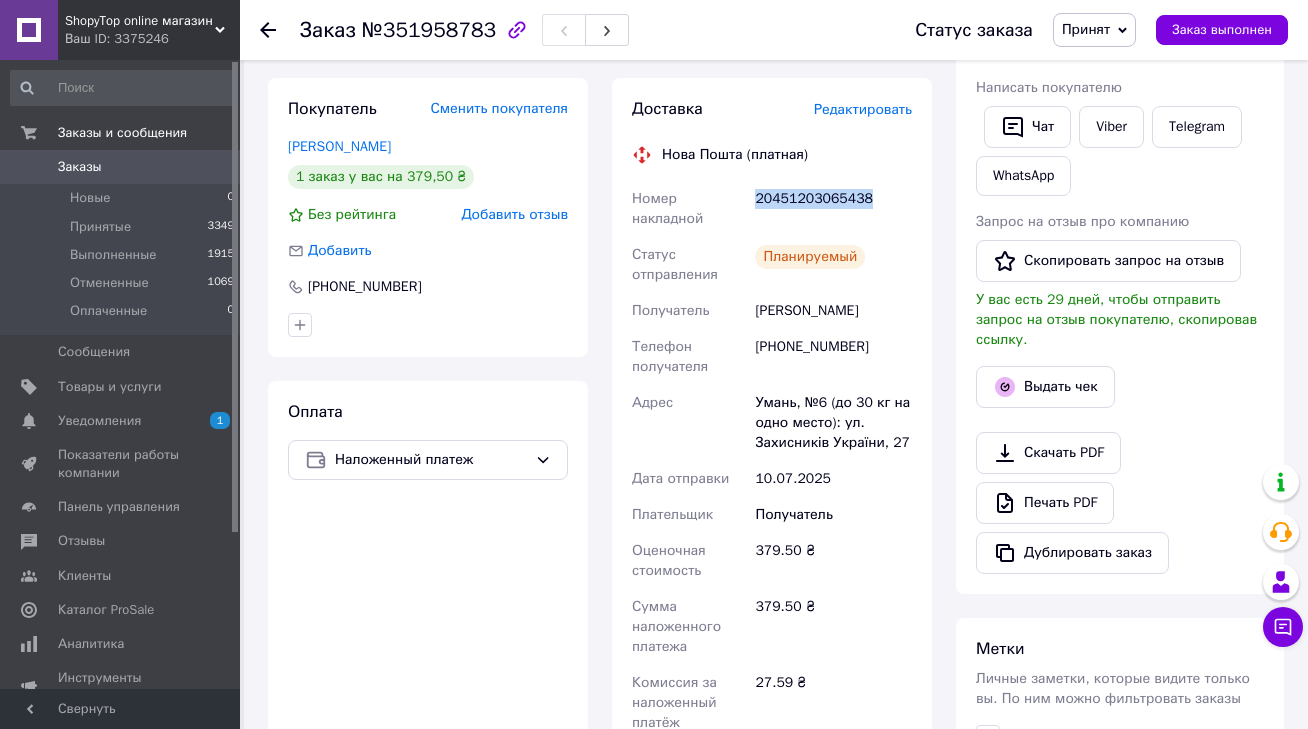 click on "20451203065438" at bounding box center [833, 209] 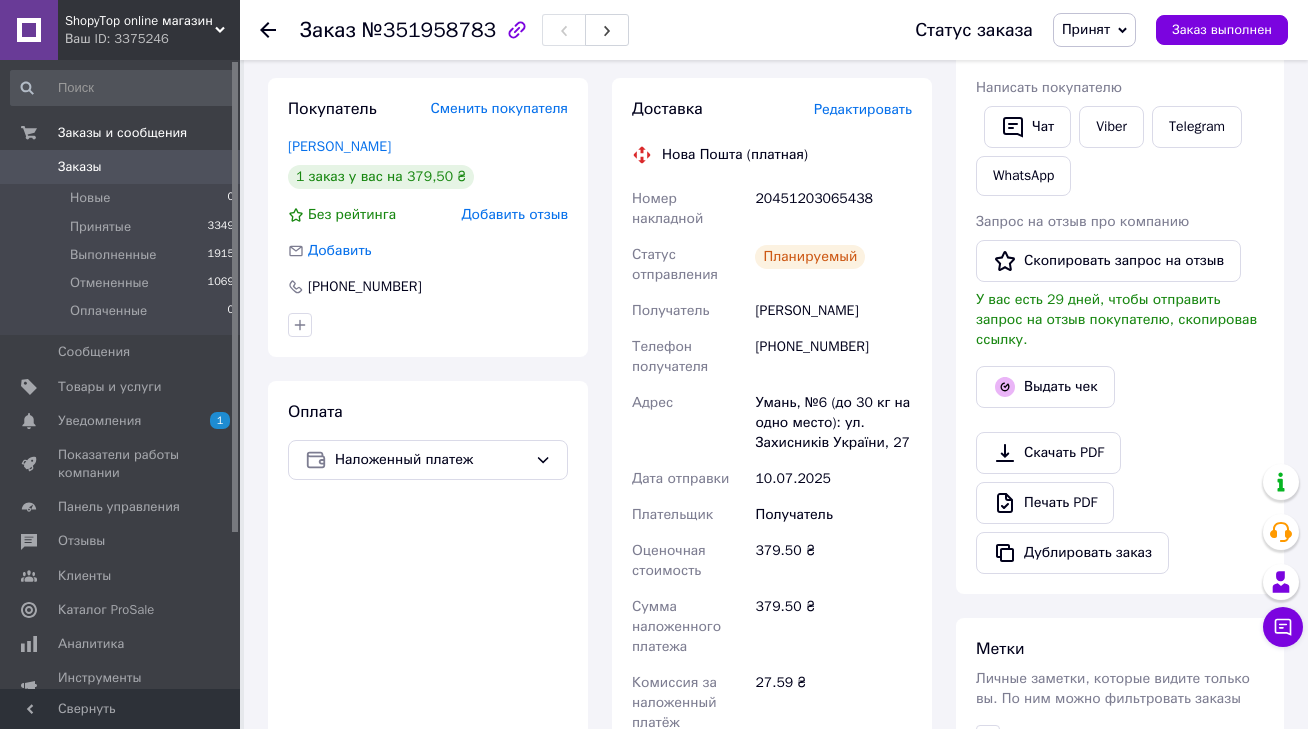 click on "Ваш ID: 3375246" at bounding box center (152, 39) 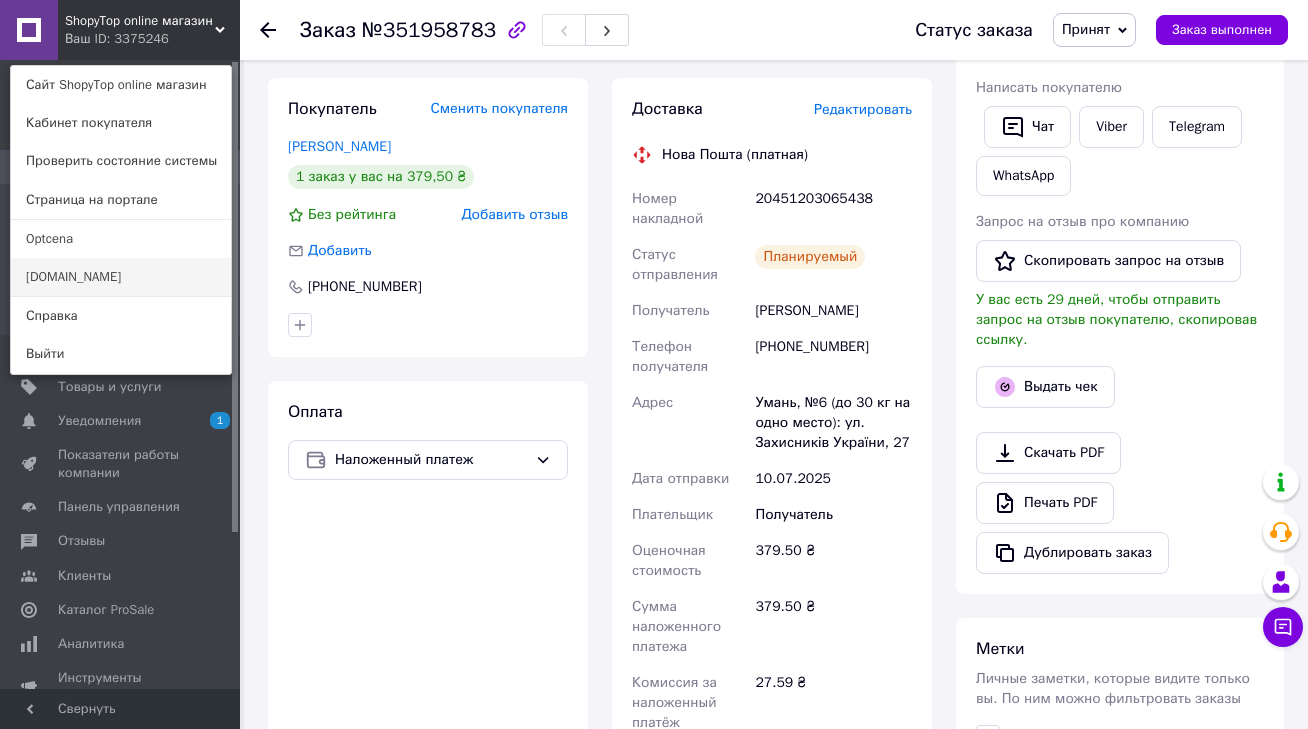 click on "[DOMAIN_NAME]" at bounding box center (121, 277) 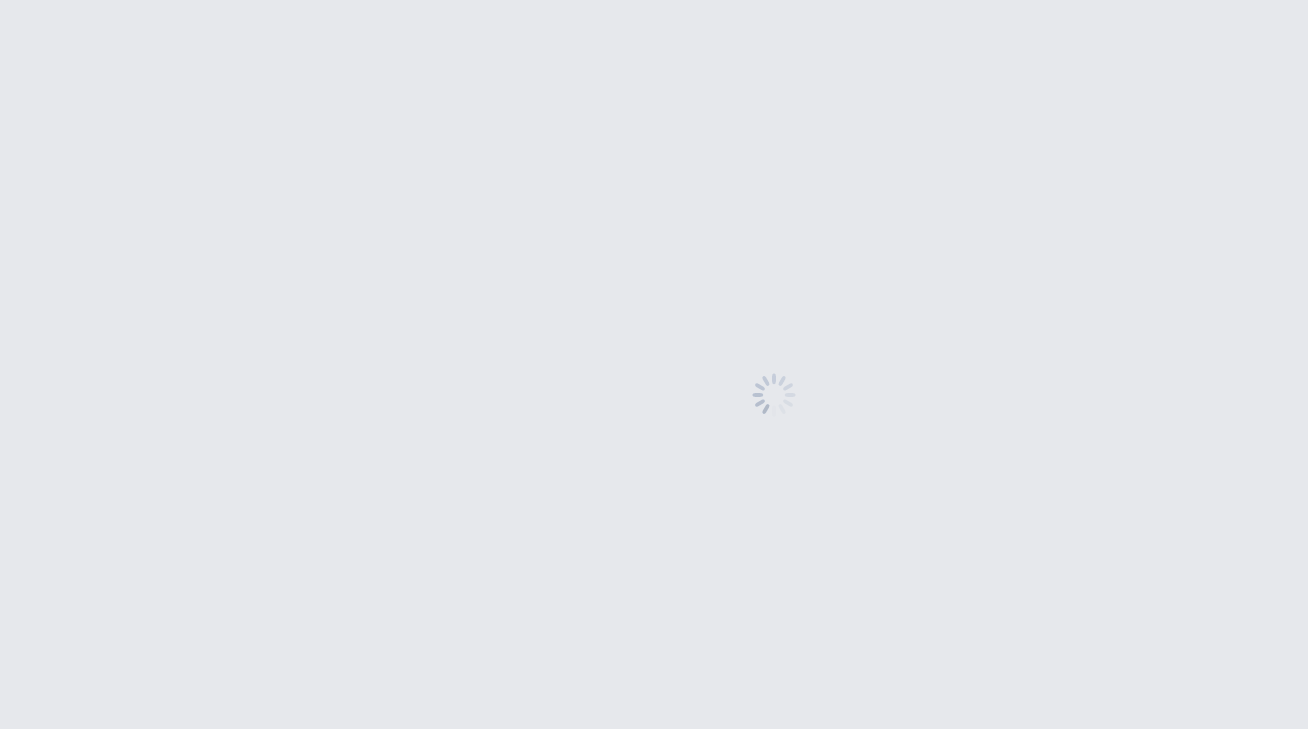 scroll, scrollTop: 0, scrollLeft: 0, axis: both 